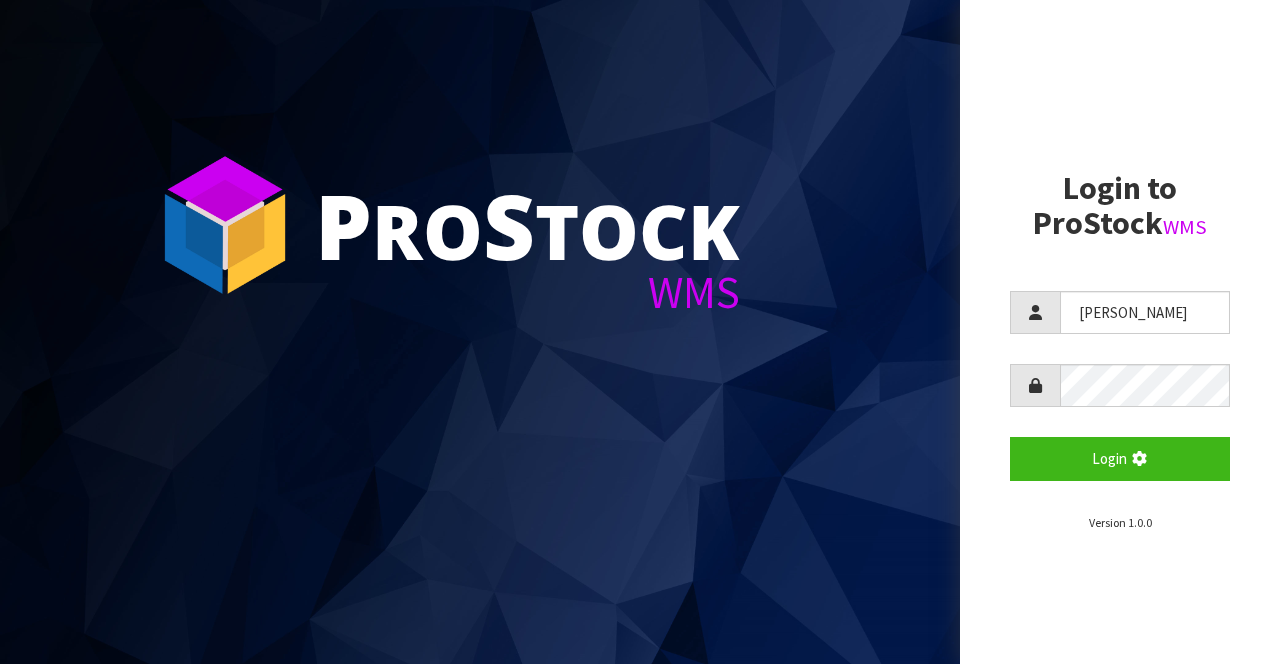 scroll, scrollTop: 0, scrollLeft: 0, axis: both 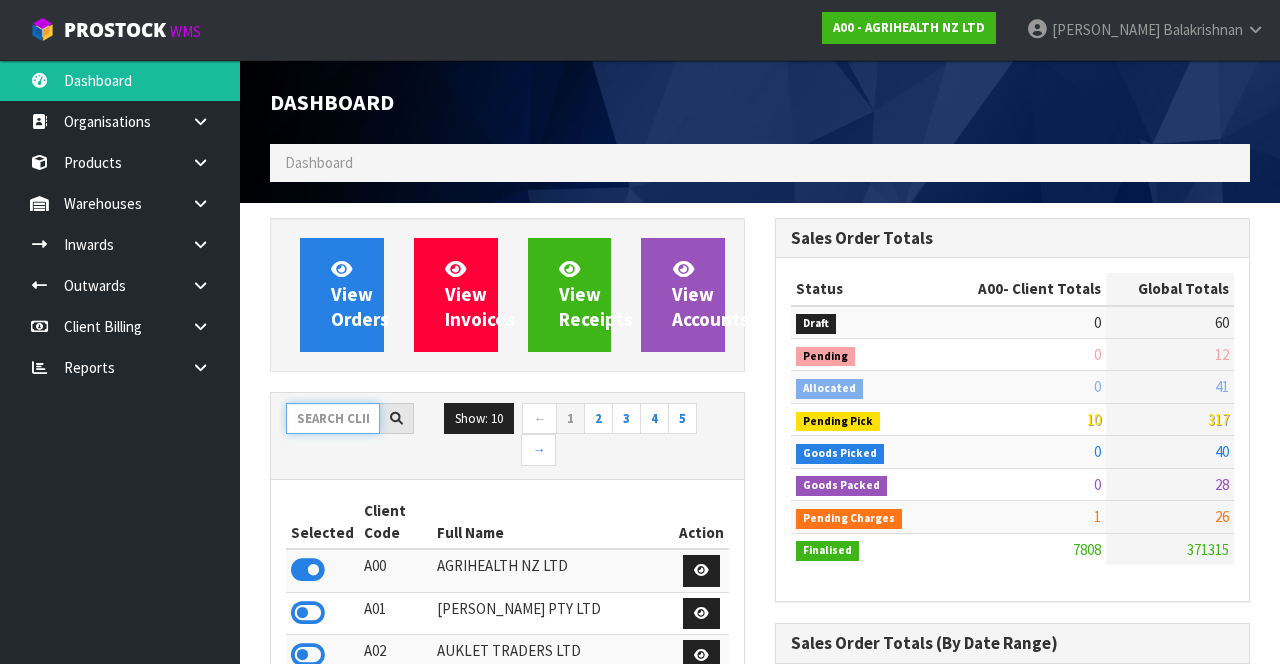 click at bounding box center [333, 418] 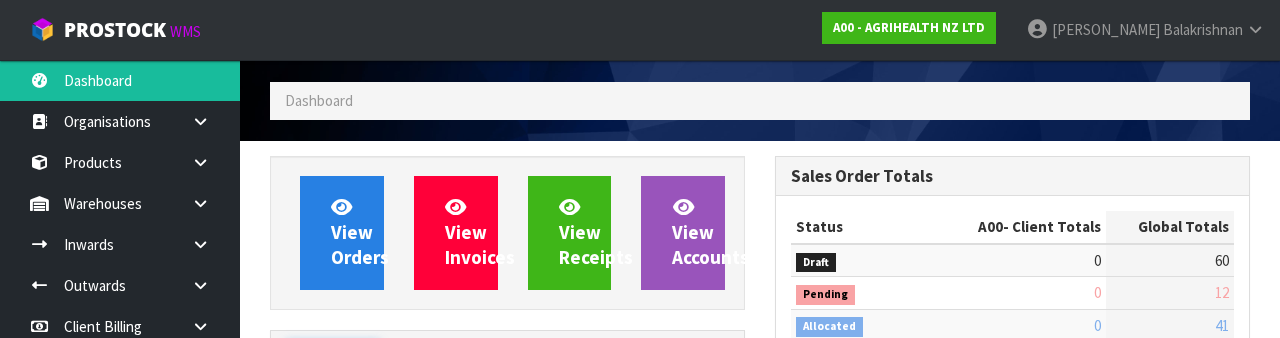 scroll, scrollTop: 235, scrollLeft: 0, axis: vertical 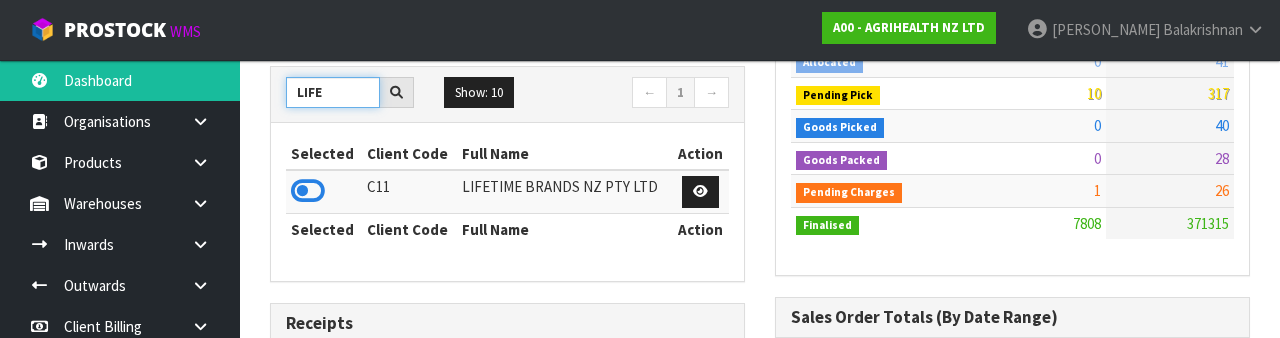type on "LIFE" 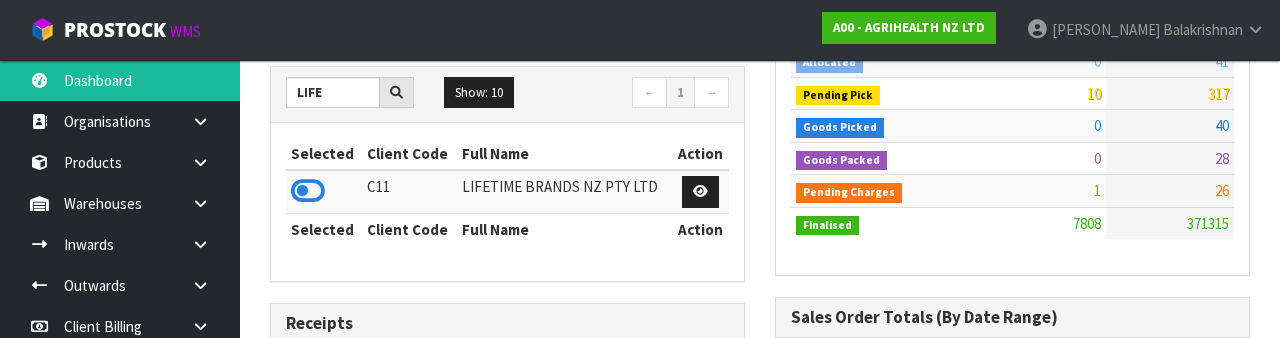 click at bounding box center [308, 191] 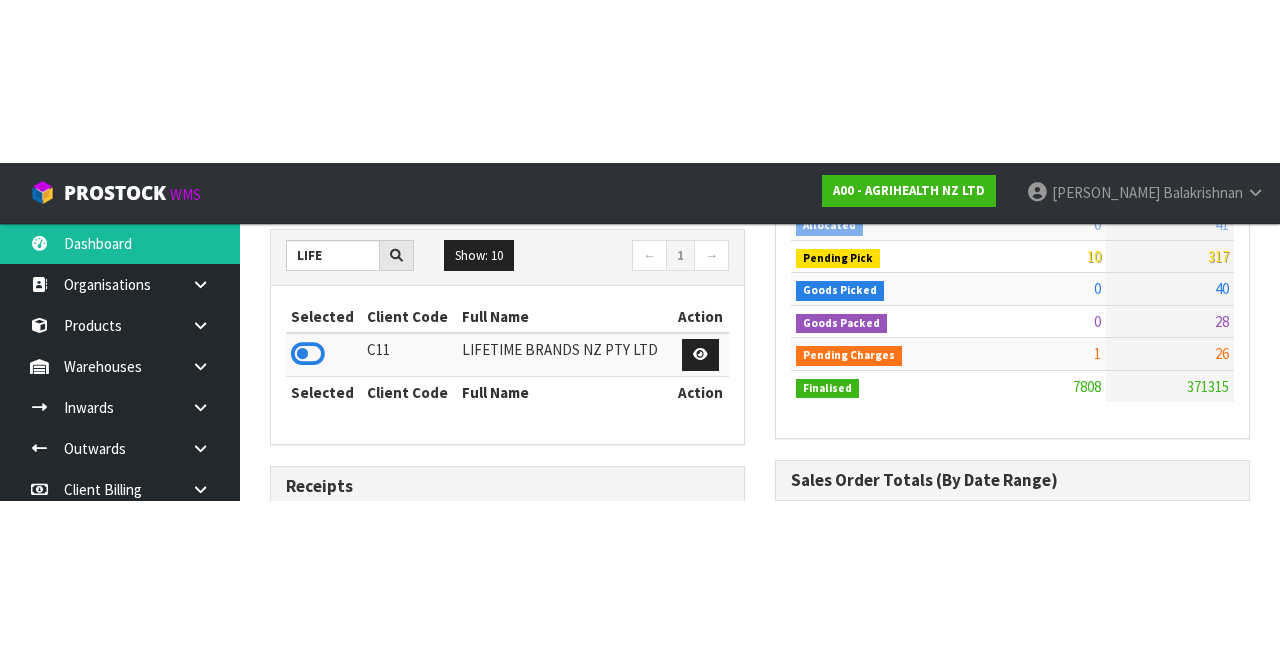 scroll, scrollTop: 326, scrollLeft: 0, axis: vertical 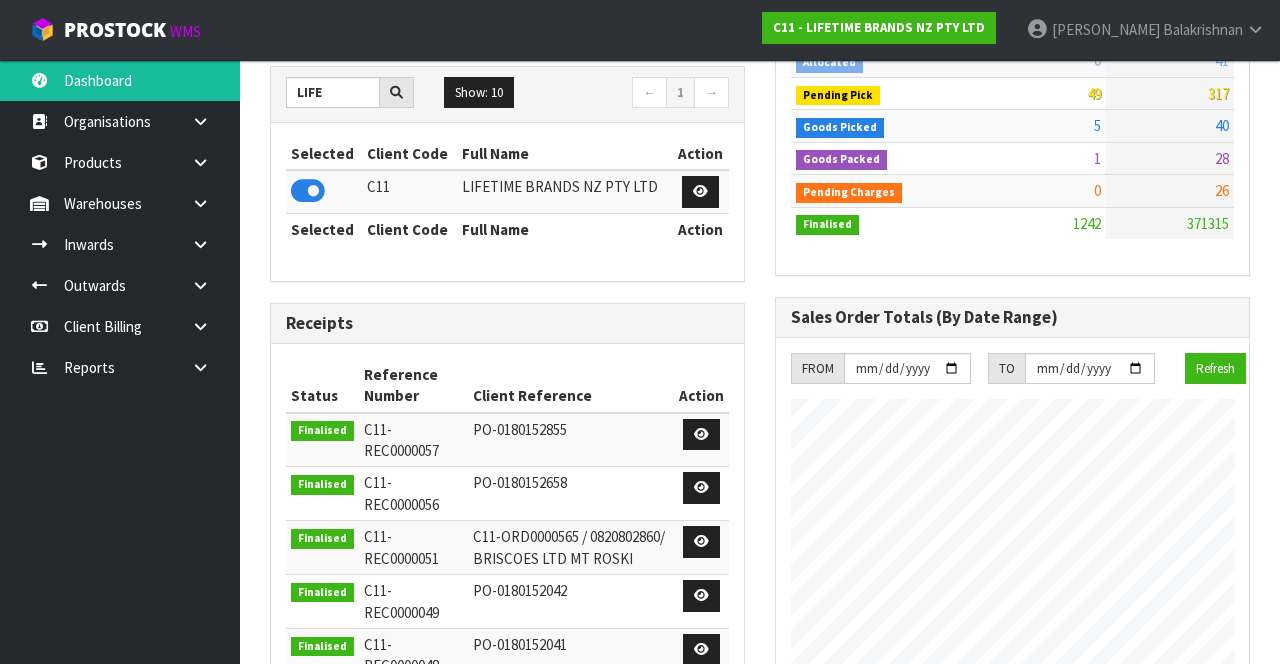 click at bounding box center (200, 203) 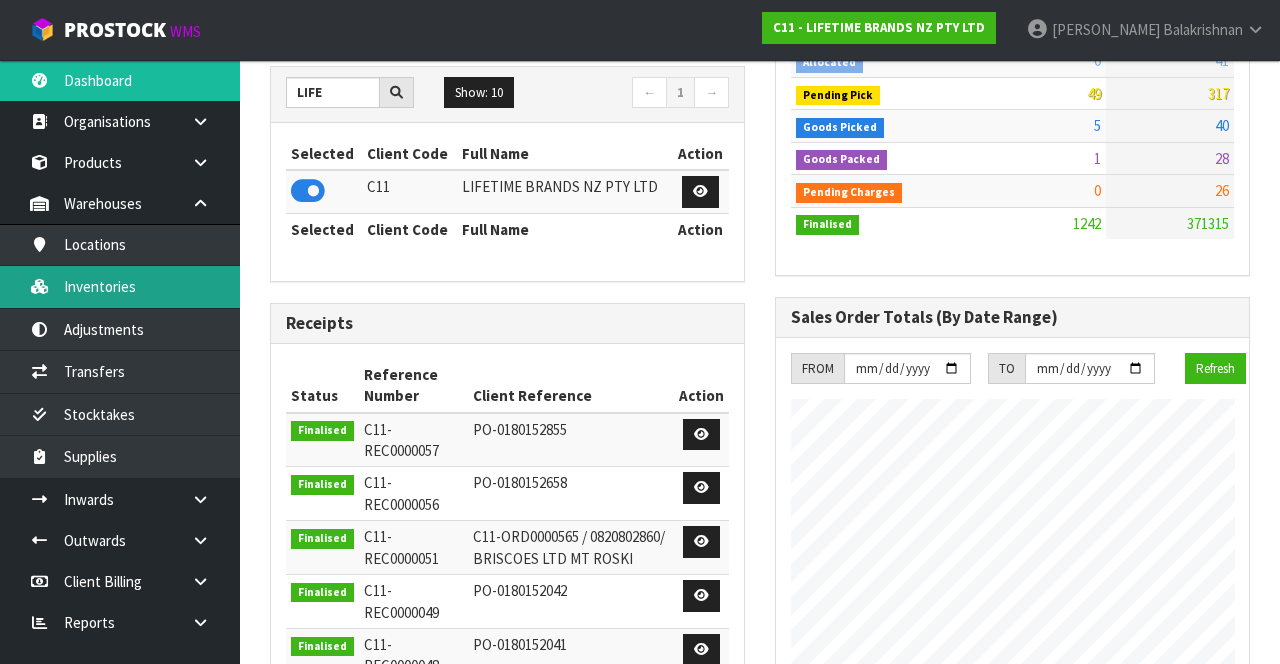 click on "Inventories" at bounding box center (120, 286) 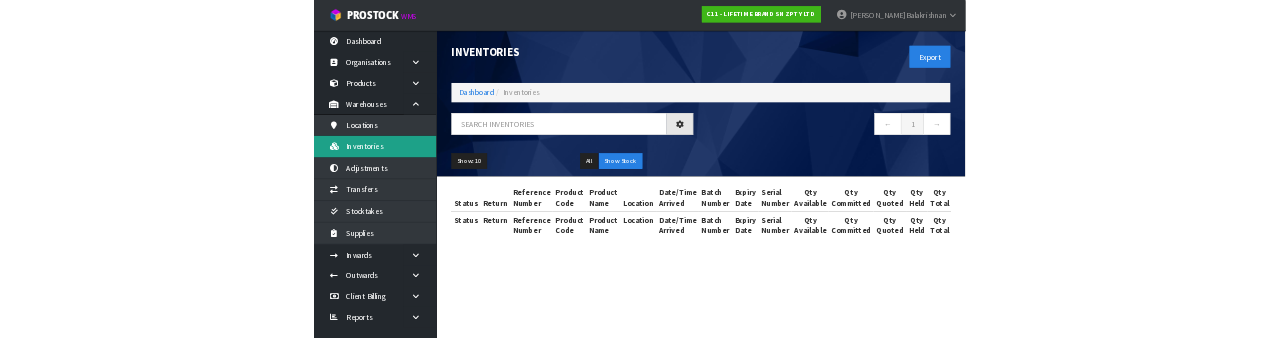 scroll, scrollTop: 0, scrollLeft: 0, axis: both 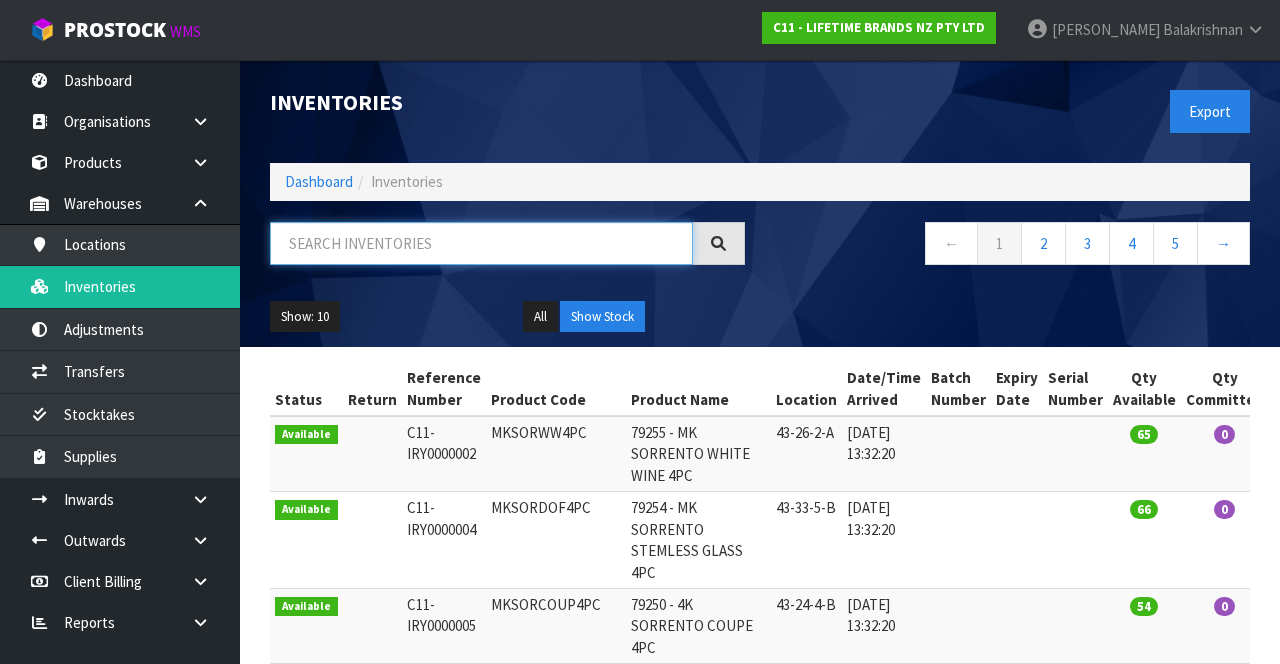 click at bounding box center (481, 243) 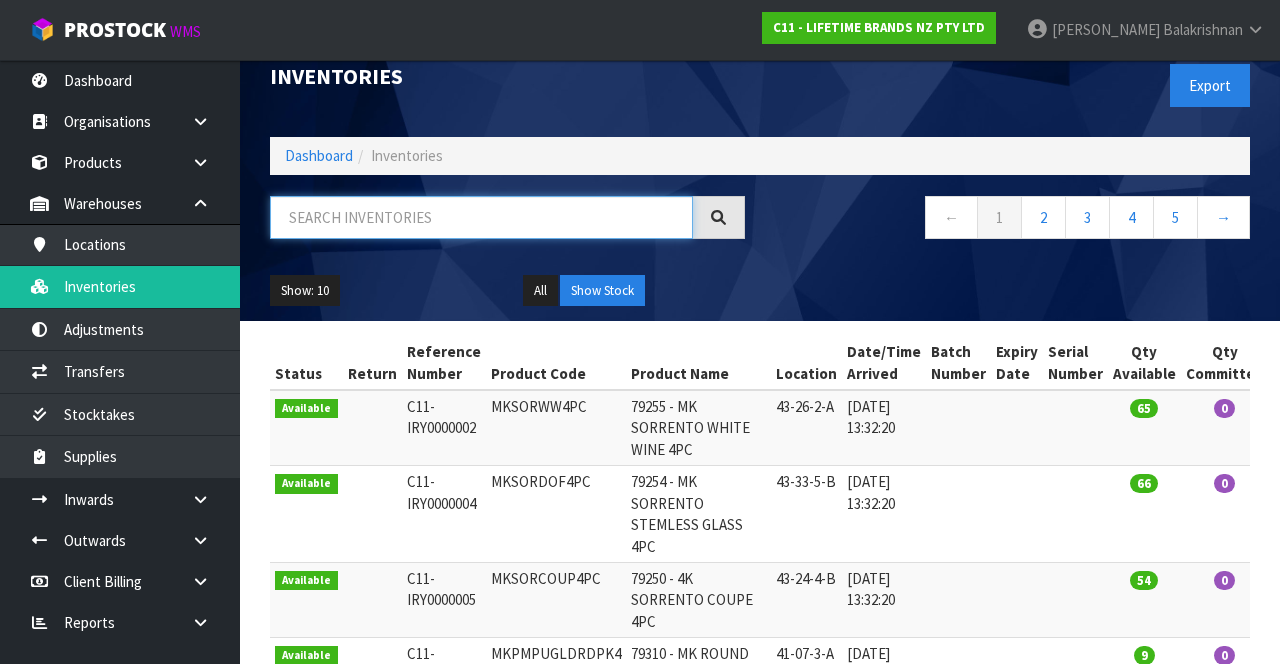 scroll, scrollTop: 0, scrollLeft: 0, axis: both 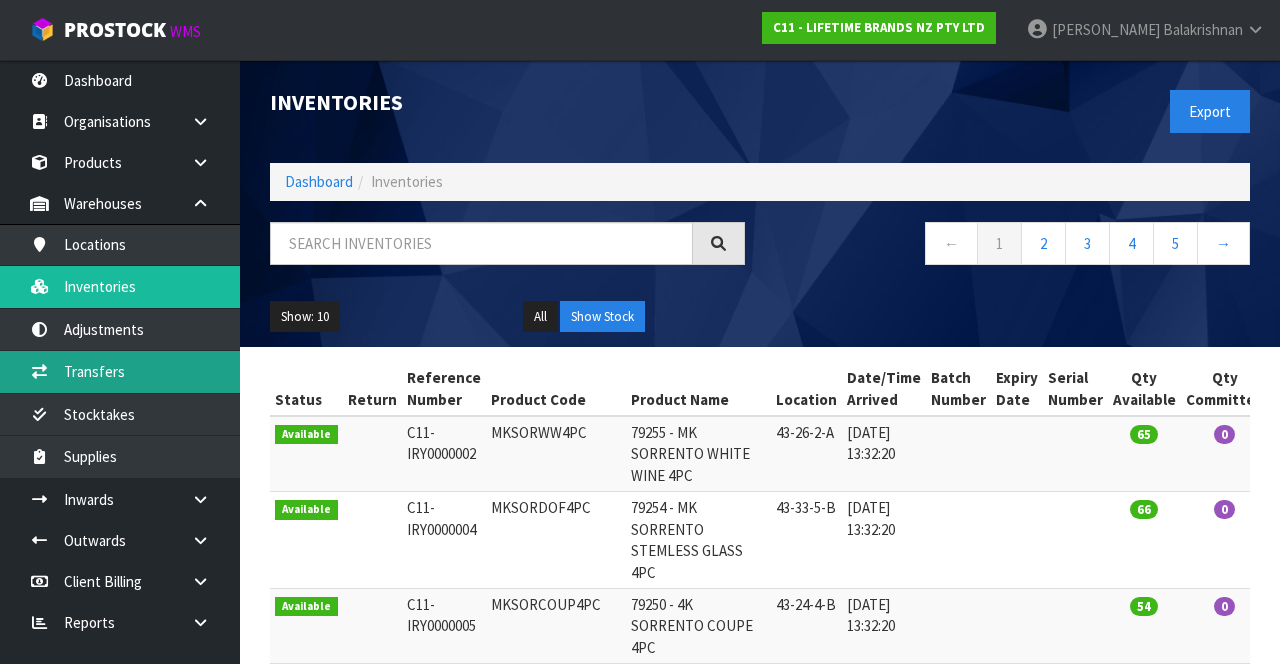 click on "Transfers" at bounding box center (120, 371) 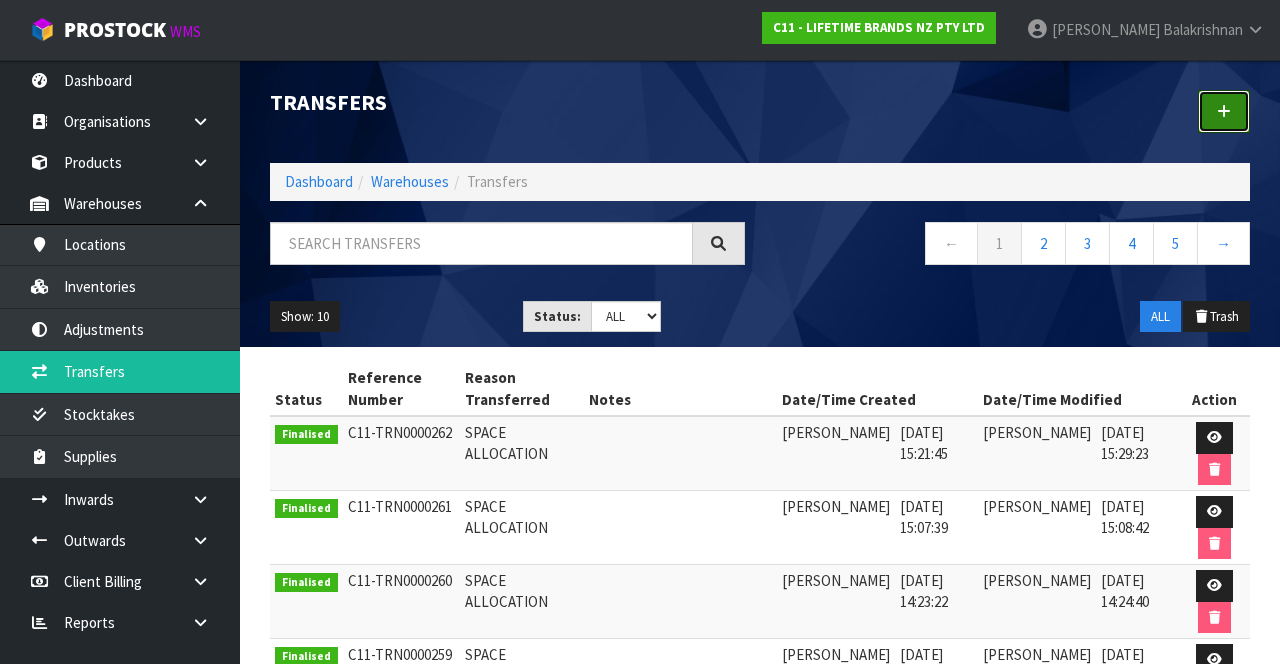 click at bounding box center [1224, 111] 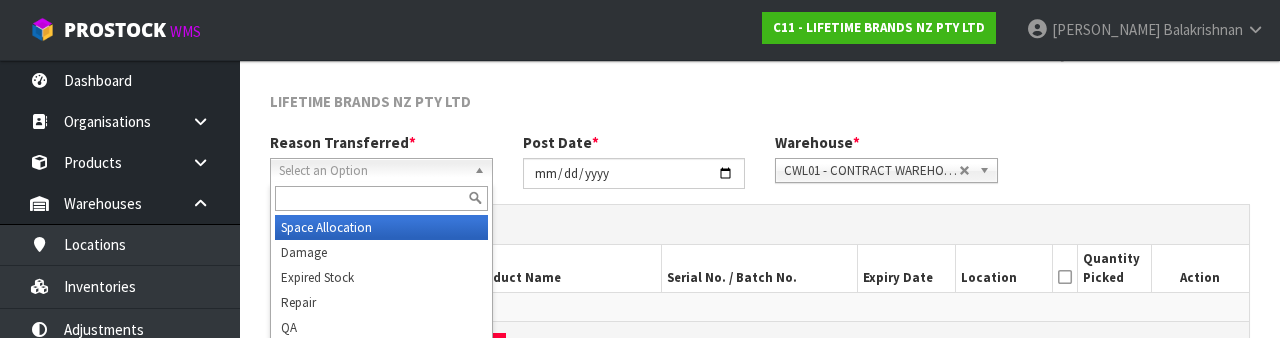 scroll, scrollTop: 239, scrollLeft: 0, axis: vertical 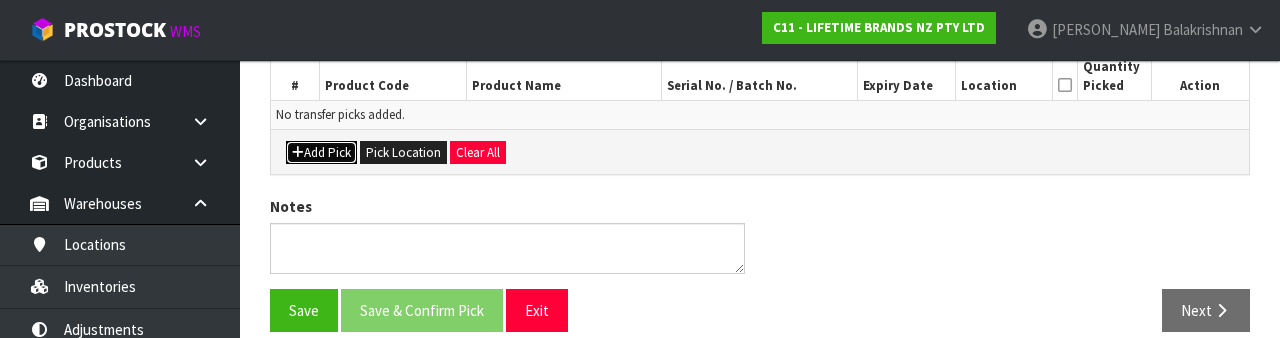 click on "Add Pick" at bounding box center (321, 153) 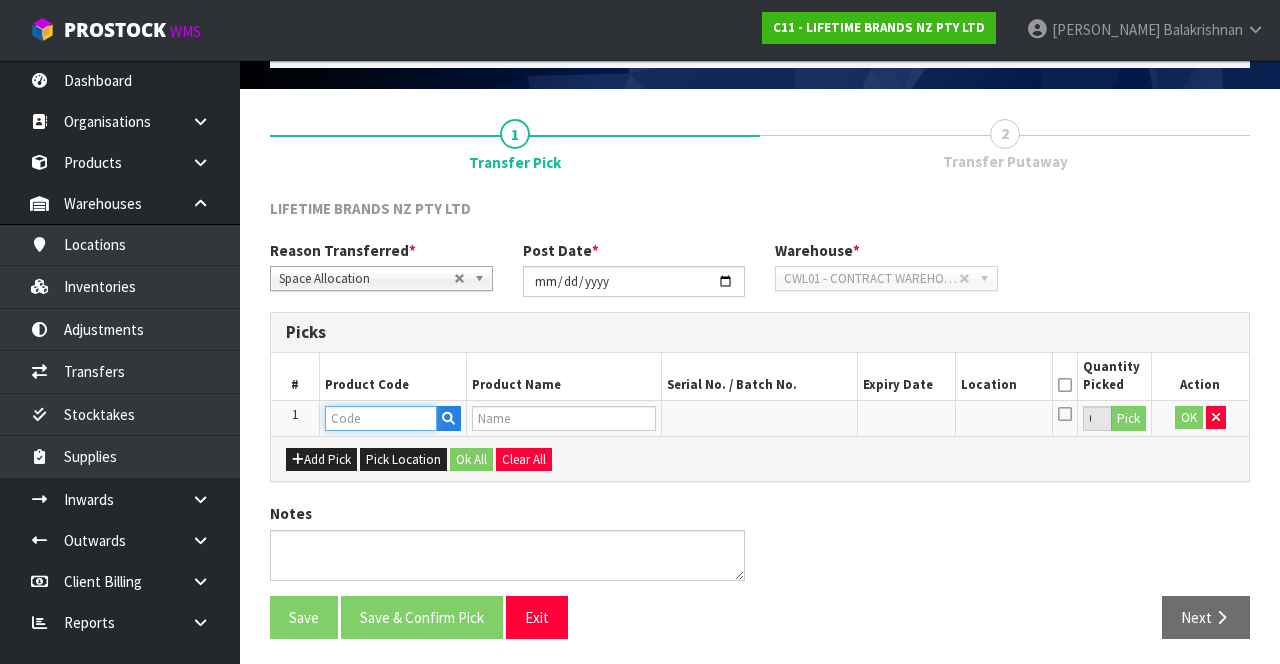 click at bounding box center [381, 418] 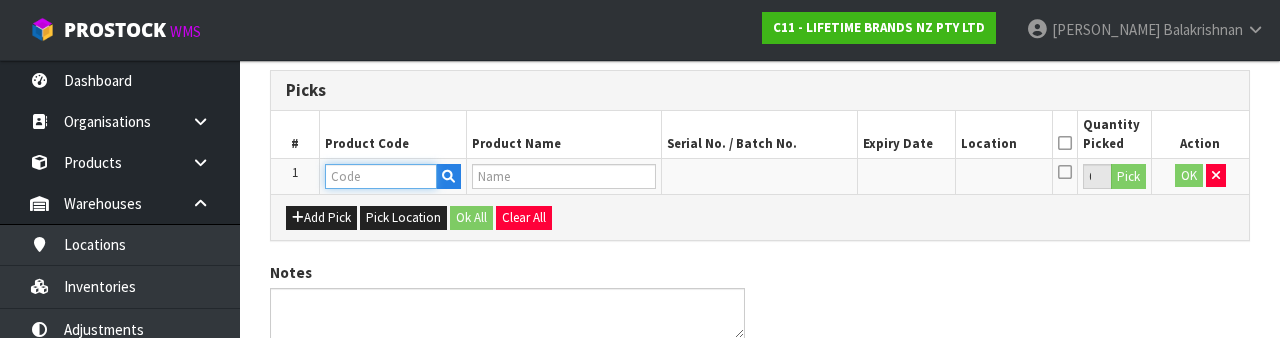 scroll, scrollTop: 350, scrollLeft: 0, axis: vertical 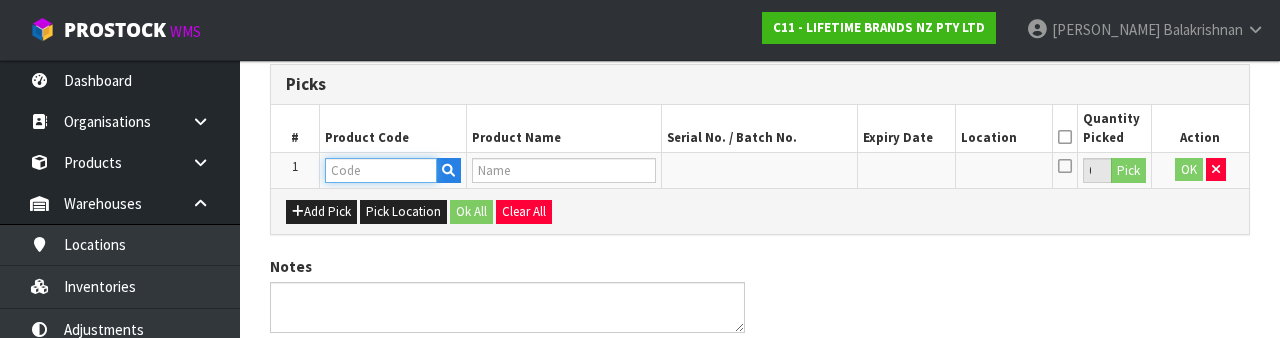 type on "LCDBLSS3CUP" 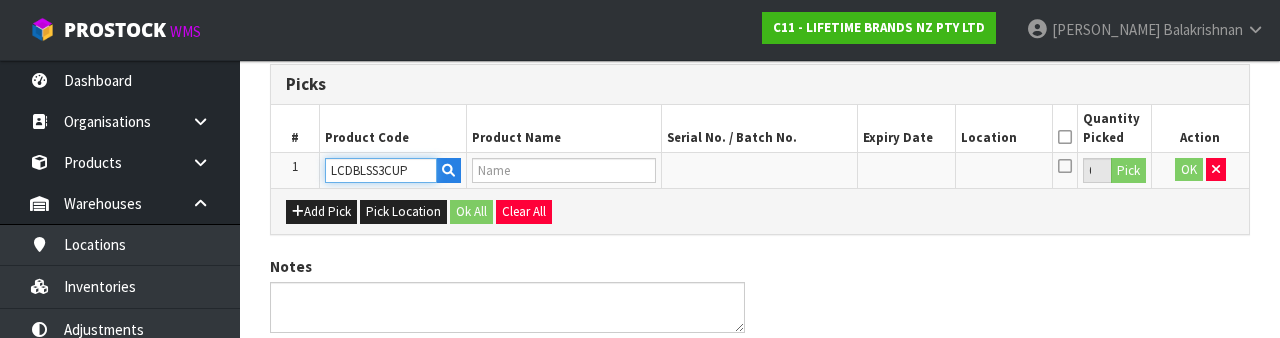 type on "83255 - LC CAFETIERE 3 CUP DOUBLE WALL SS" 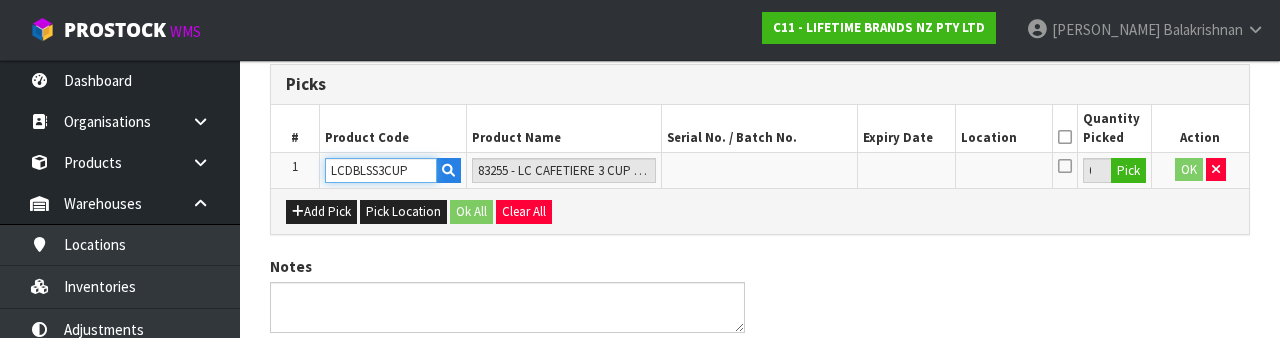 type on "LCDBLSS3CUP" 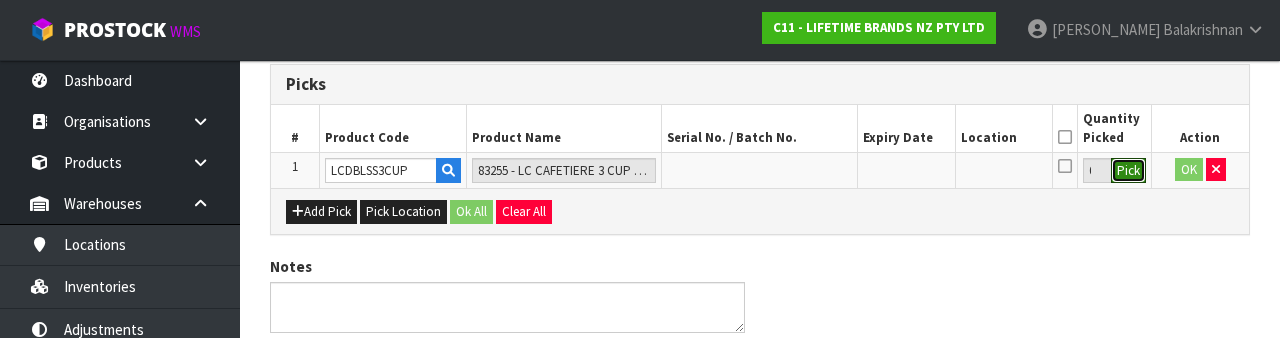 click on "Pick" at bounding box center [1128, 171] 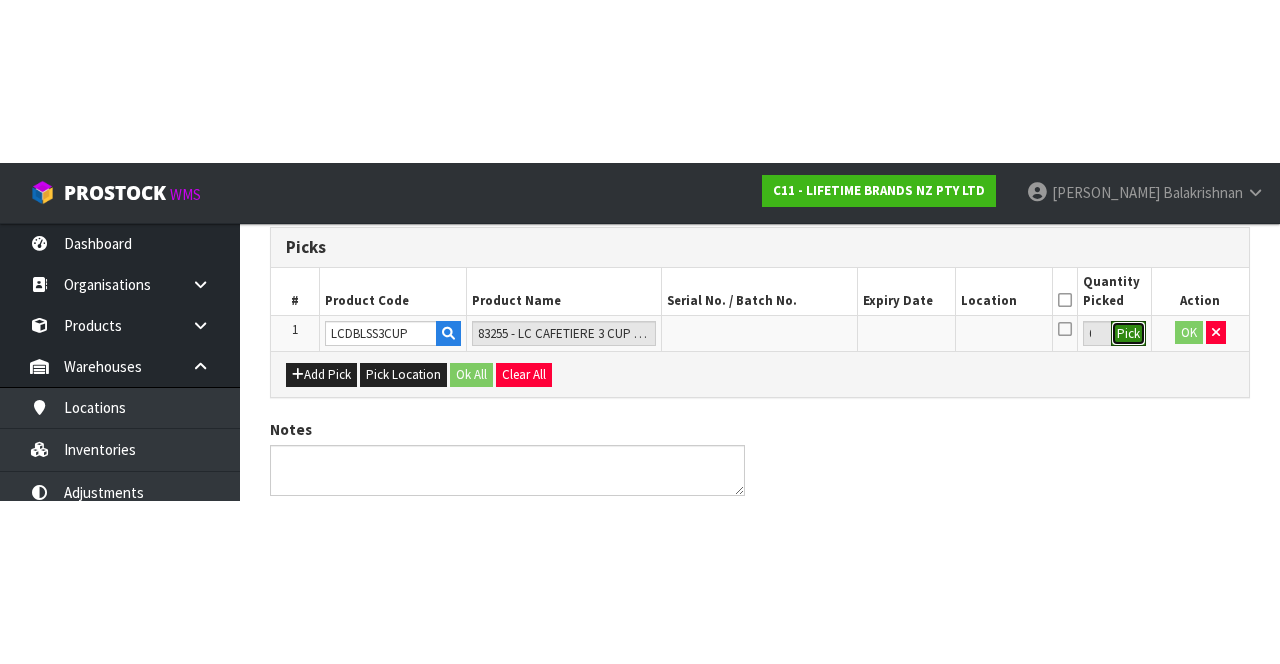 scroll, scrollTop: 114, scrollLeft: 0, axis: vertical 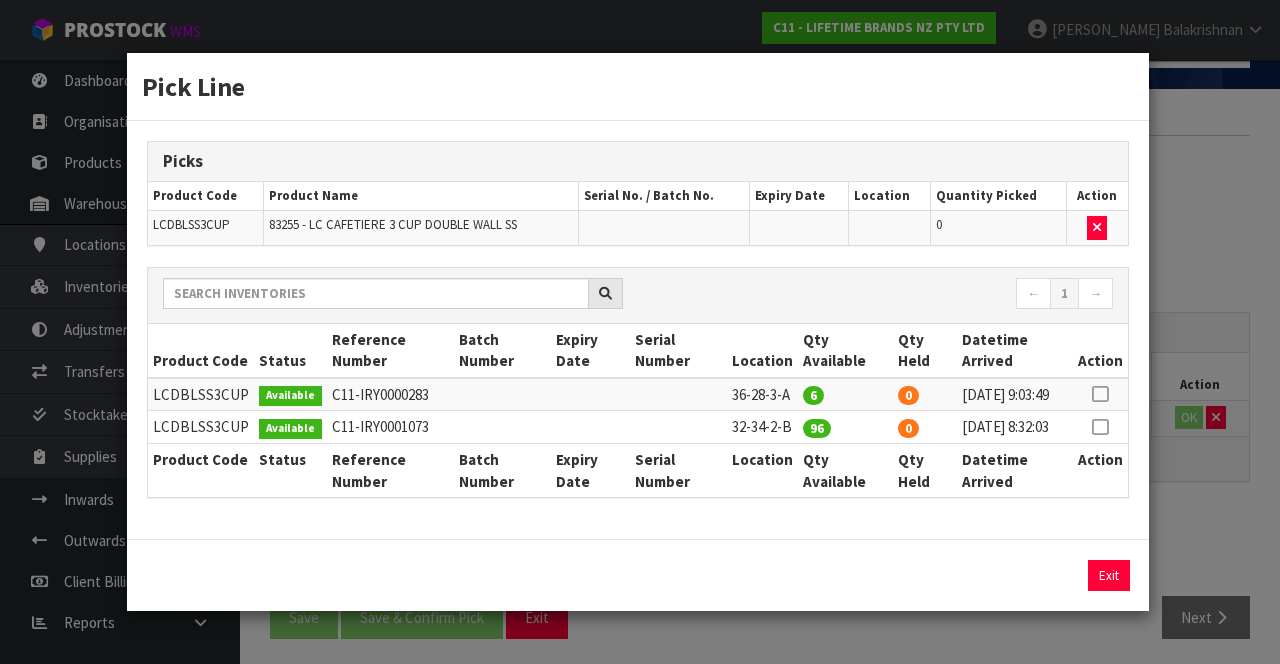 click at bounding box center [1100, 394] 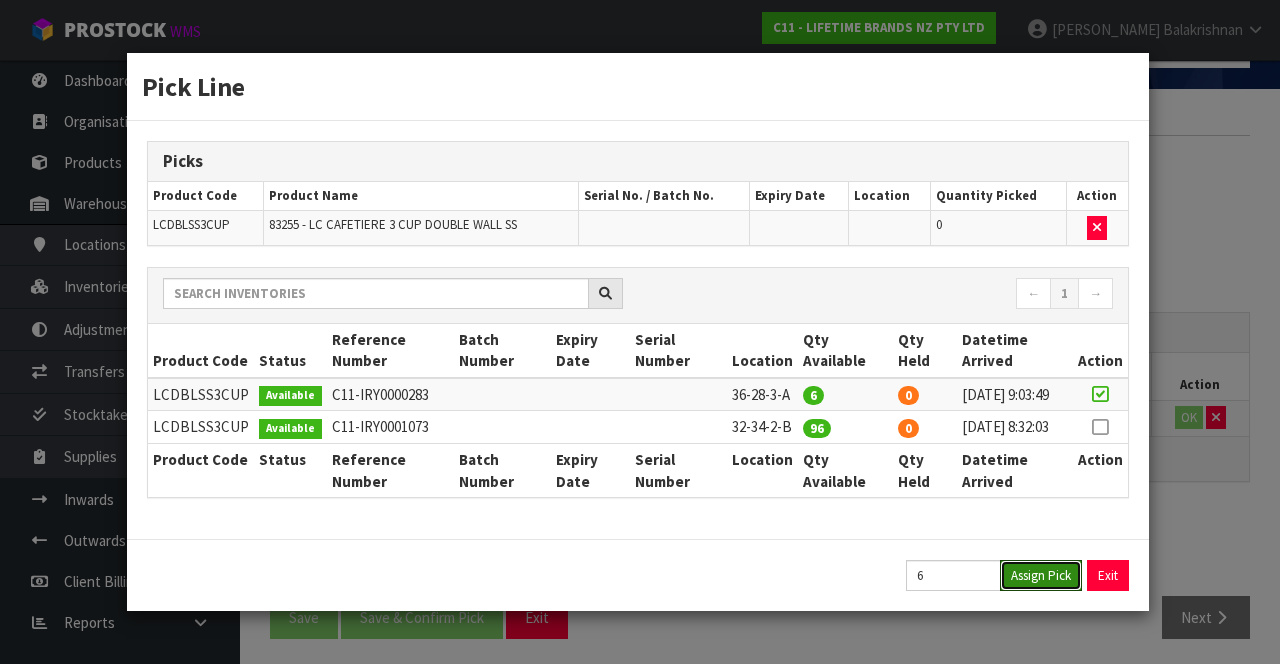 click on "Assign Pick" at bounding box center [1041, 575] 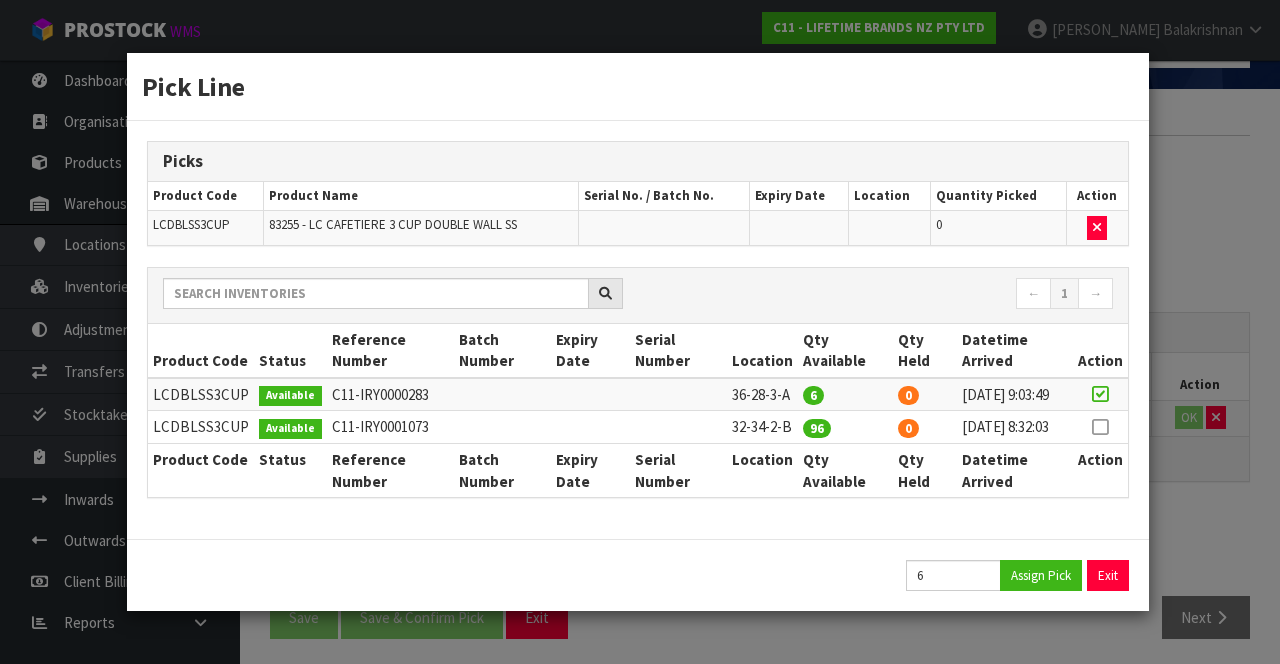 type on "6" 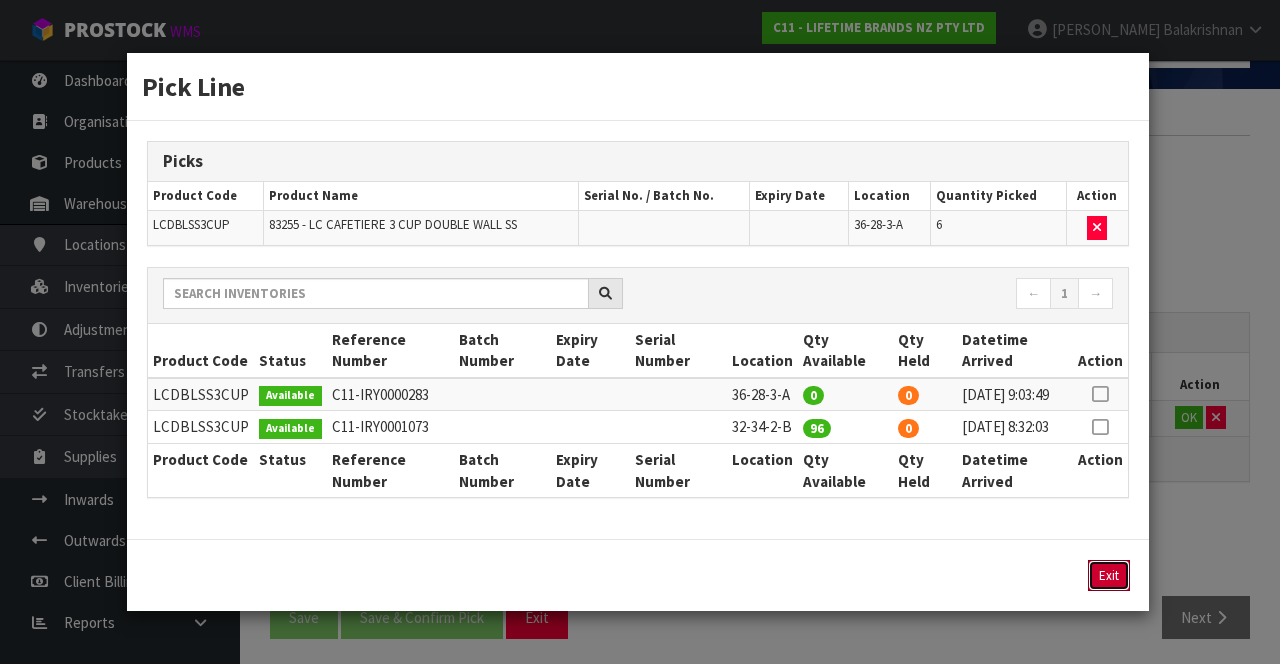 click on "Exit" at bounding box center [1109, 575] 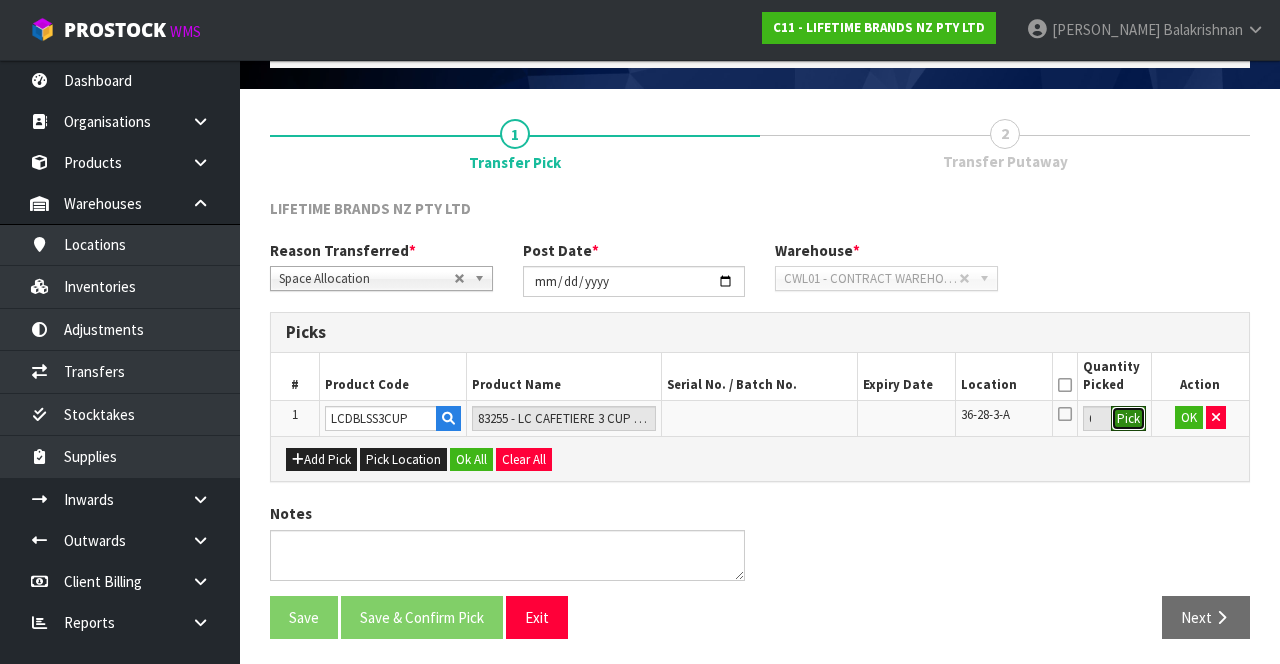 scroll, scrollTop: 107, scrollLeft: 0, axis: vertical 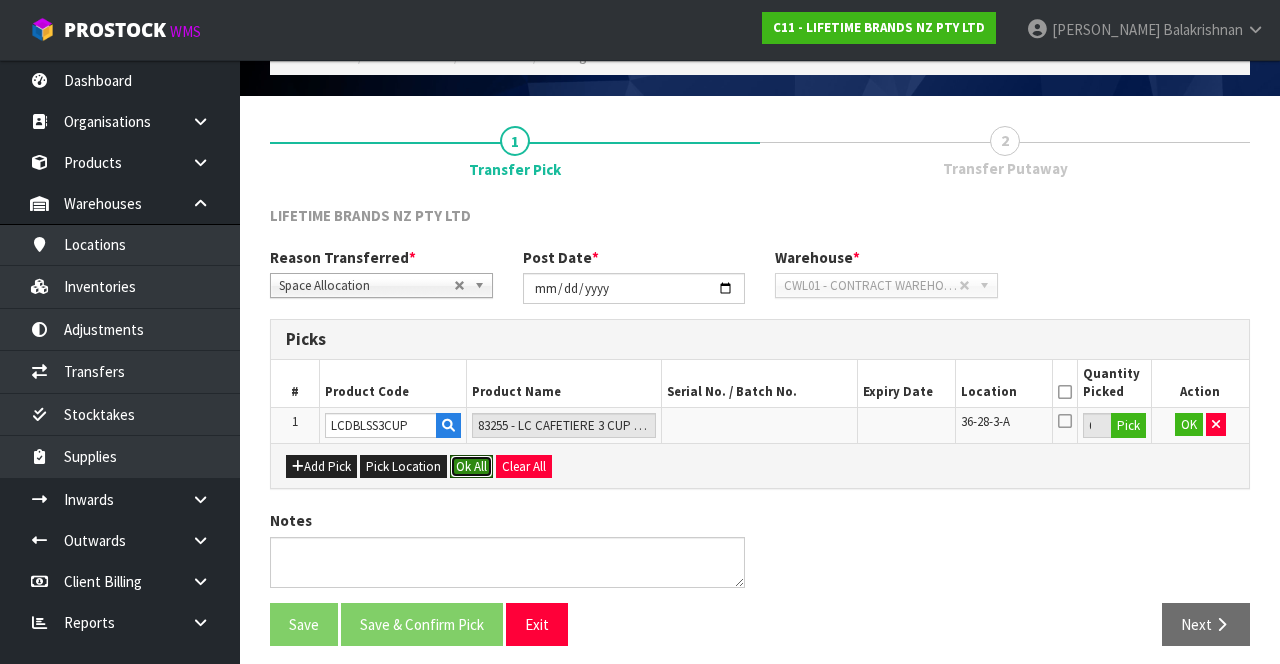 click on "Ok All" at bounding box center (471, 467) 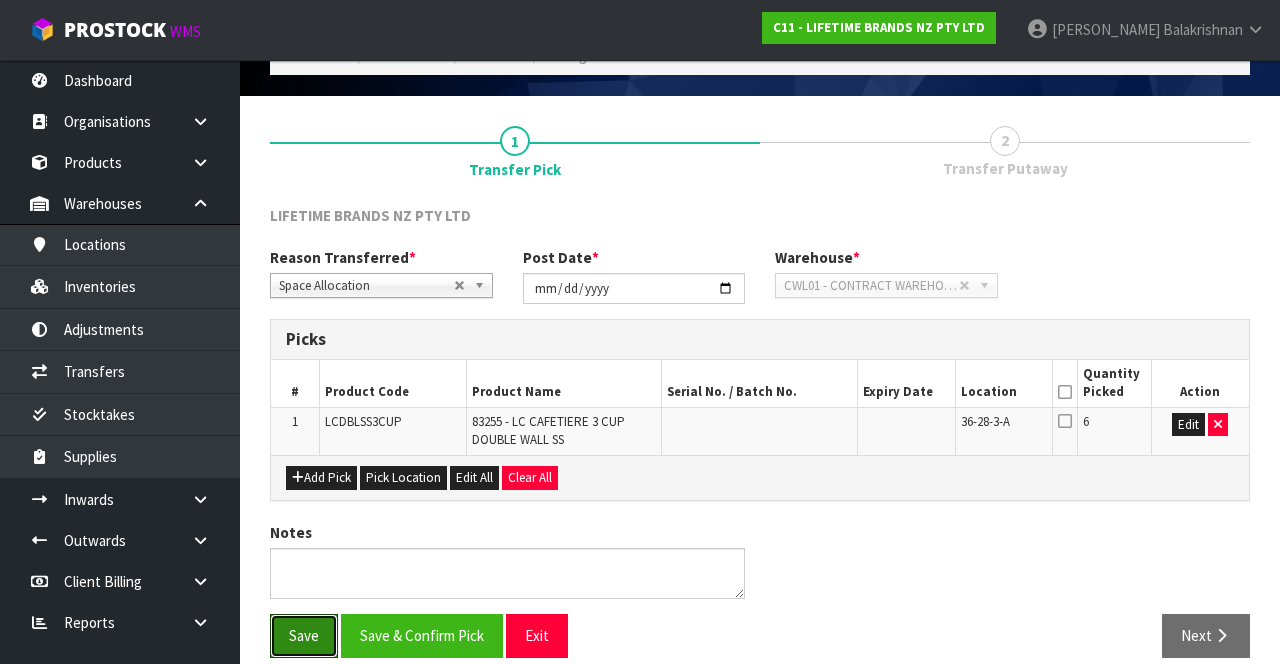 click on "Save" at bounding box center (304, 635) 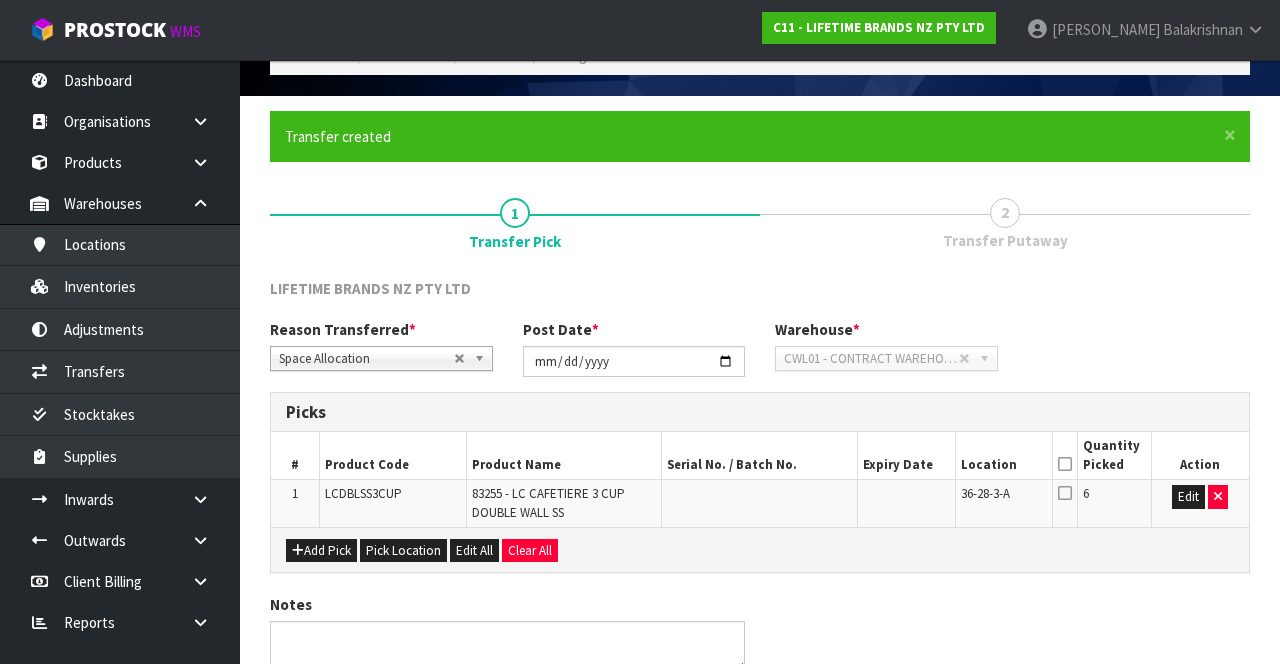 scroll, scrollTop: 0, scrollLeft: 0, axis: both 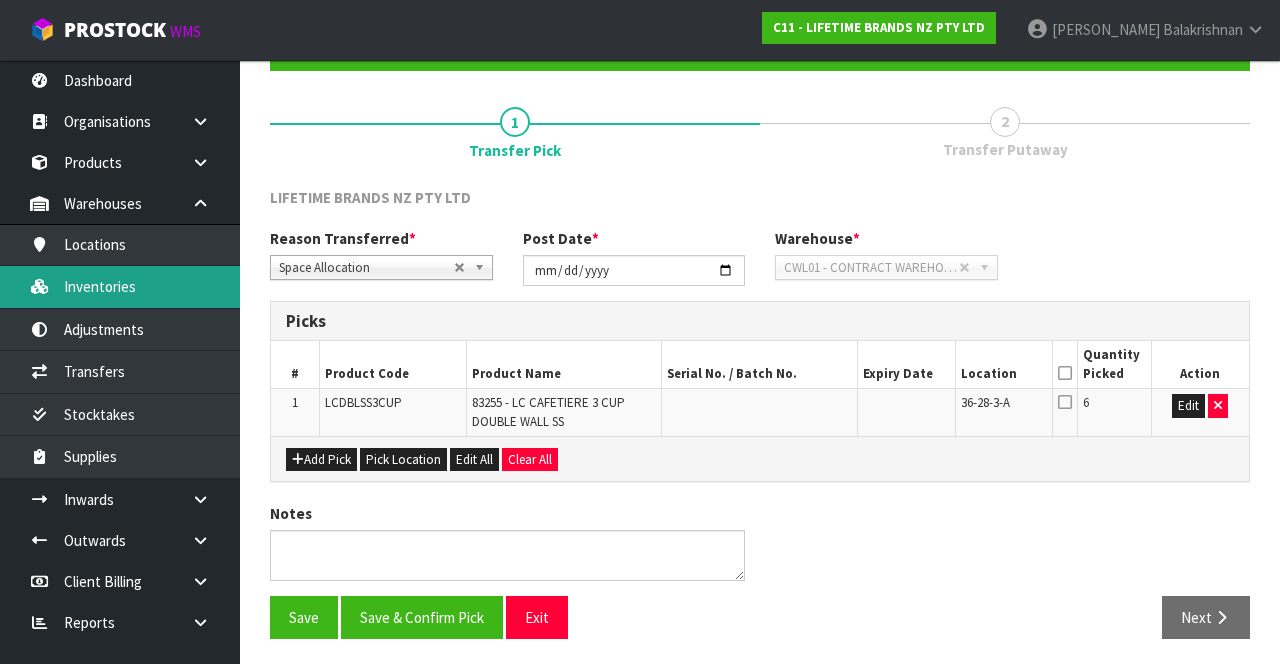 click on "Inventories" at bounding box center [120, 286] 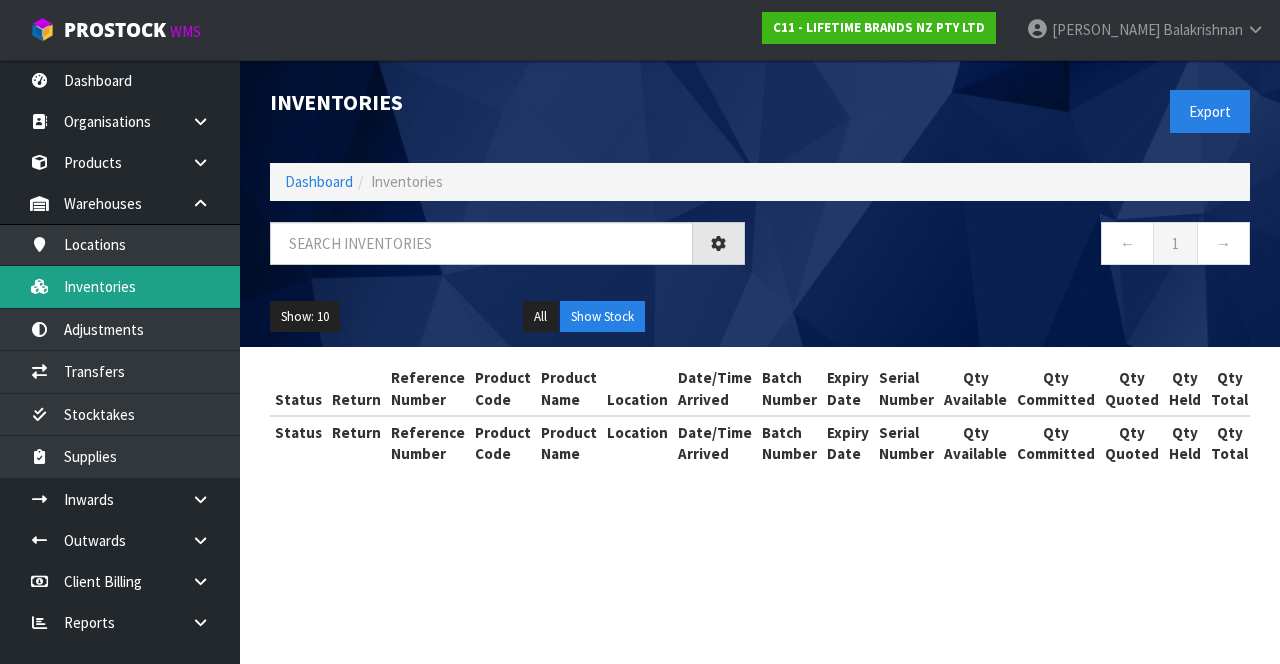 scroll, scrollTop: 0, scrollLeft: 0, axis: both 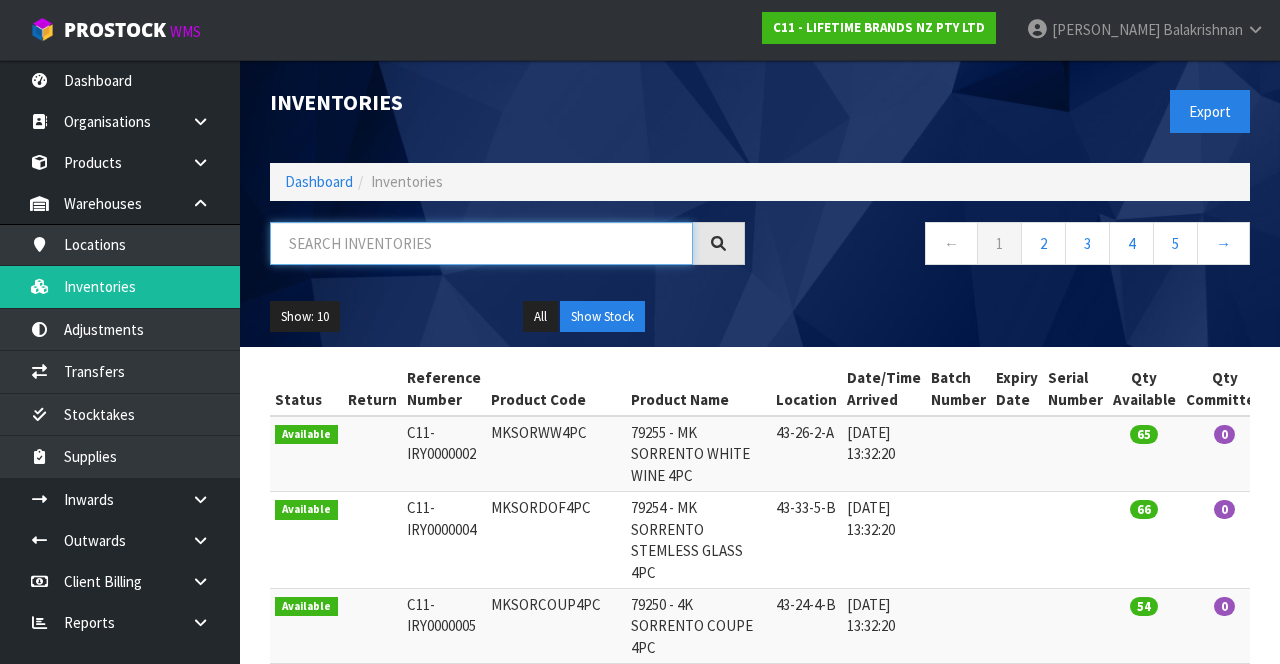 paste on "LCDBLSS3CUP" 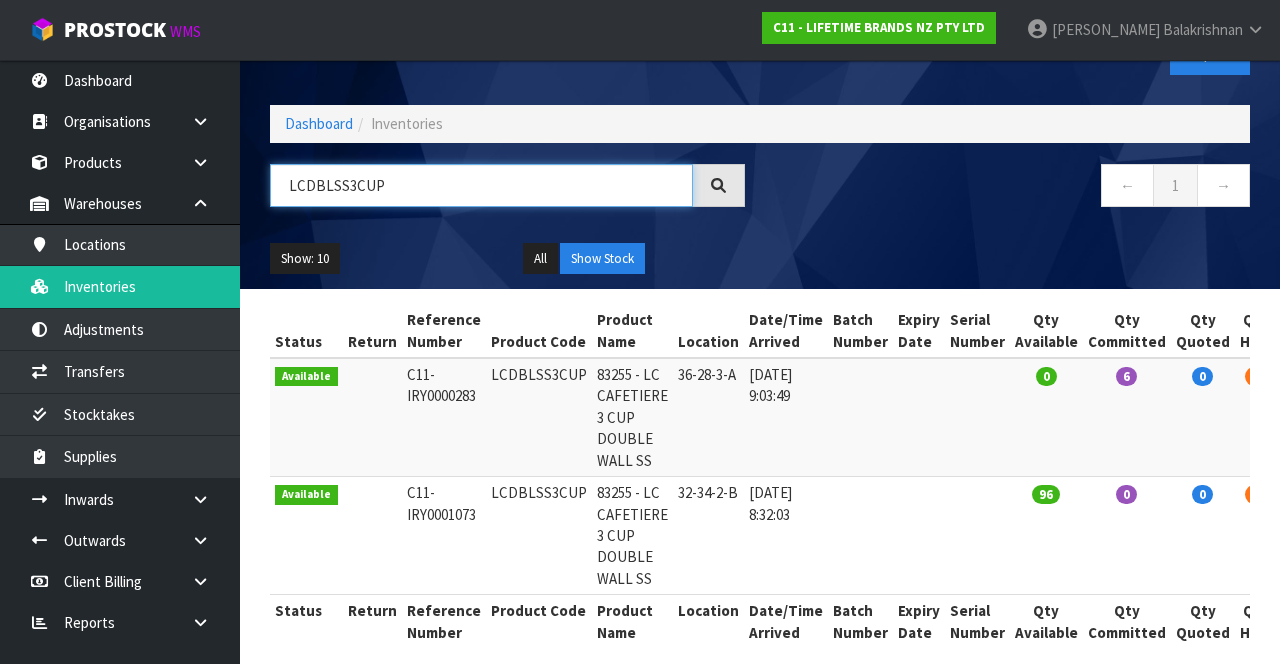 scroll, scrollTop: 76, scrollLeft: 0, axis: vertical 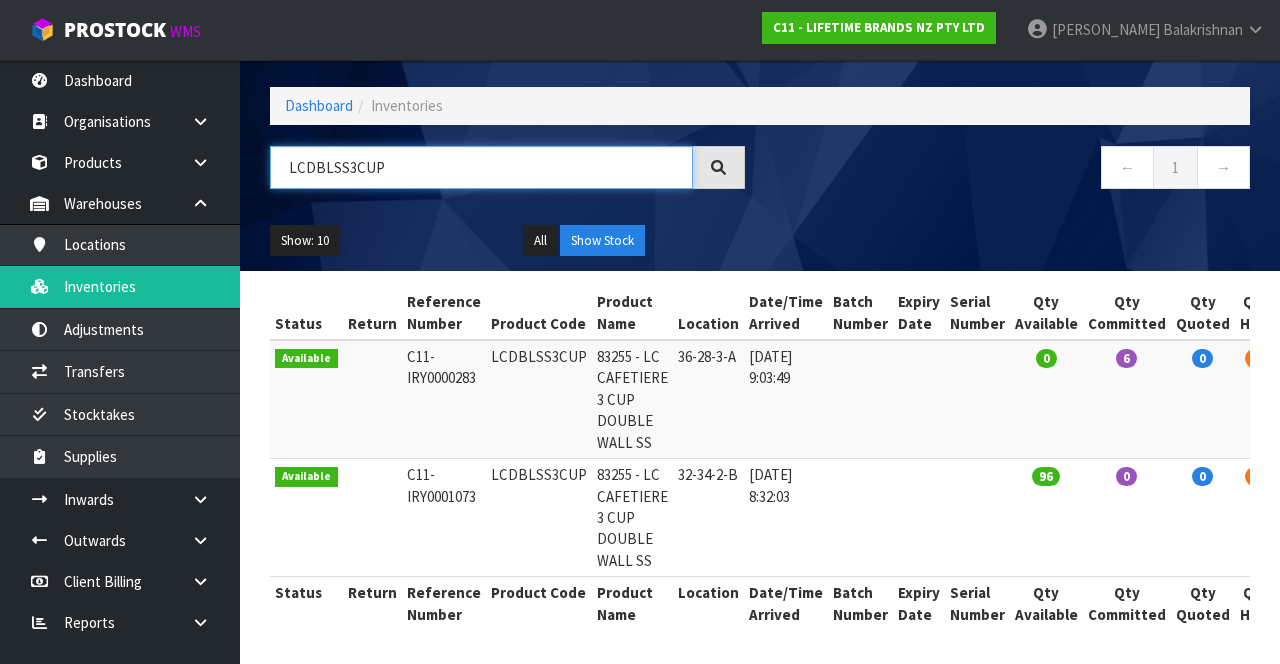 type on "LCDBLSS3CUP" 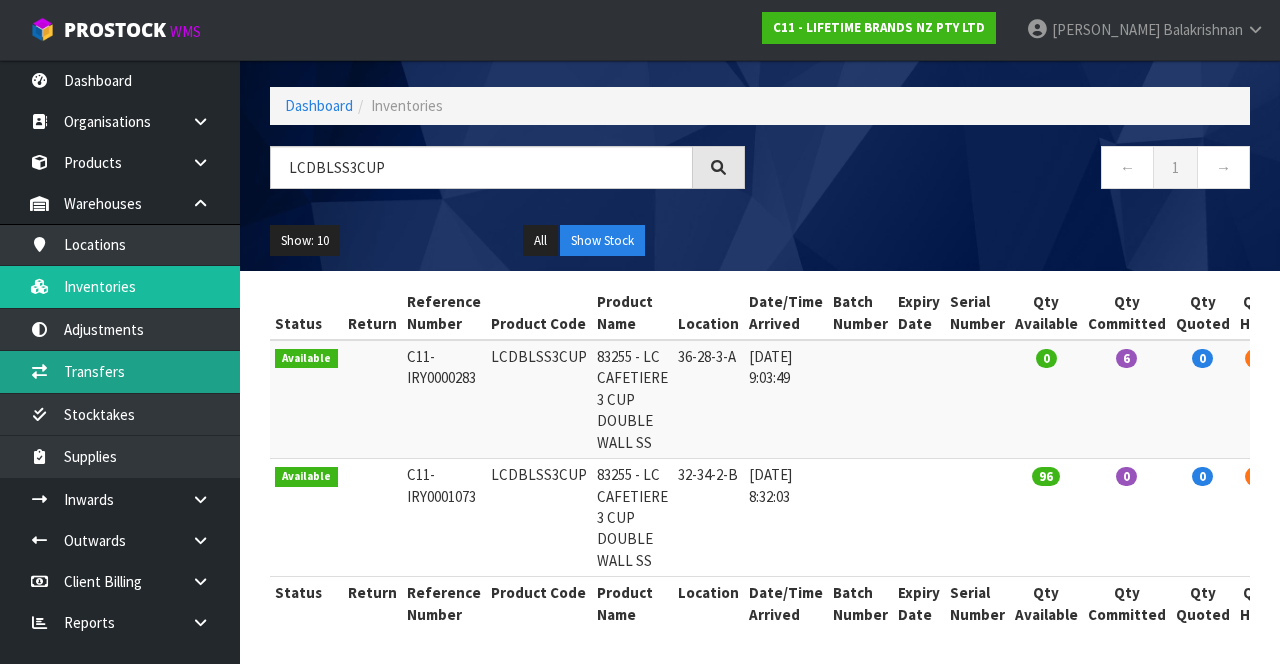 click on "Transfers" at bounding box center [120, 371] 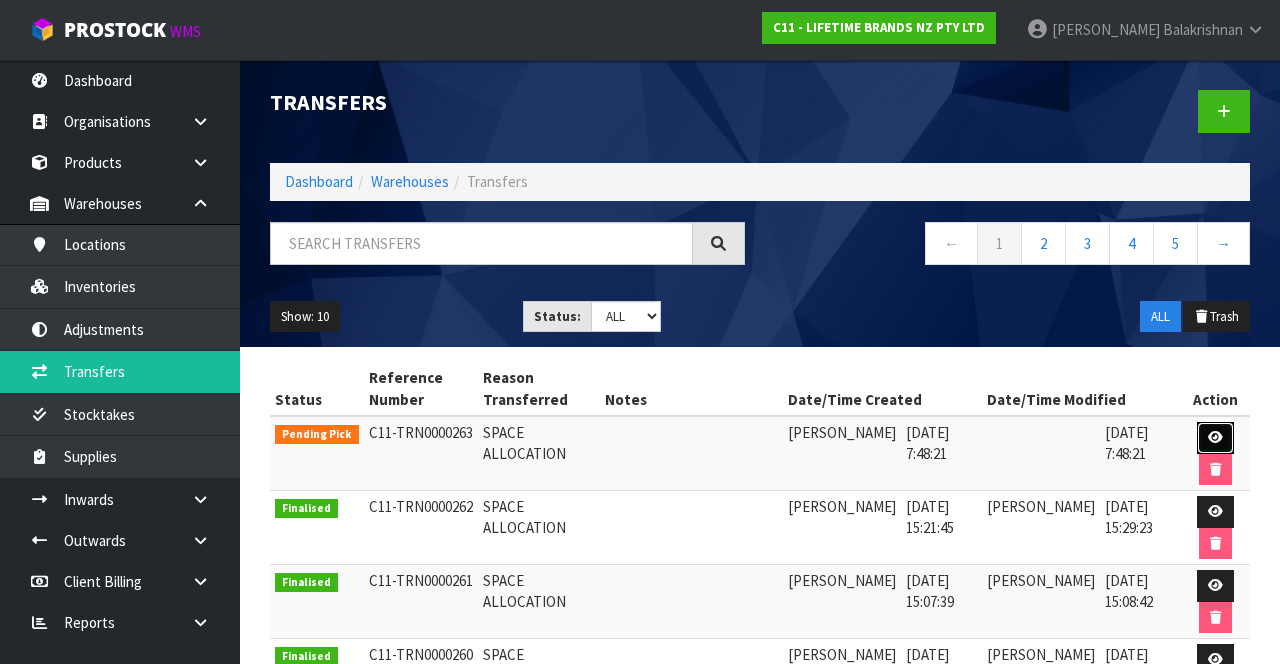 click at bounding box center [1215, 438] 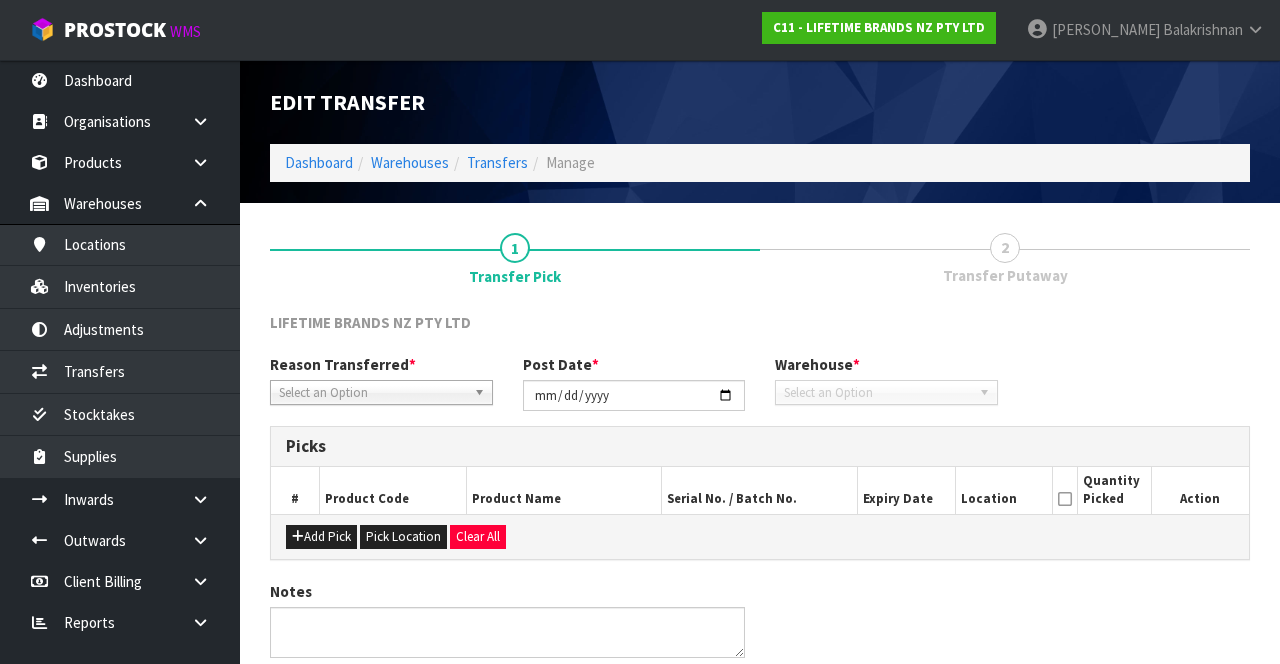 type on "[DATE]" 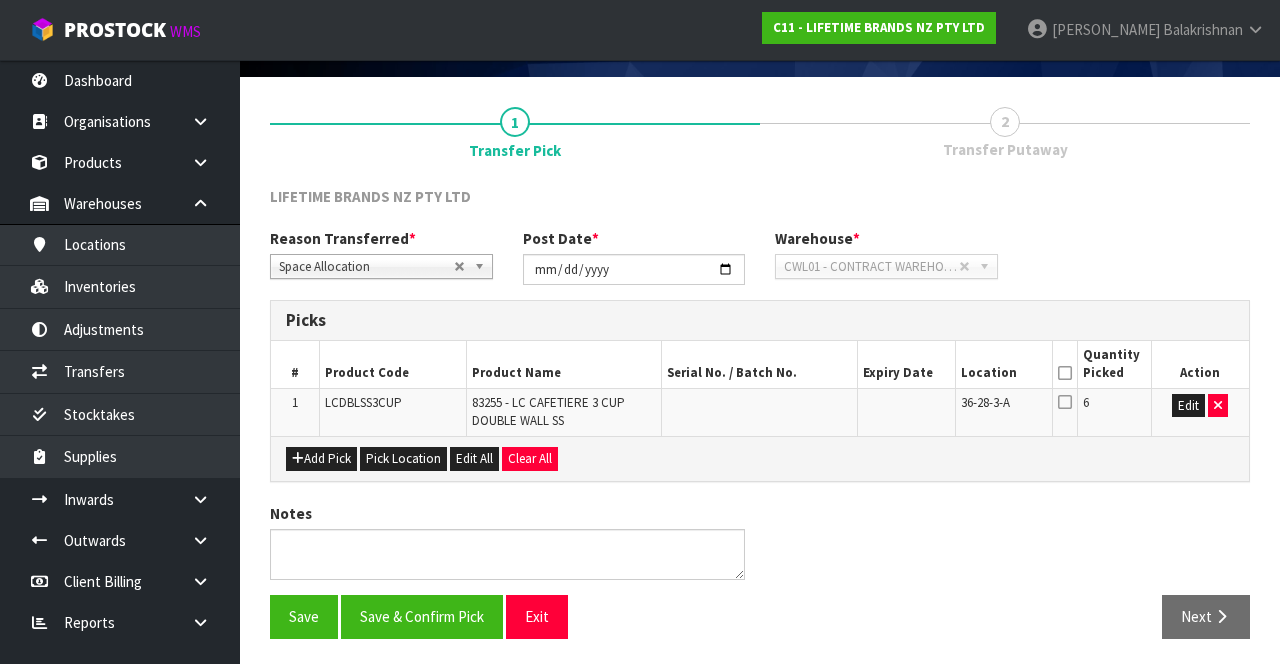 scroll, scrollTop: 126, scrollLeft: 0, axis: vertical 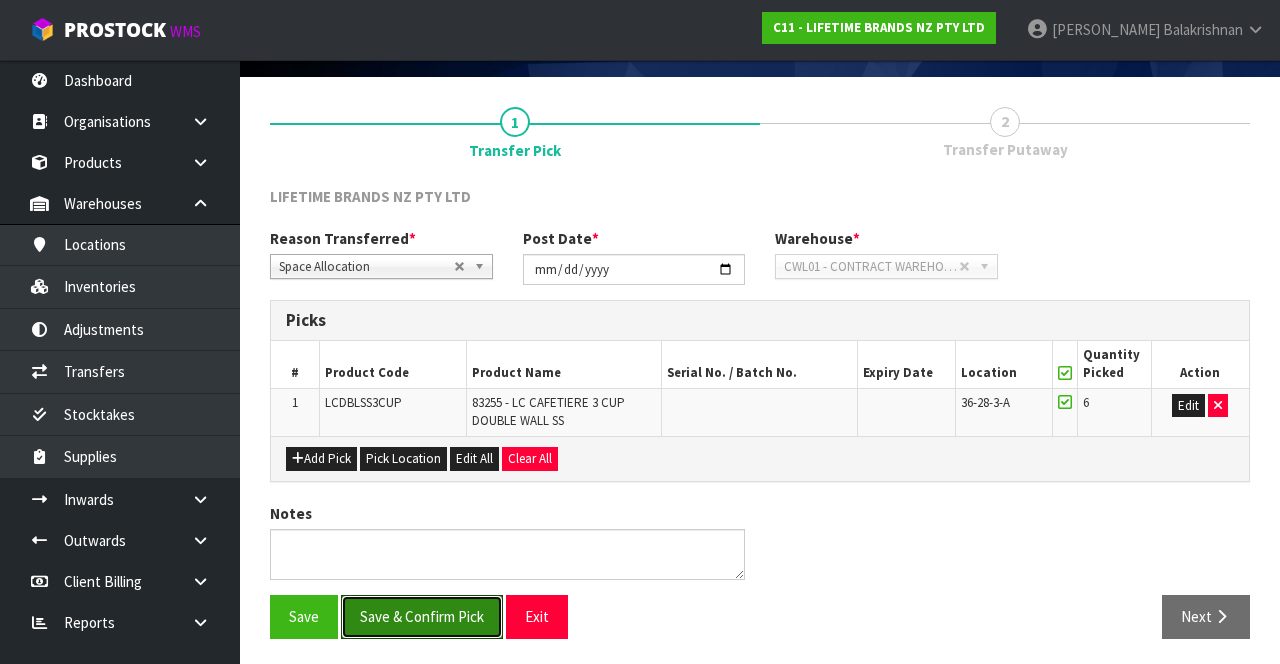 click on "Save & Confirm Pick" at bounding box center (422, 616) 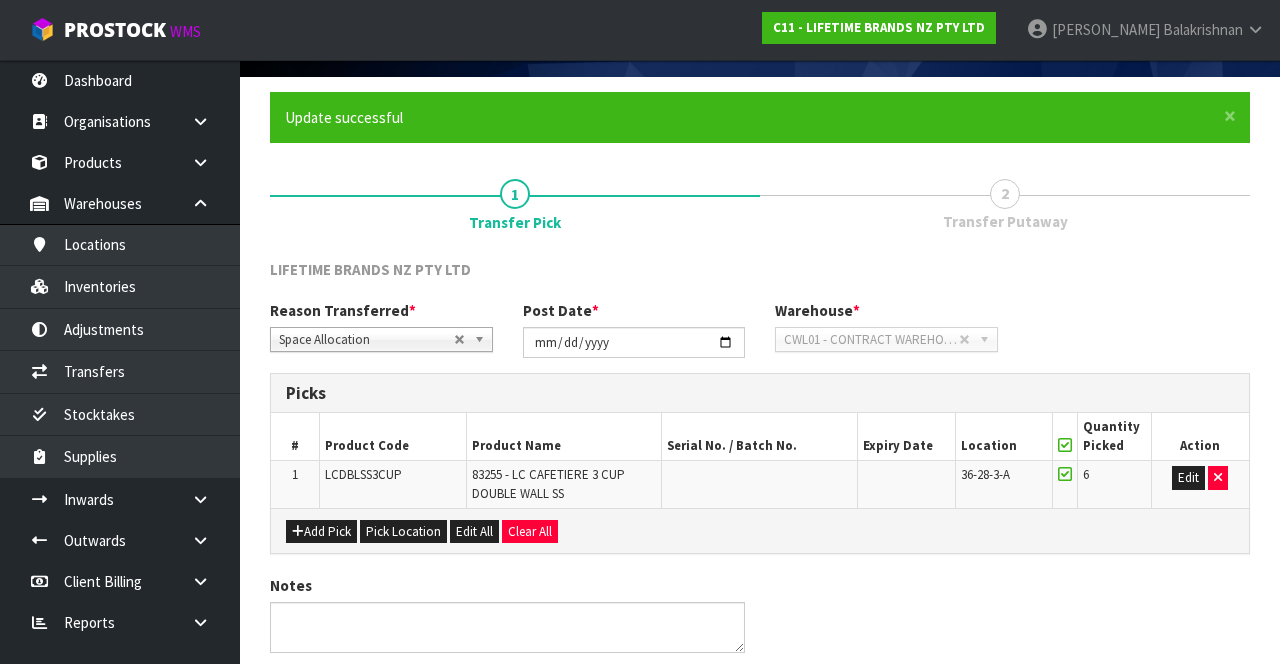 scroll, scrollTop: 0, scrollLeft: 0, axis: both 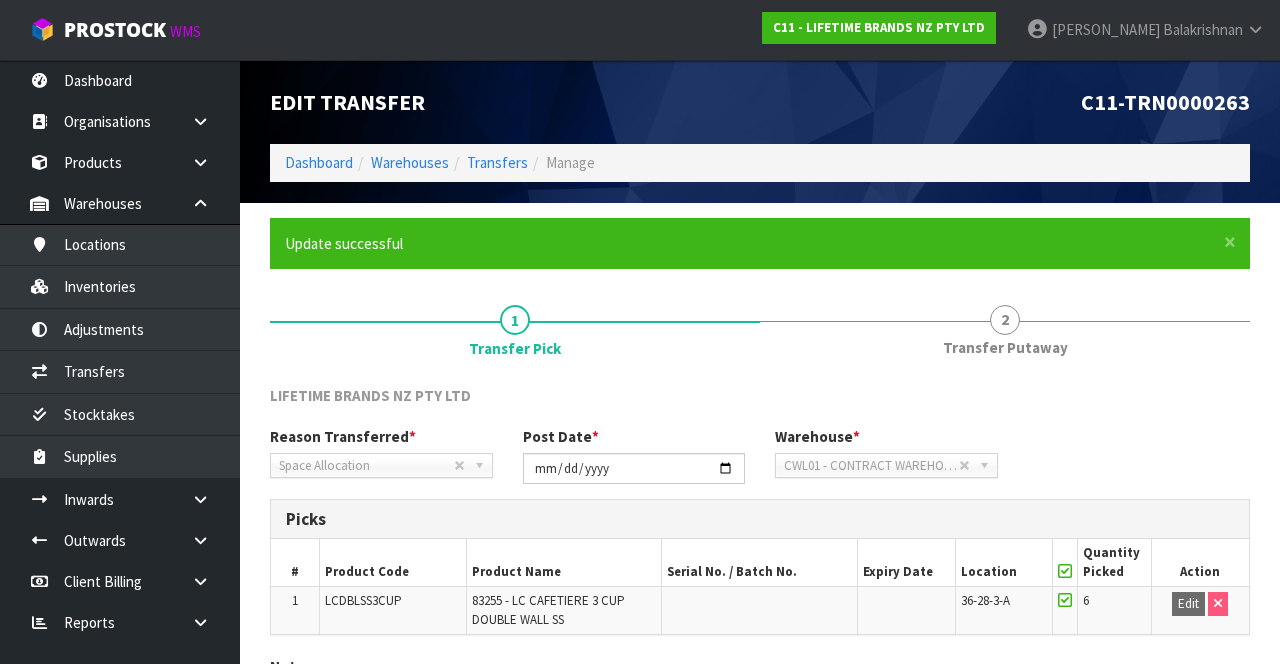 click on "2" at bounding box center [1005, 320] 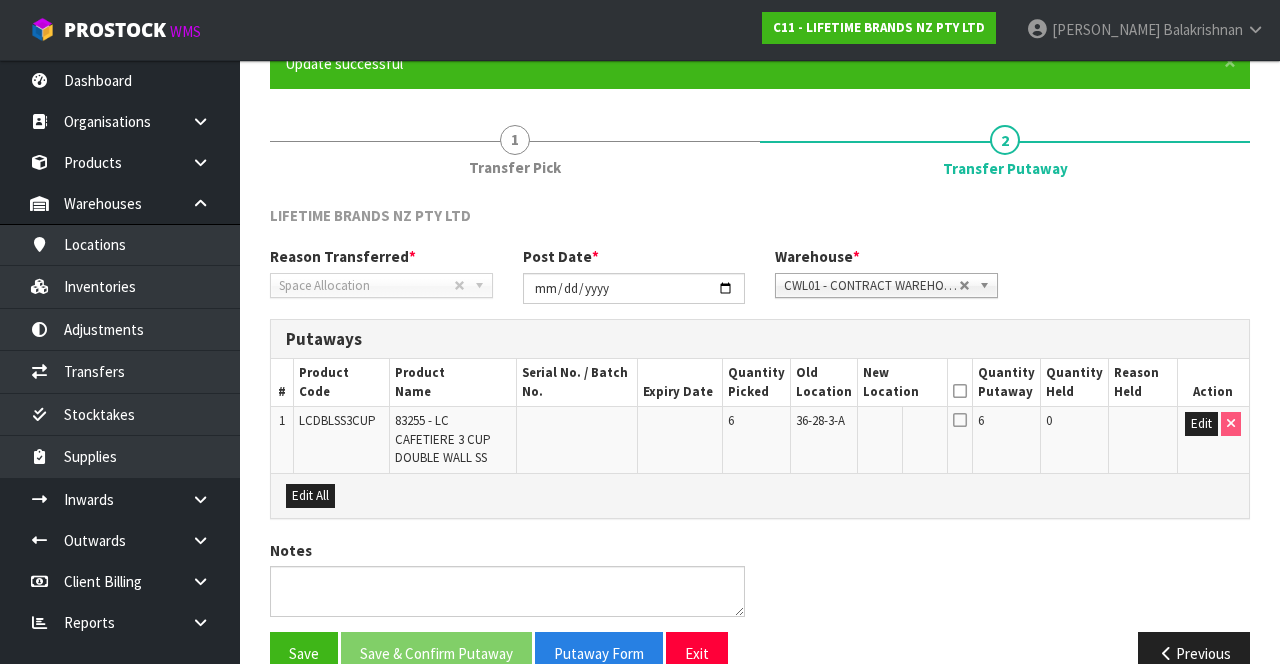 scroll, scrollTop: 217, scrollLeft: 0, axis: vertical 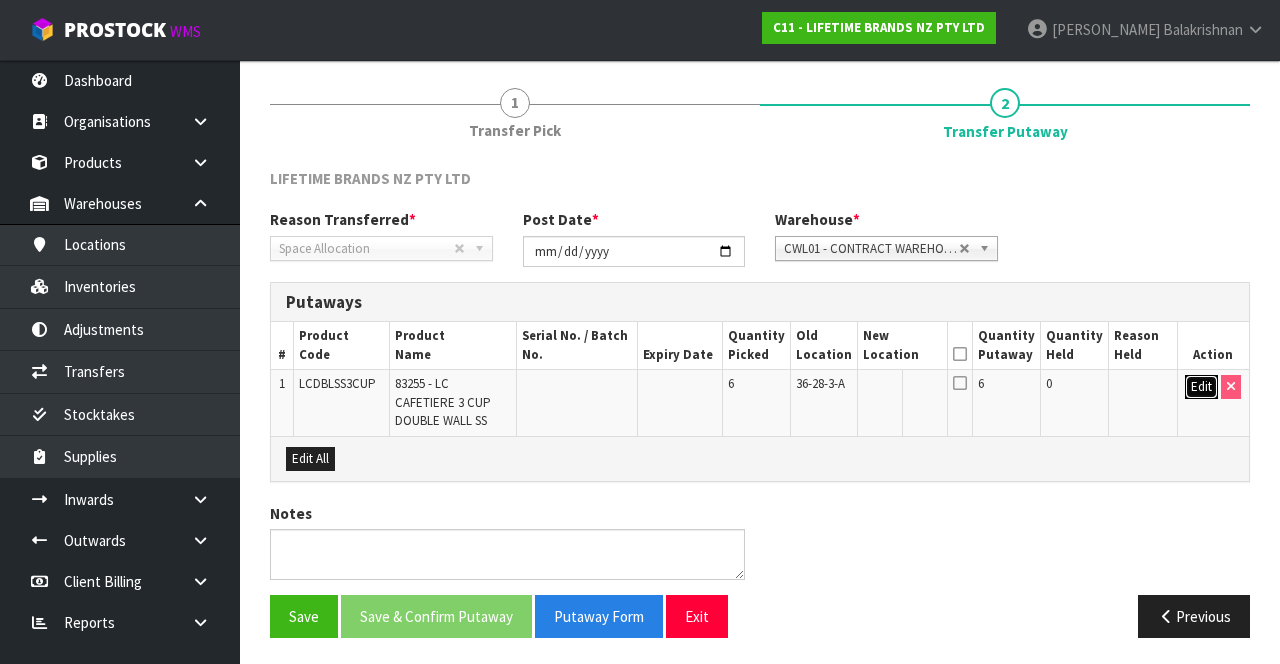 click on "Edit" at bounding box center [1201, 387] 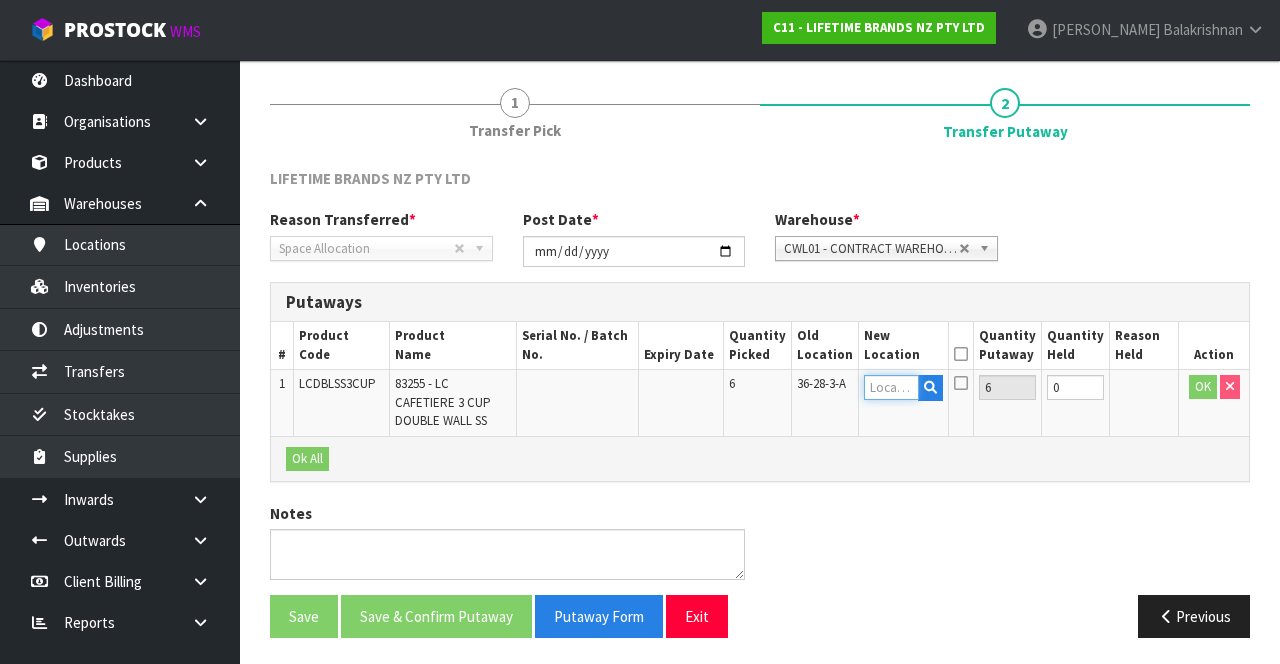 click at bounding box center (891, 387) 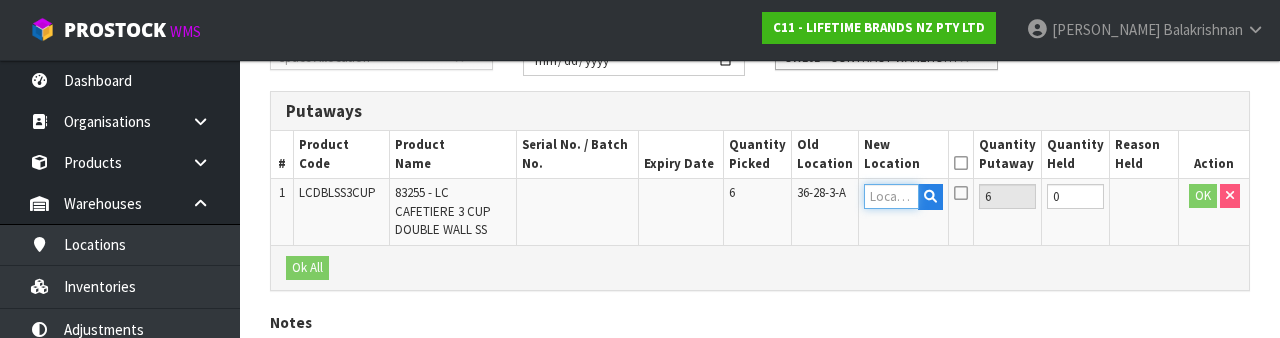 scroll, scrollTop: 422, scrollLeft: 0, axis: vertical 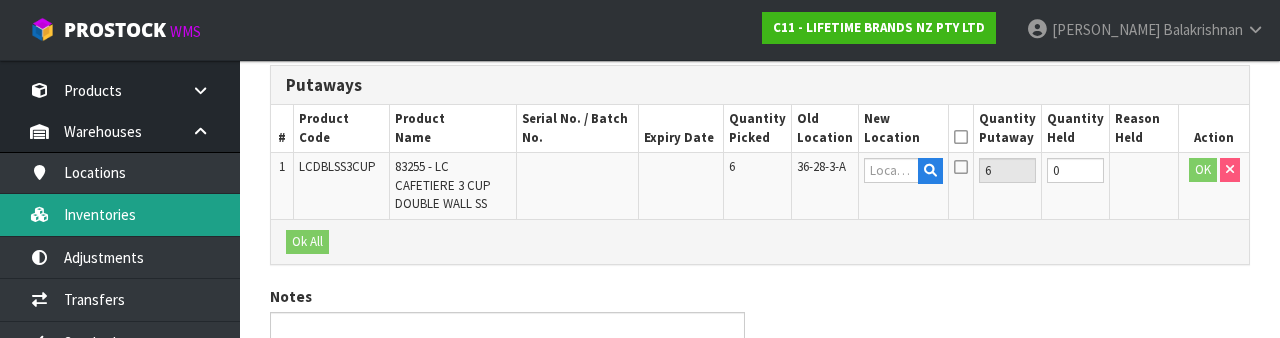 click on "Inventories" at bounding box center [120, 214] 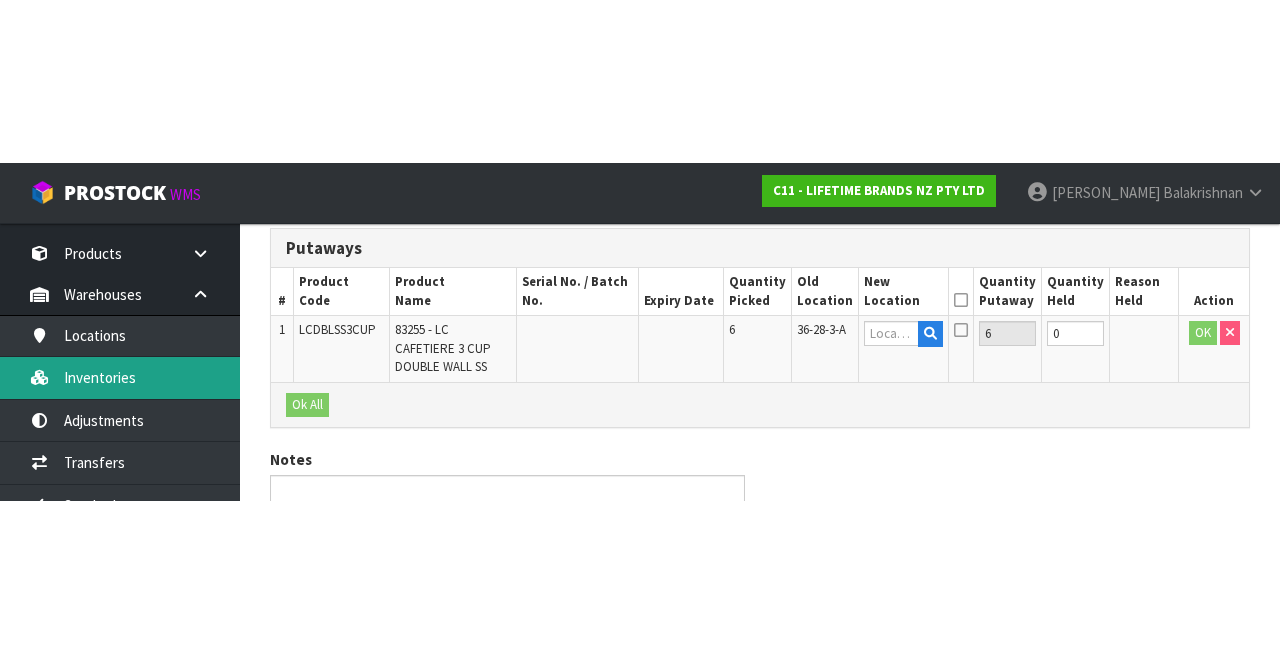 scroll, scrollTop: 217, scrollLeft: 0, axis: vertical 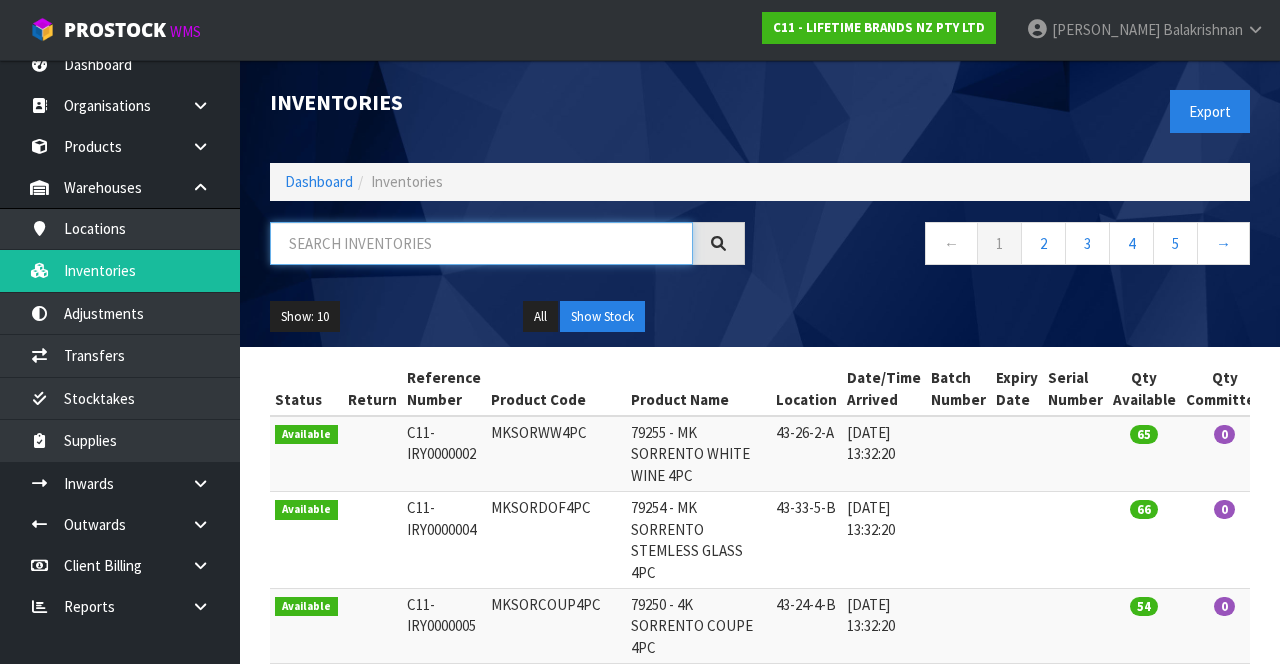 paste on "LCDBLSS3CUP" 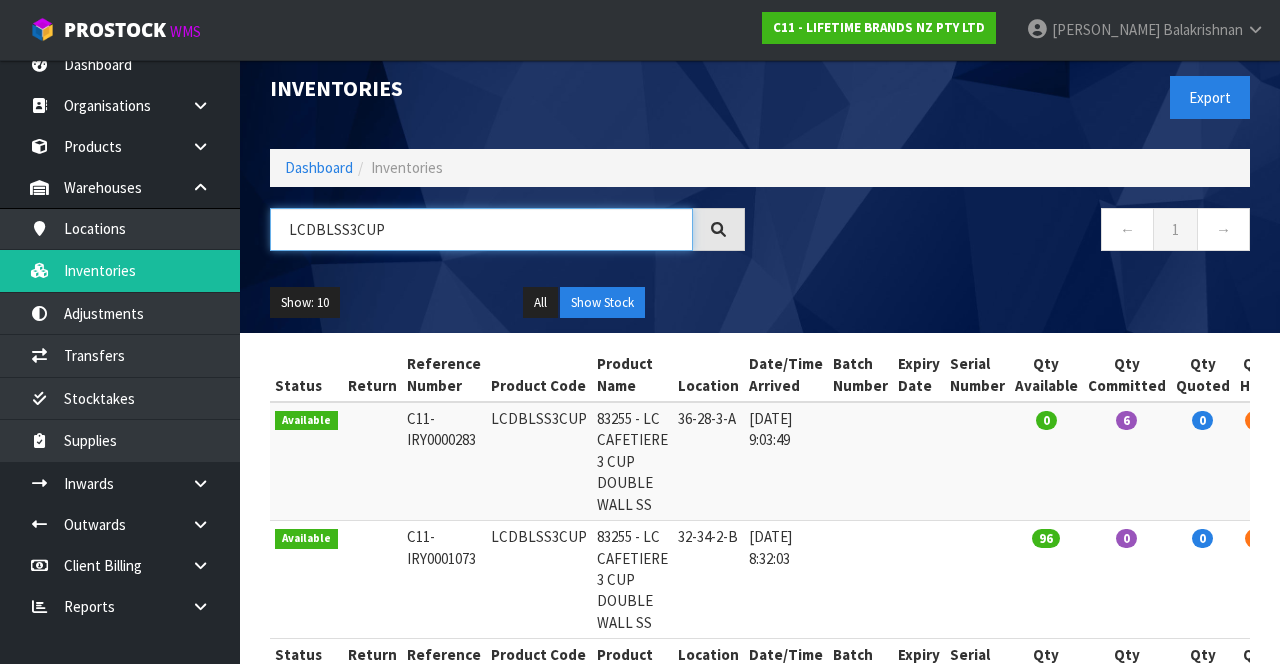 scroll, scrollTop: 76, scrollLeft: 0, axis: vertical 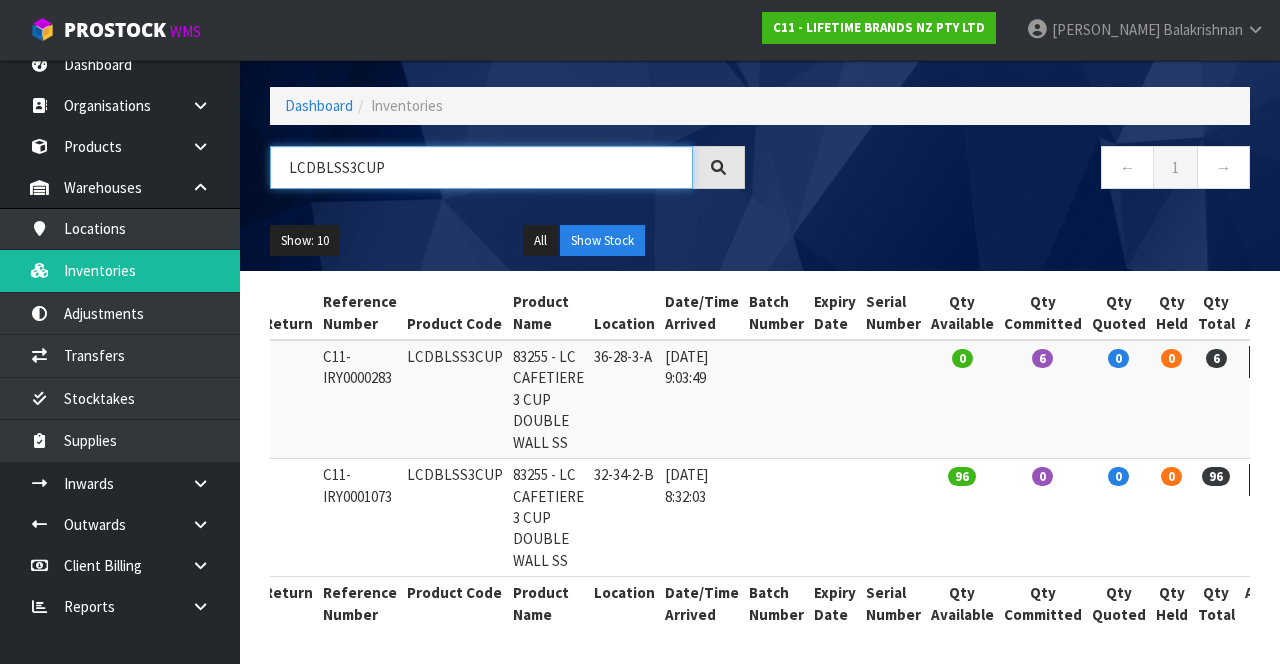 type on "LCDBLSS3CUP" 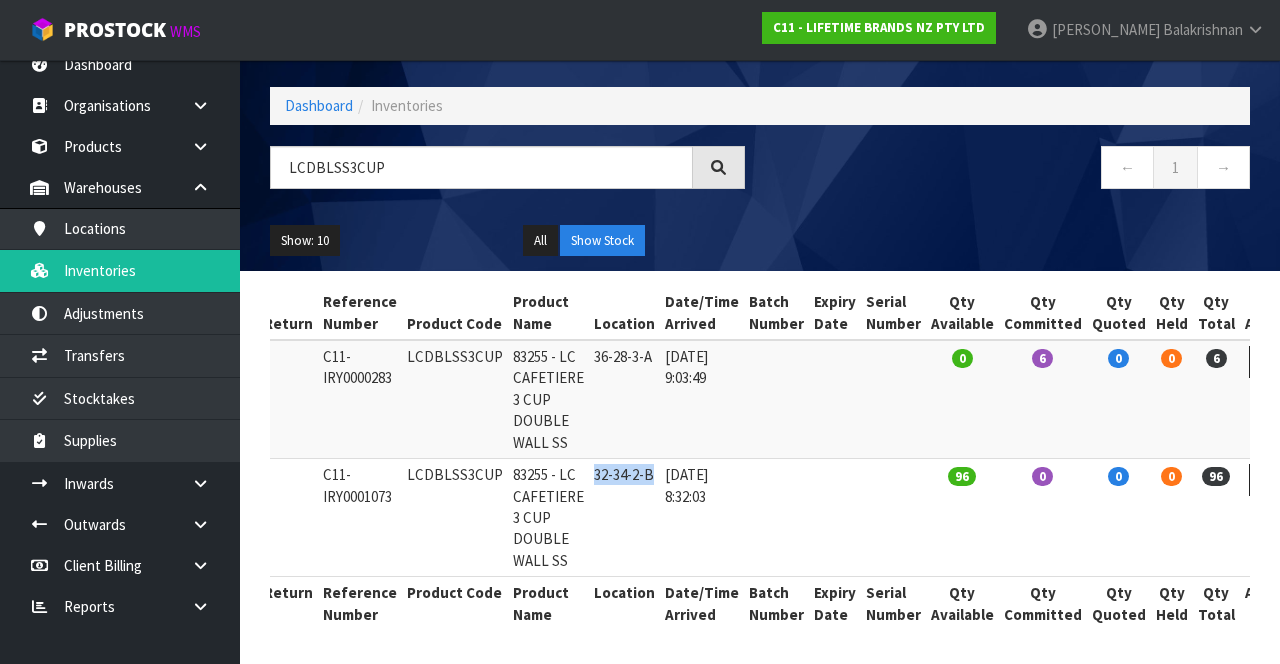 copy on "32-34-2-B" 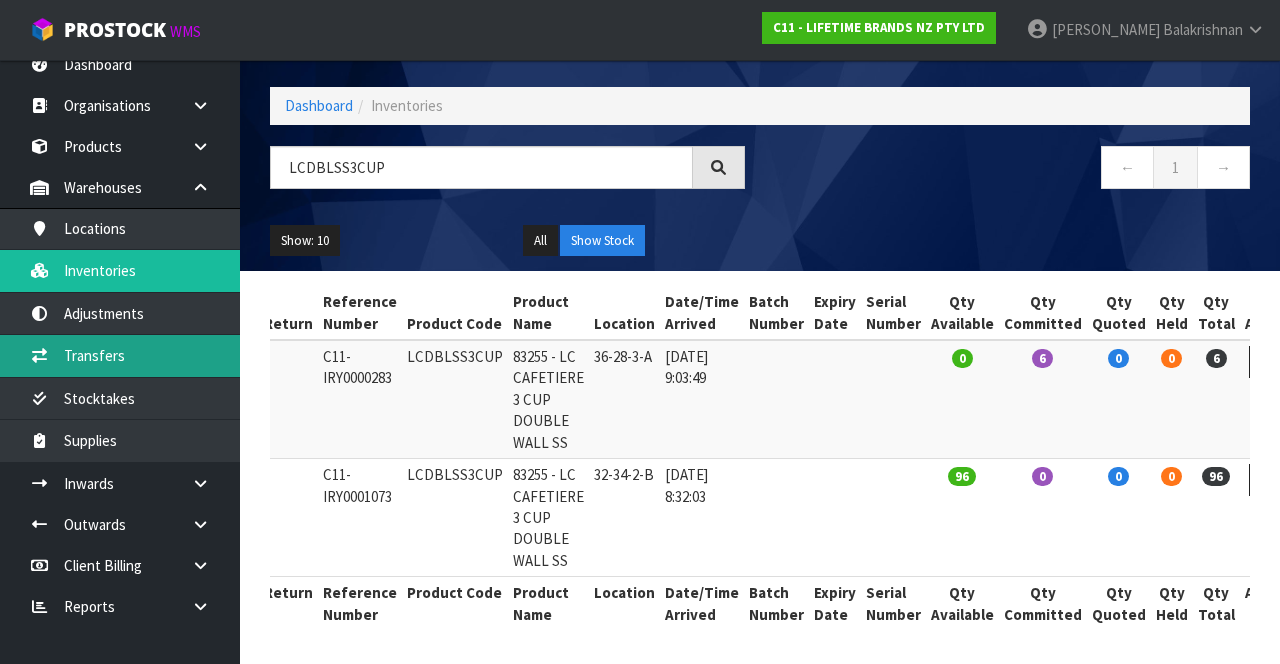 click on "Transfers" at bounding box center [120, 355] 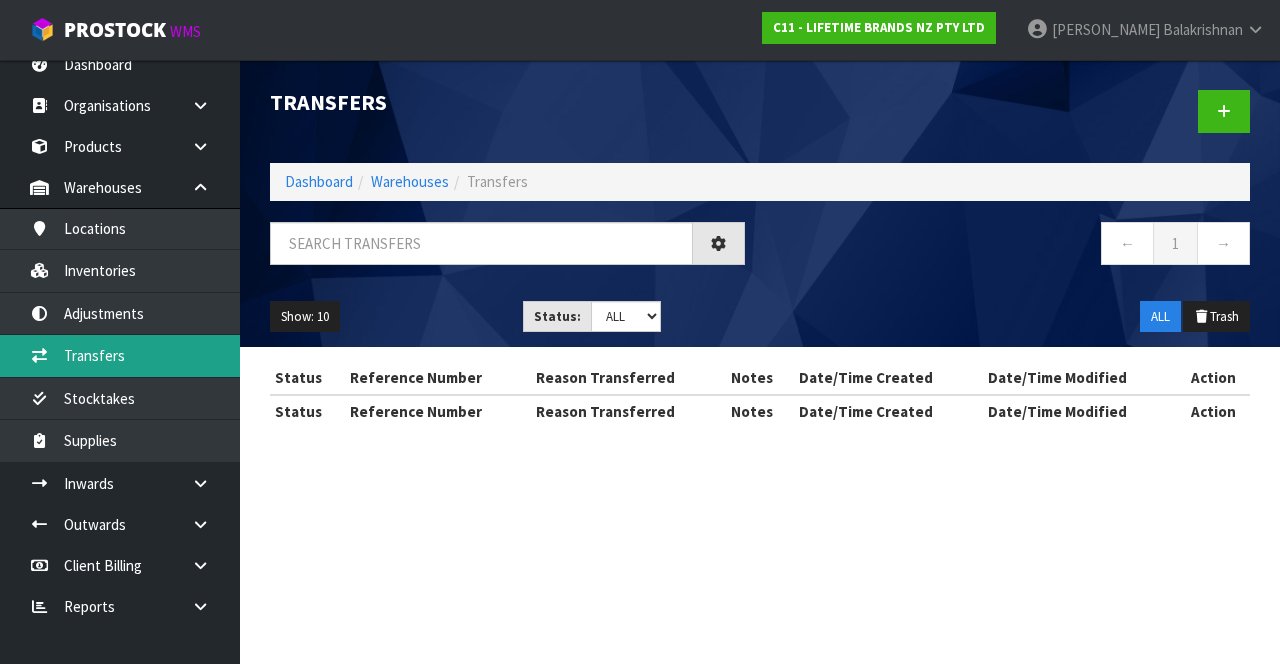 scroll, scrollTop: 0, scrollLeft: 0, axis: both 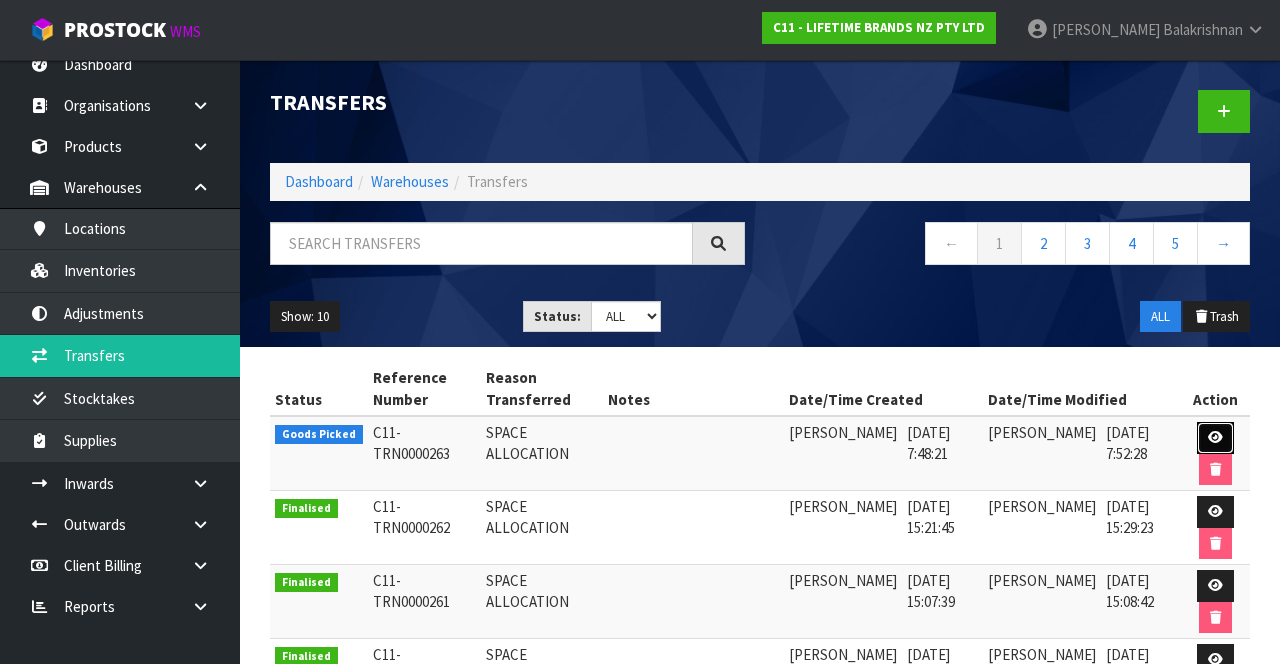 click at bounding box center (1215, 437) 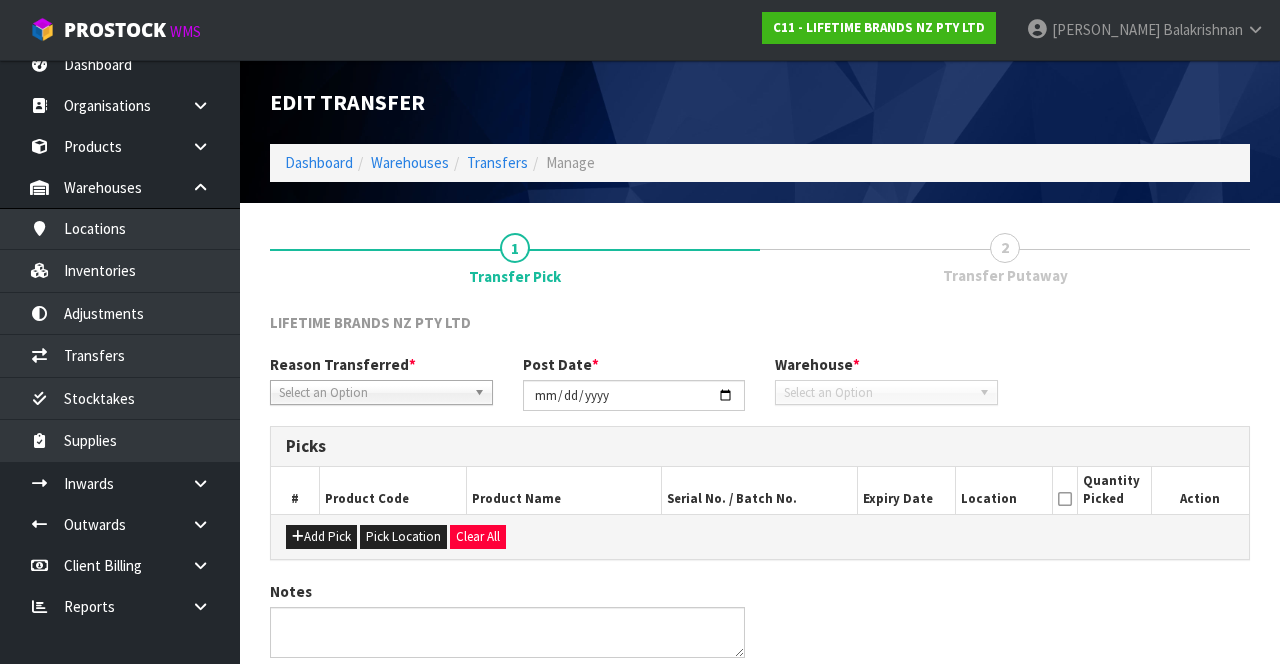 type on "[DATE]" 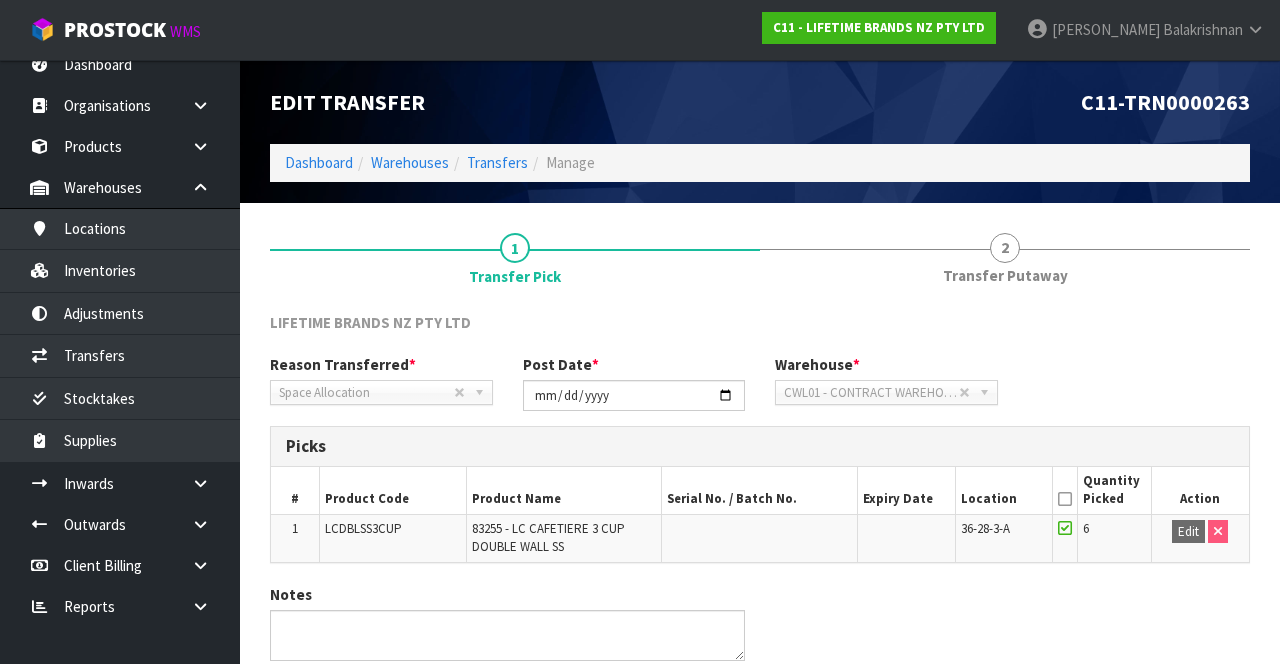 click on "2
Transfer Putaway" at bounding box center (1005, 257) 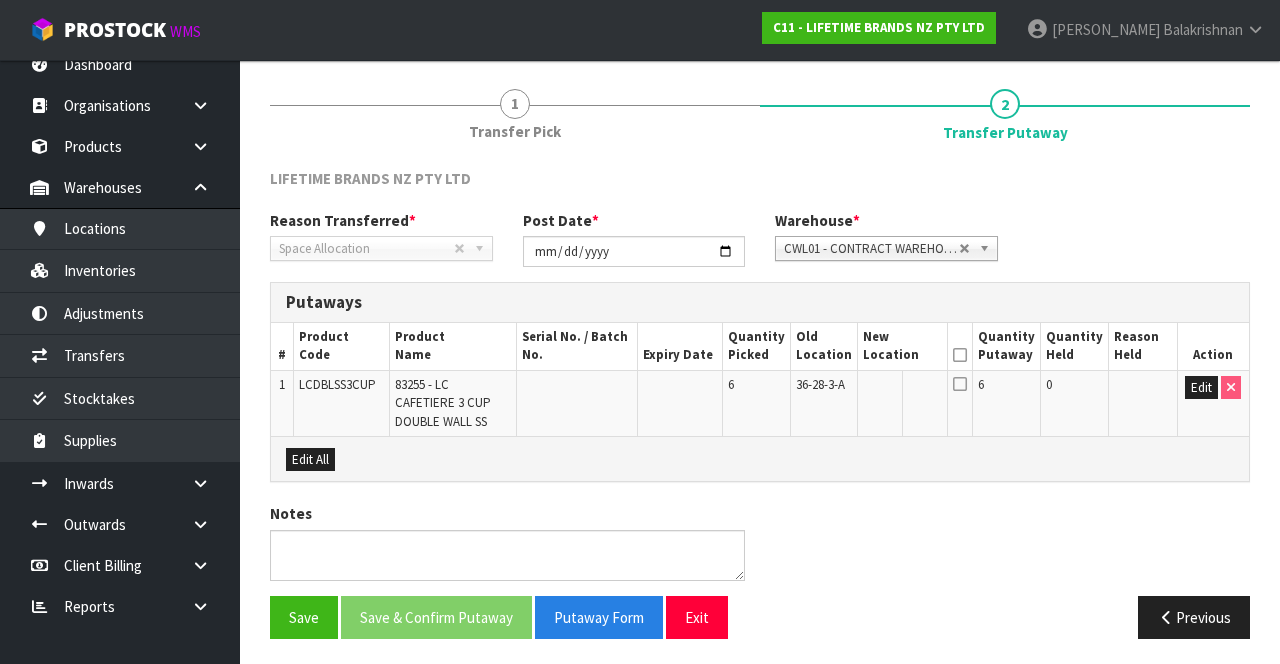 scroll, scrollTop: 143, scrollLeft: 0, axis: vertical 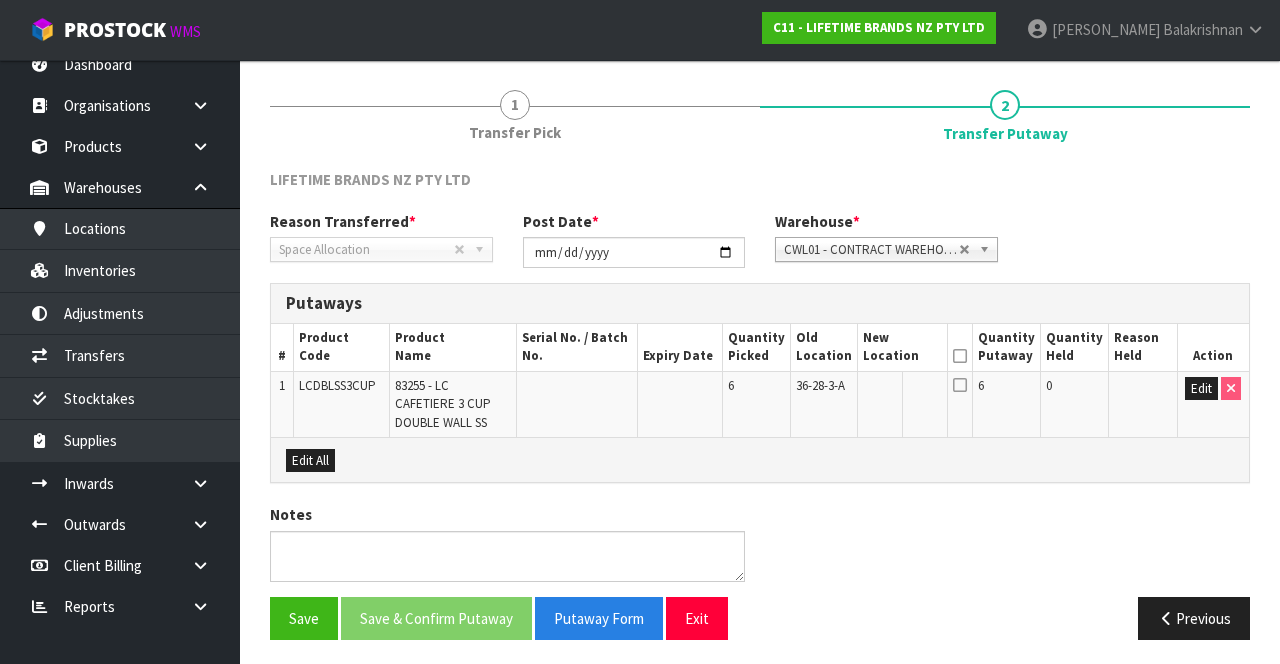 click at bounding box center (960, 356) 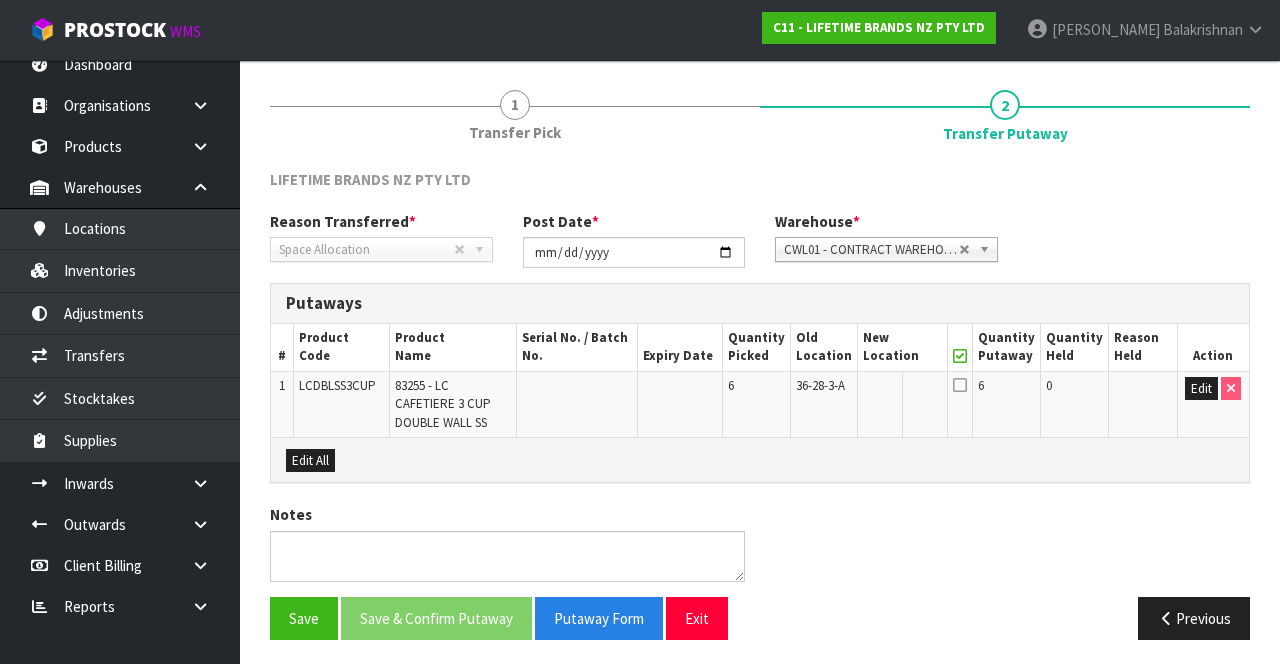 click at bounding box center [960, 385] 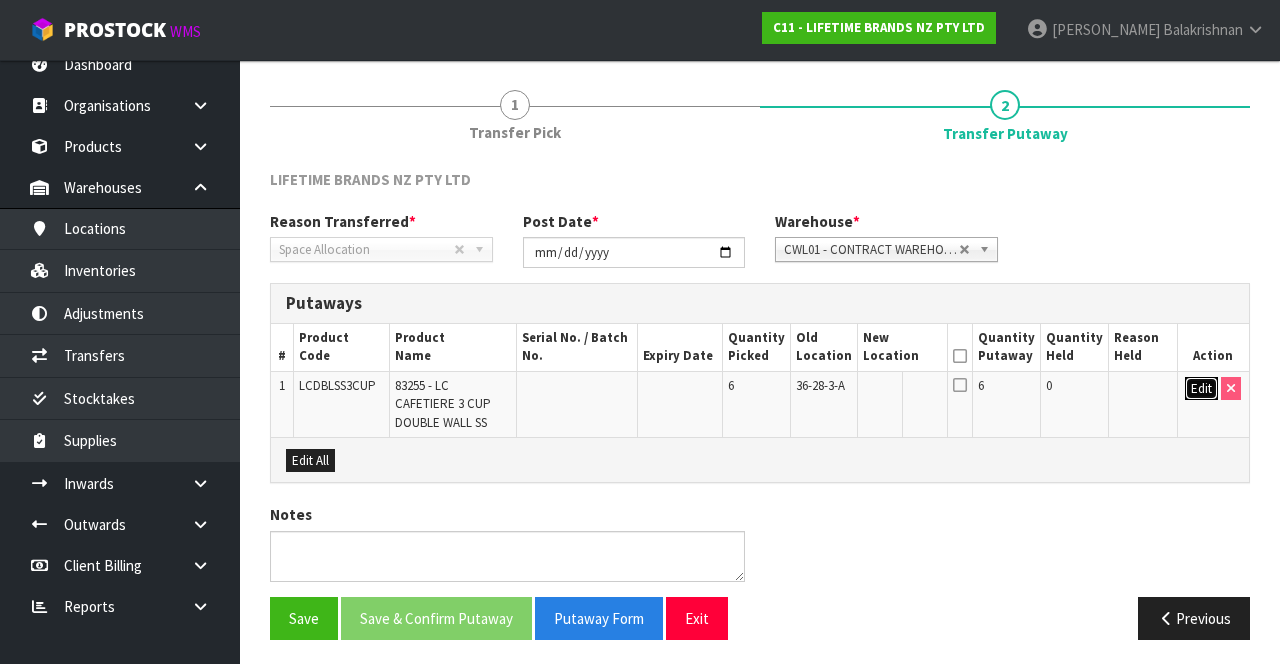 click on "Edit" at bounding box center (1201, 389) 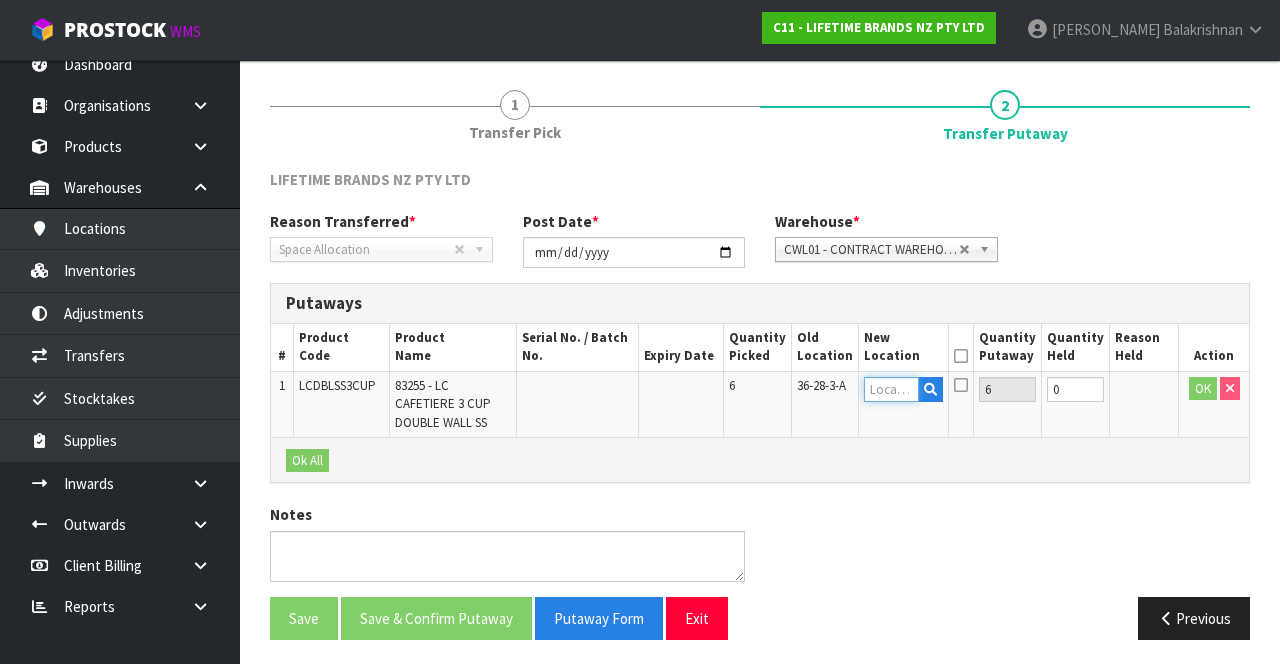 click at bounding box center [891, 389] 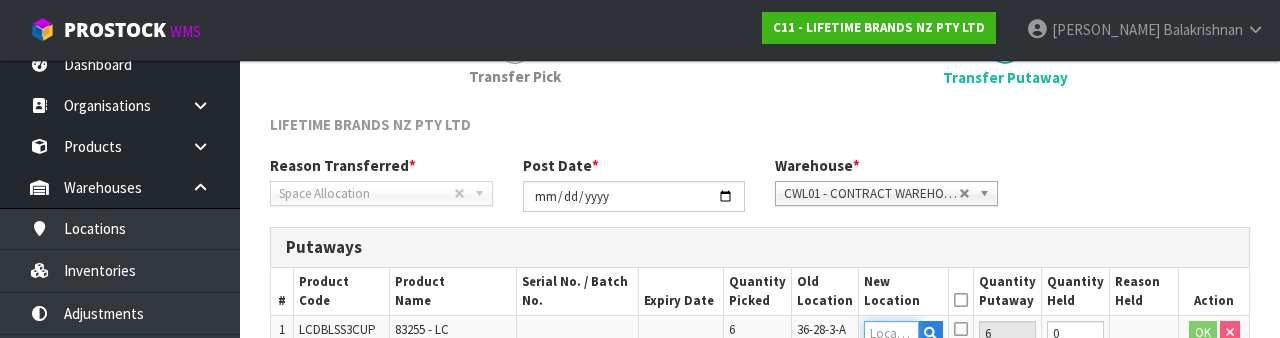 scroll, scrollTop: 350, scrollLeft: 0, axis: vertical 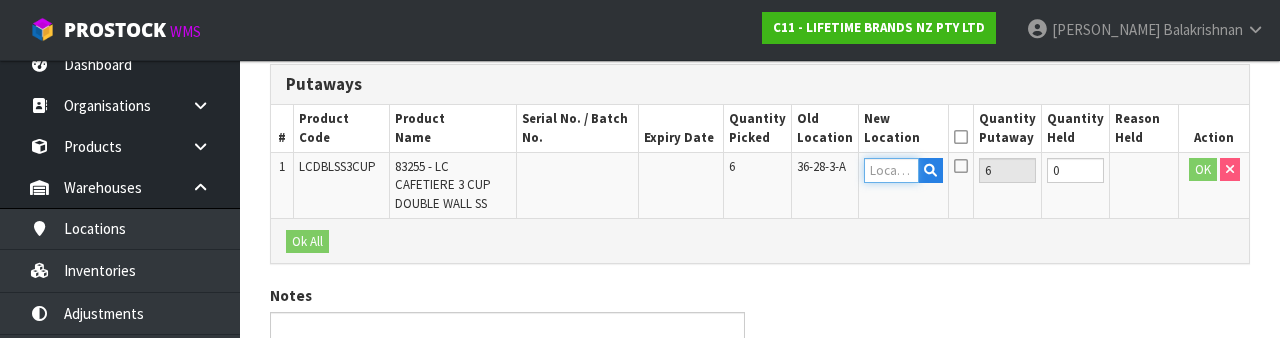 type on "32-34-2-B" 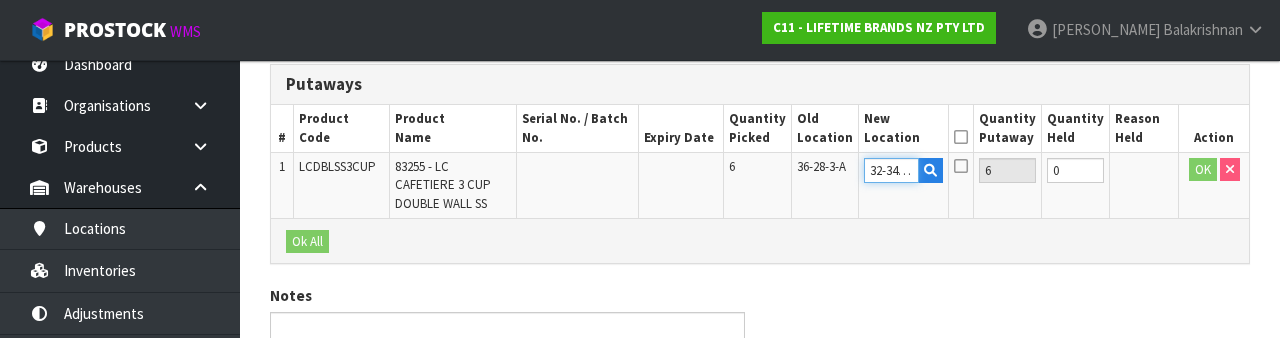 scroll, scrollTop: 0, scrollLeft: 4, axis: horizontal 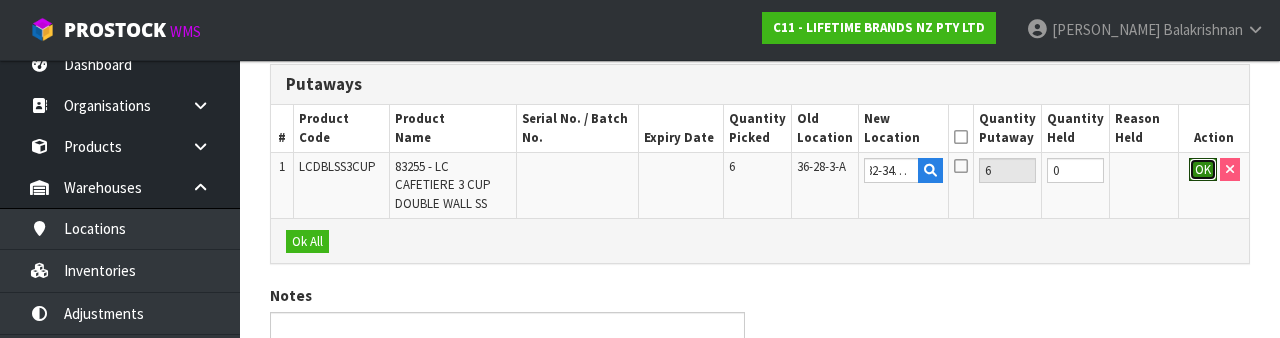 click on "OK" at bounding box center [1203, 170] 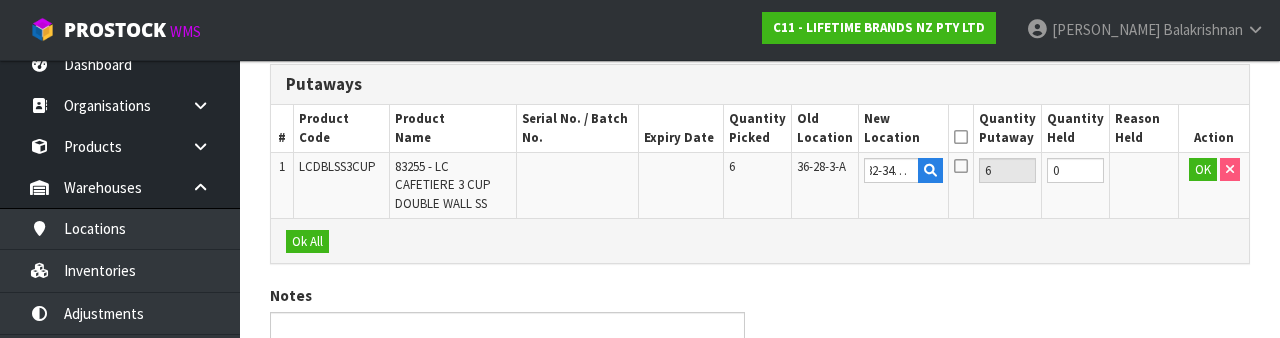 scroll, scrollTop: 0, scrollLeft: 0, axis: both 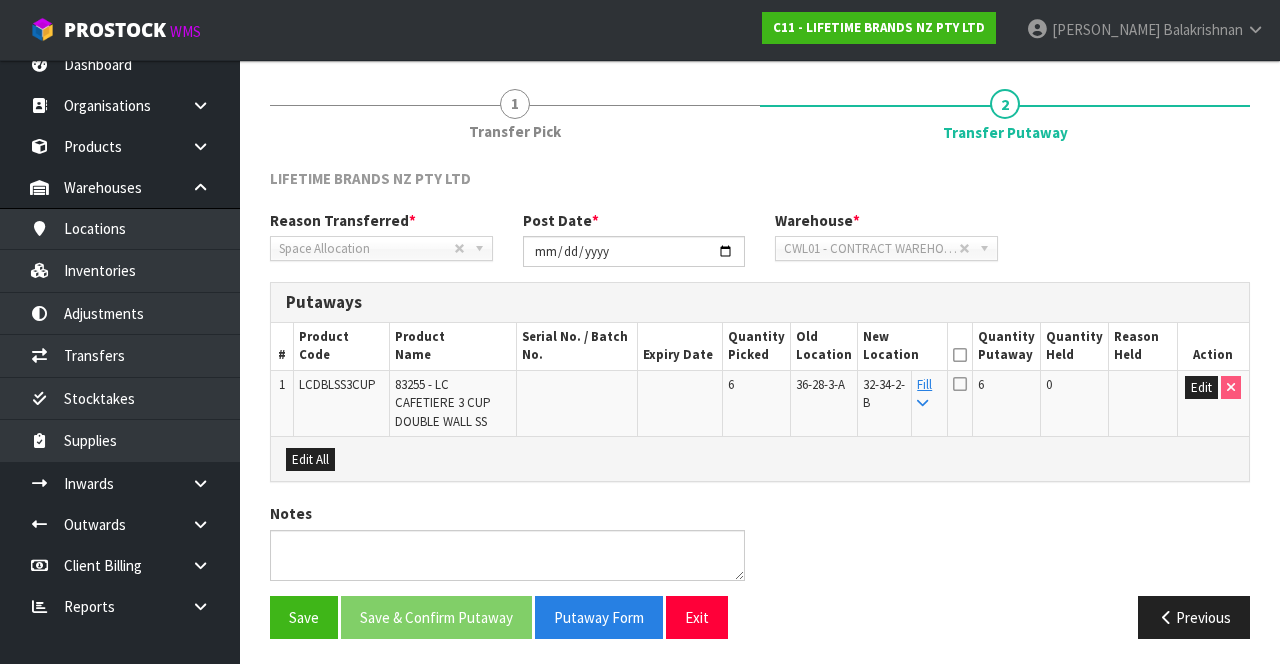 click at bounding box center [960, 355] 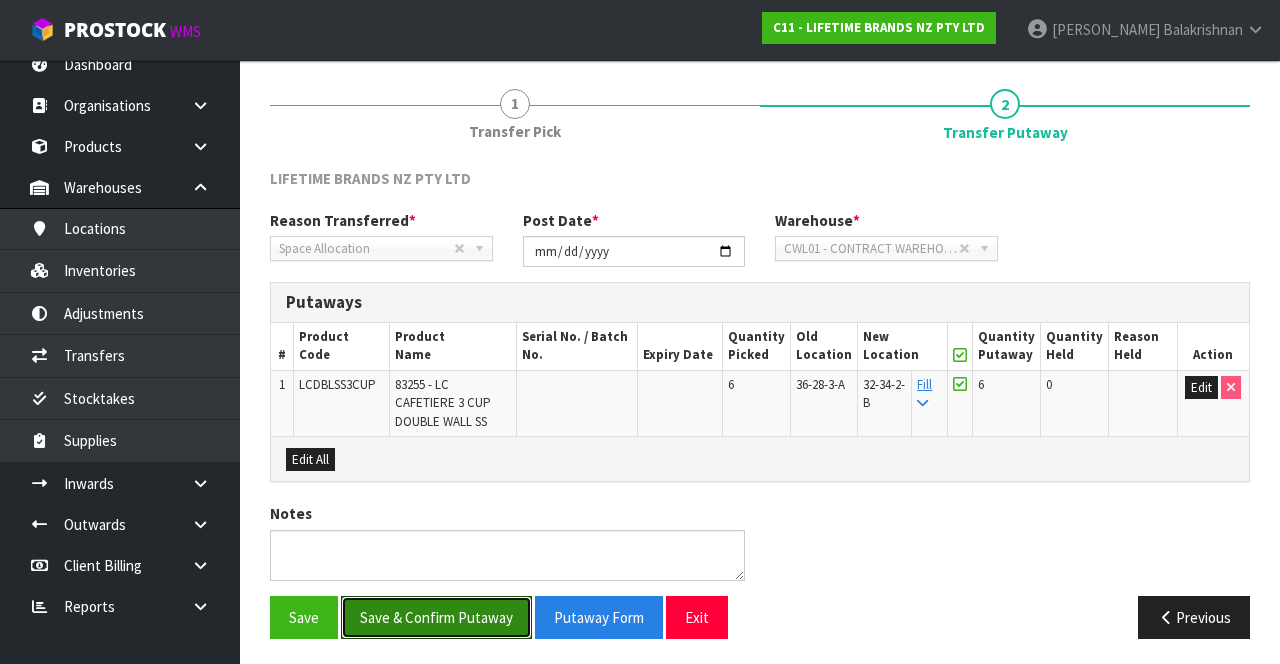 click on "Save & Confirm Putaway" at bounding box center [436, 617] 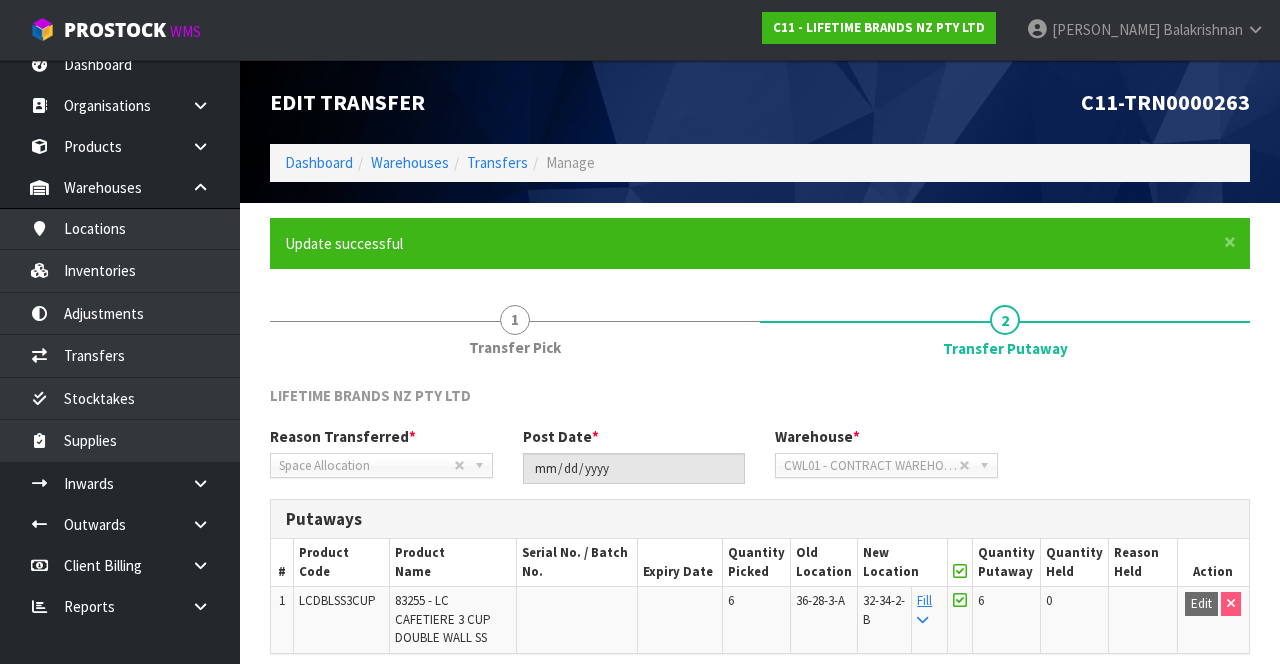 scroll, scrollTop: 173, scrollLeft: 0, axis: vertical 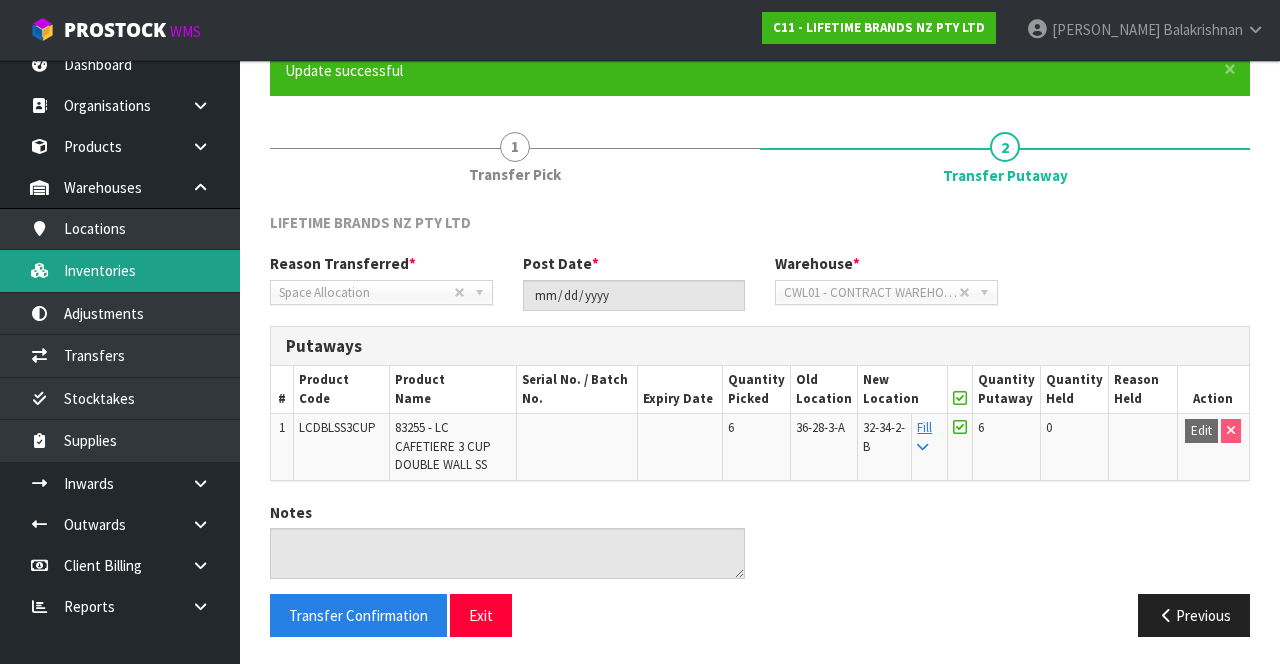 click on "Inventories" at bounding box center (120, 270) 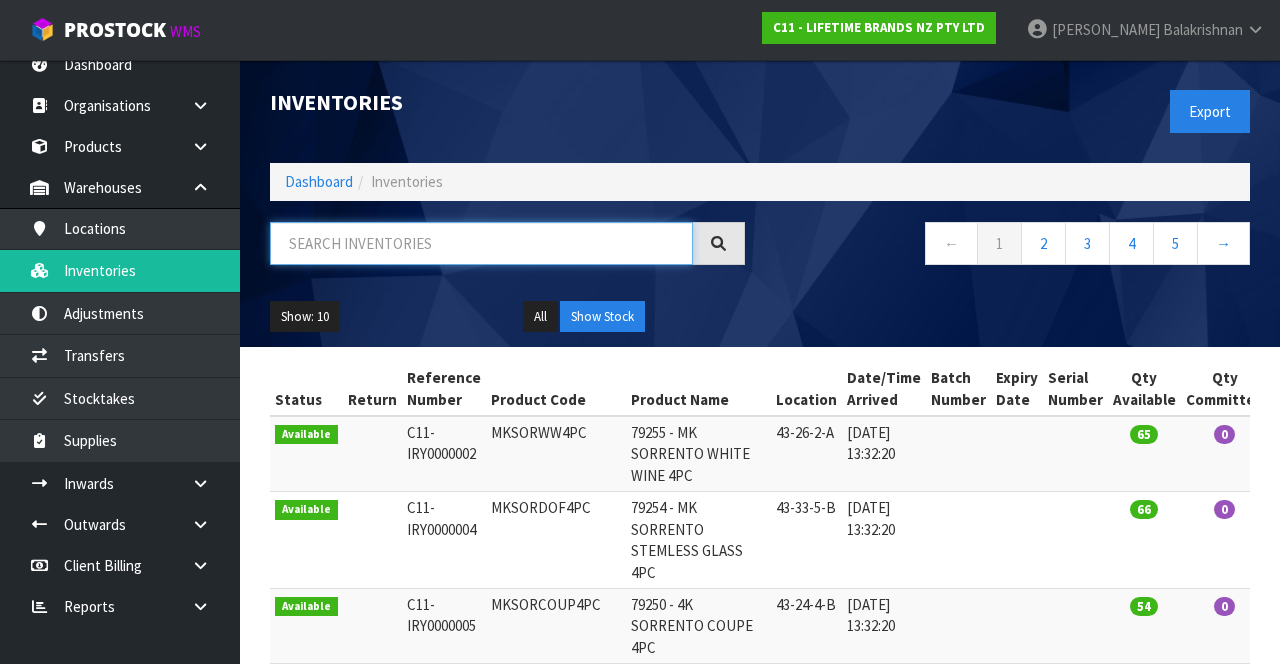 click at bounding box center (481, 243) 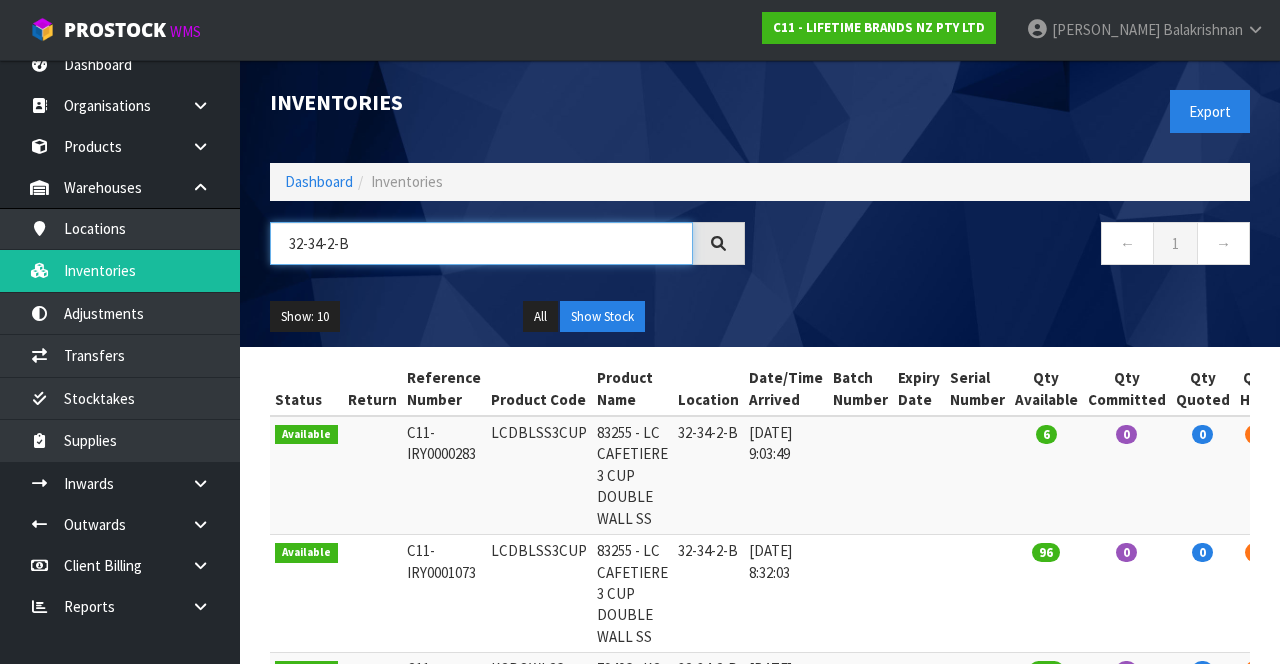 scroll, scrollTop: 0, scrollLeft: 85, axis: horizontal 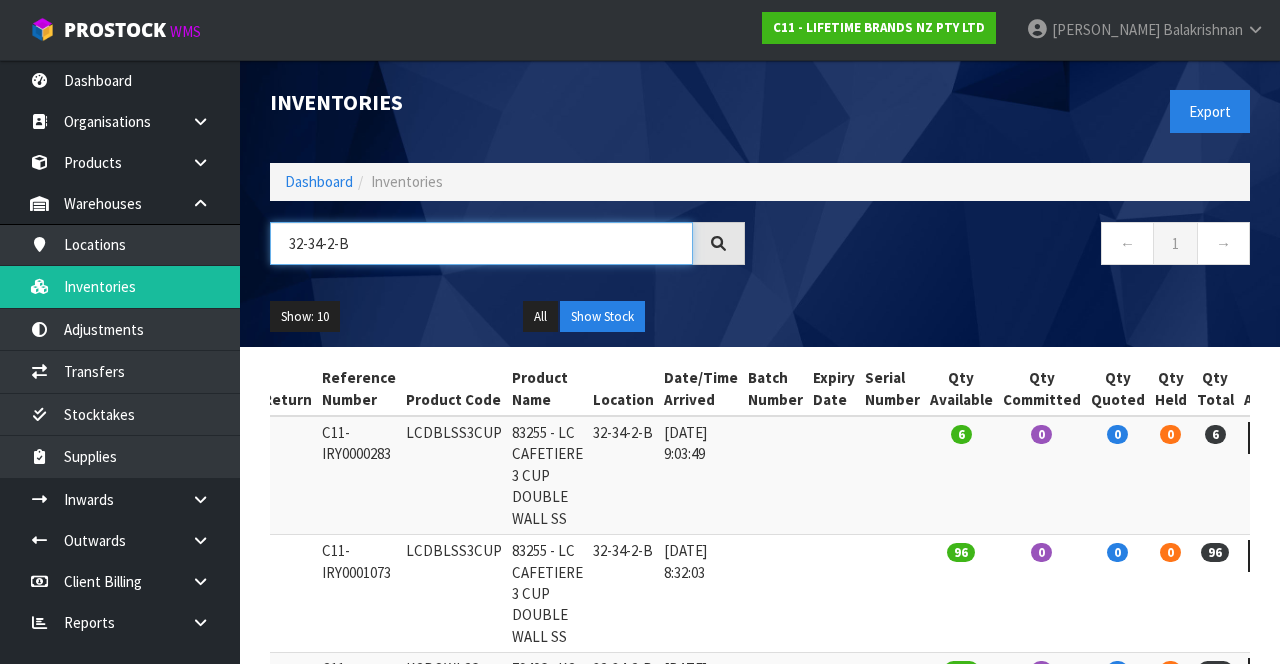 type on "32-34-2-B" 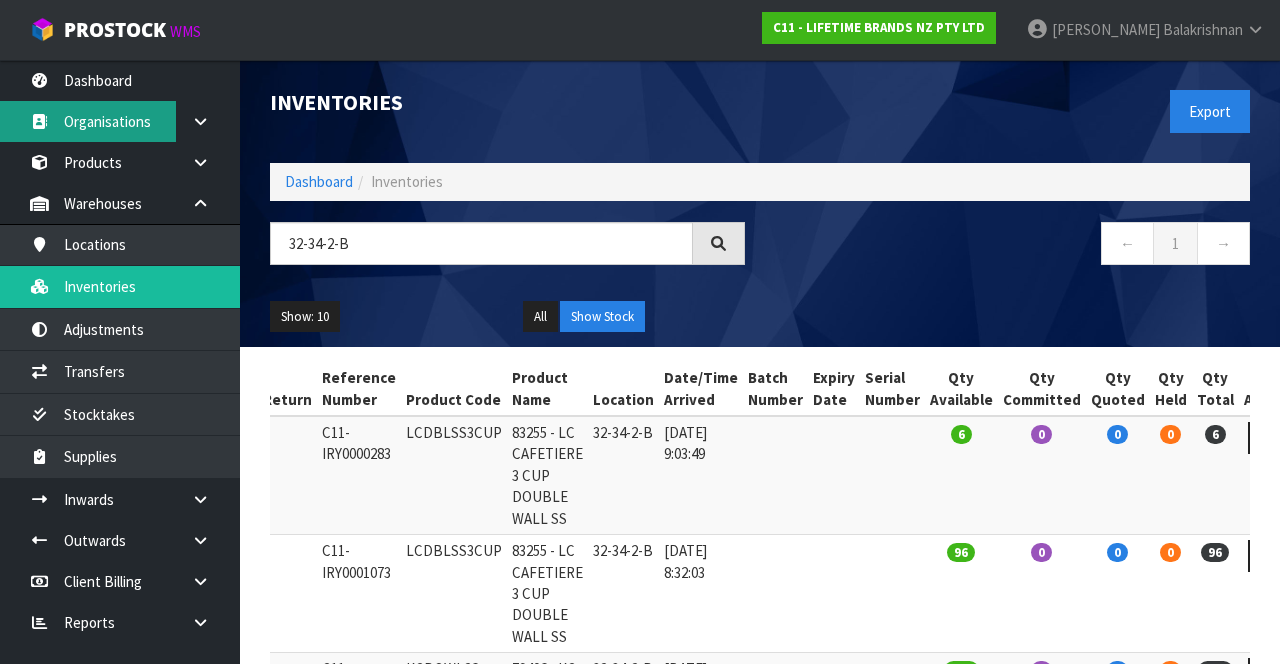 click on "Organisations" at bounding box center (120, 121) 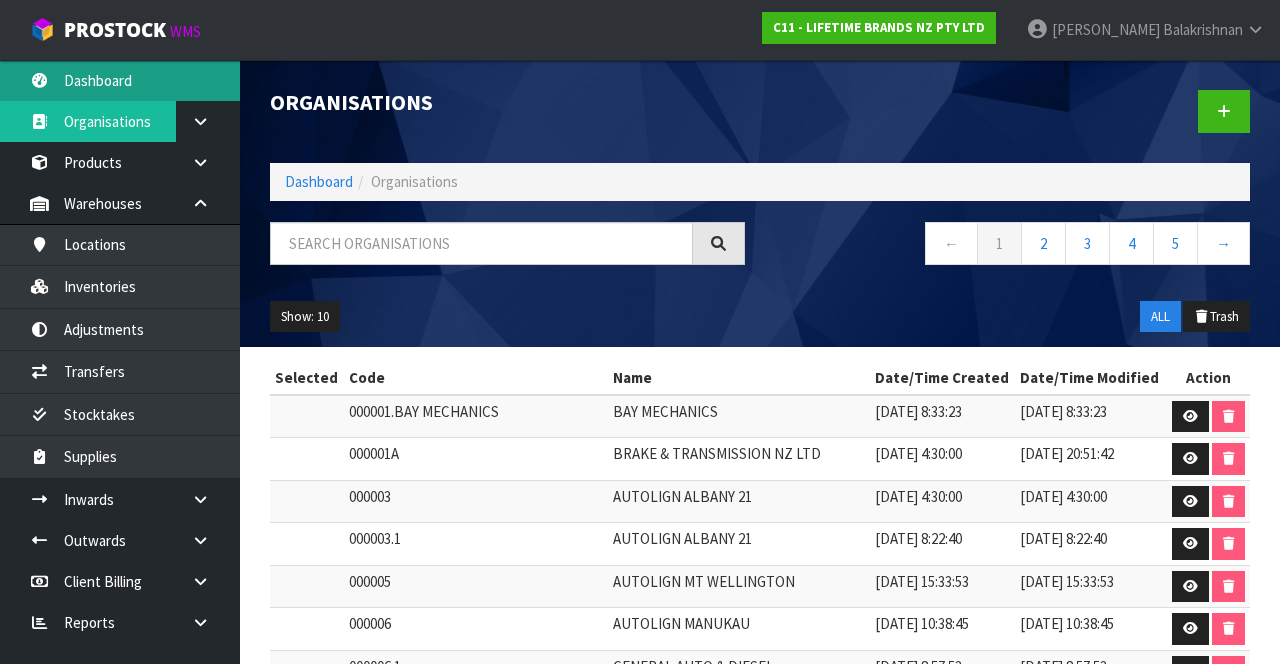 click on "Dashboard" at bounding box center (120, 80) 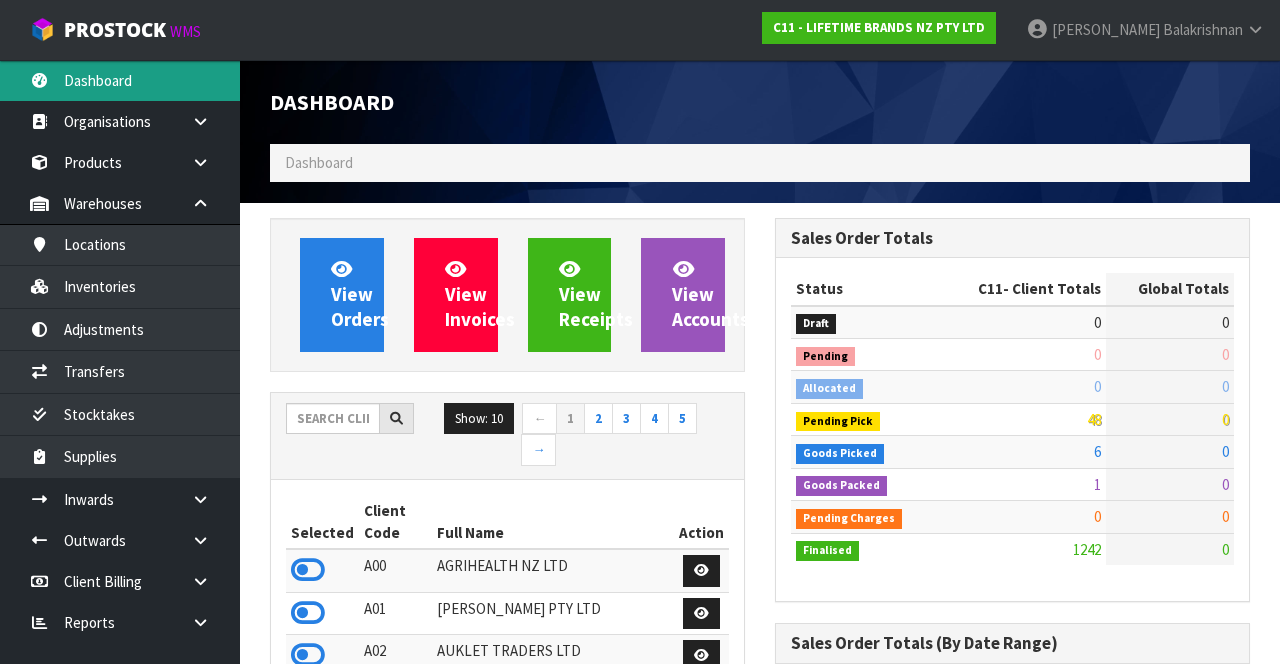 scroll, scrollTop: 998172, scrollLeft: 999494, axis: both 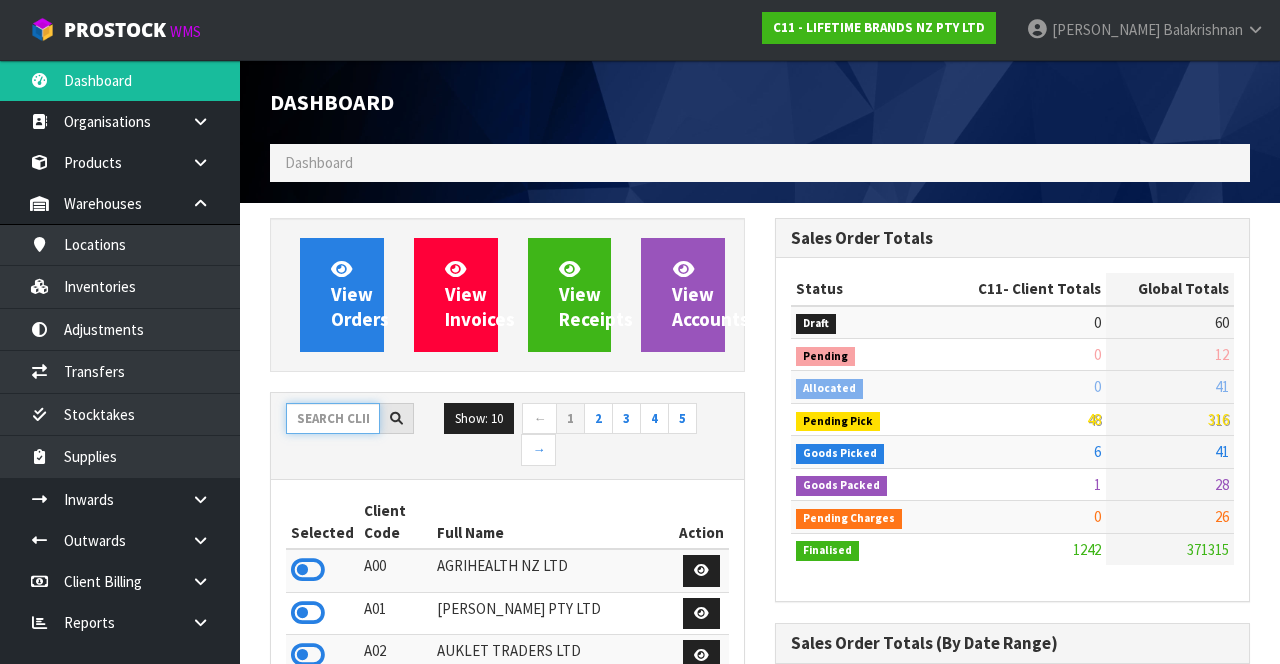 click at bounding box center (333, 418) 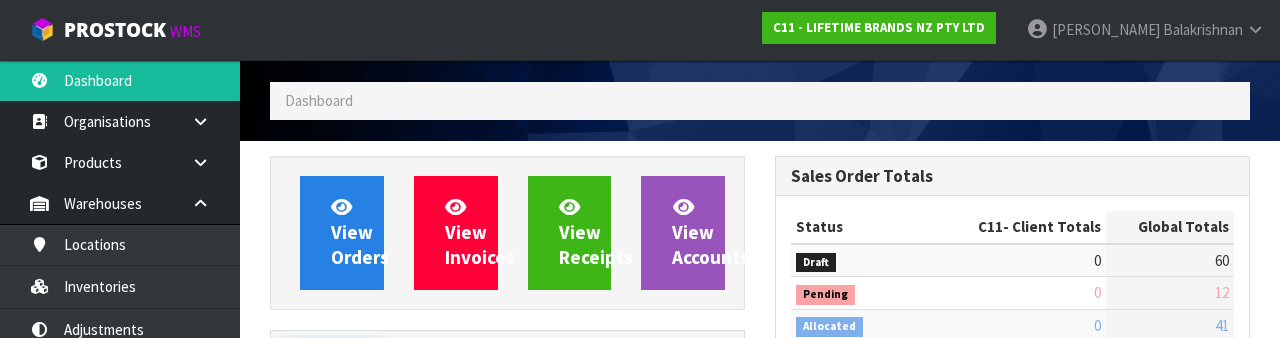 scroll, scrollTop: 235, scrollLeft: 0, axis: vertical 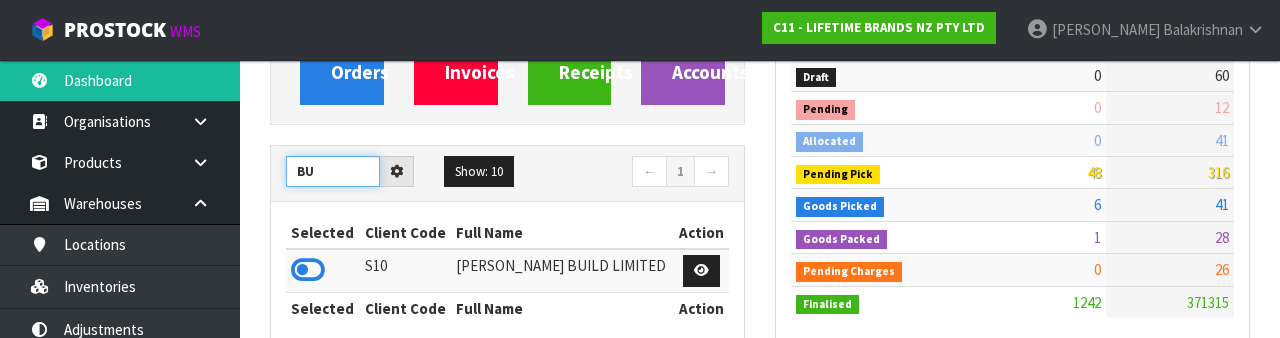 type on "B" 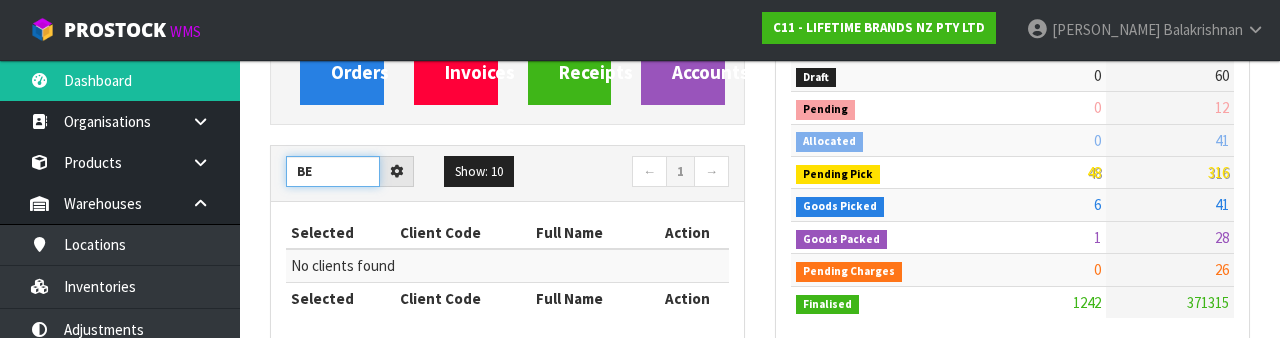 type on "B" 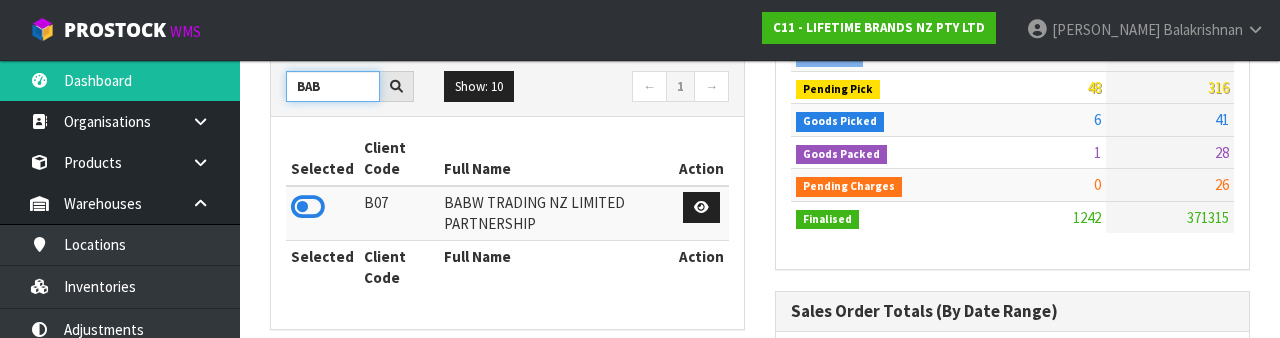 scroll, scrollTop: 322, scrollLeft: 0, axis: vertical 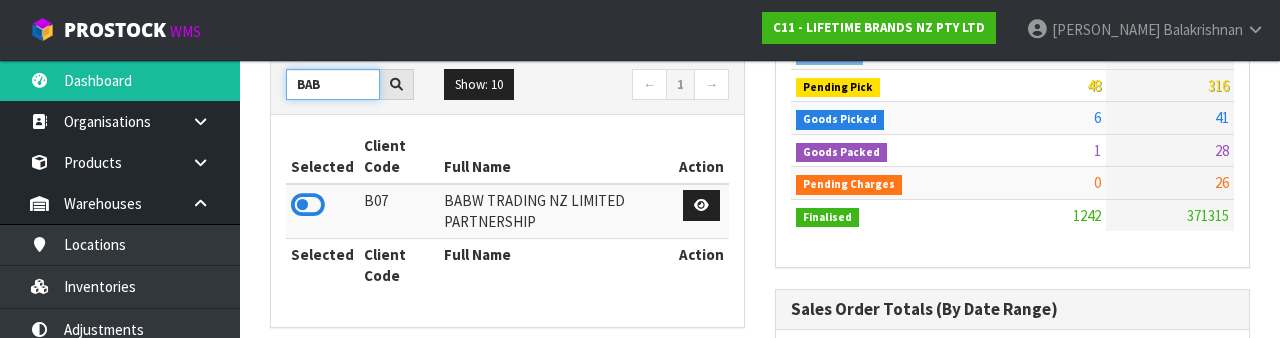 type on "BAB" 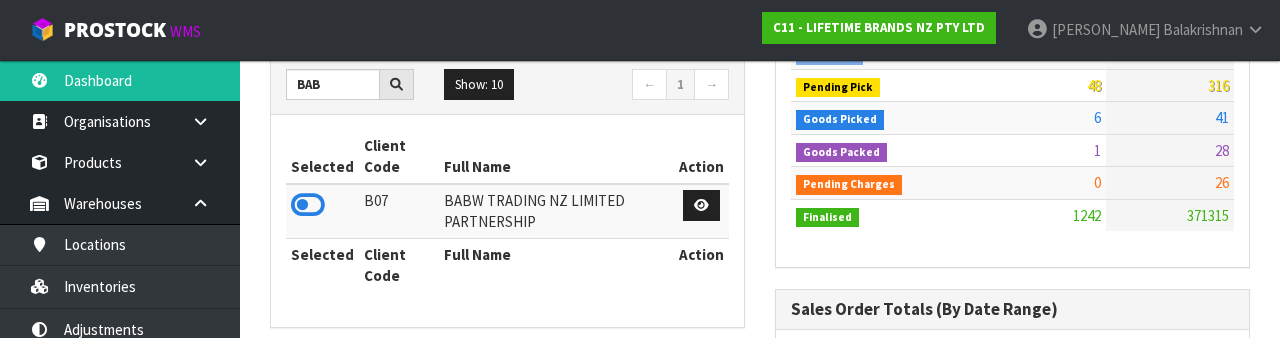 click at bounding box center [308, 205] 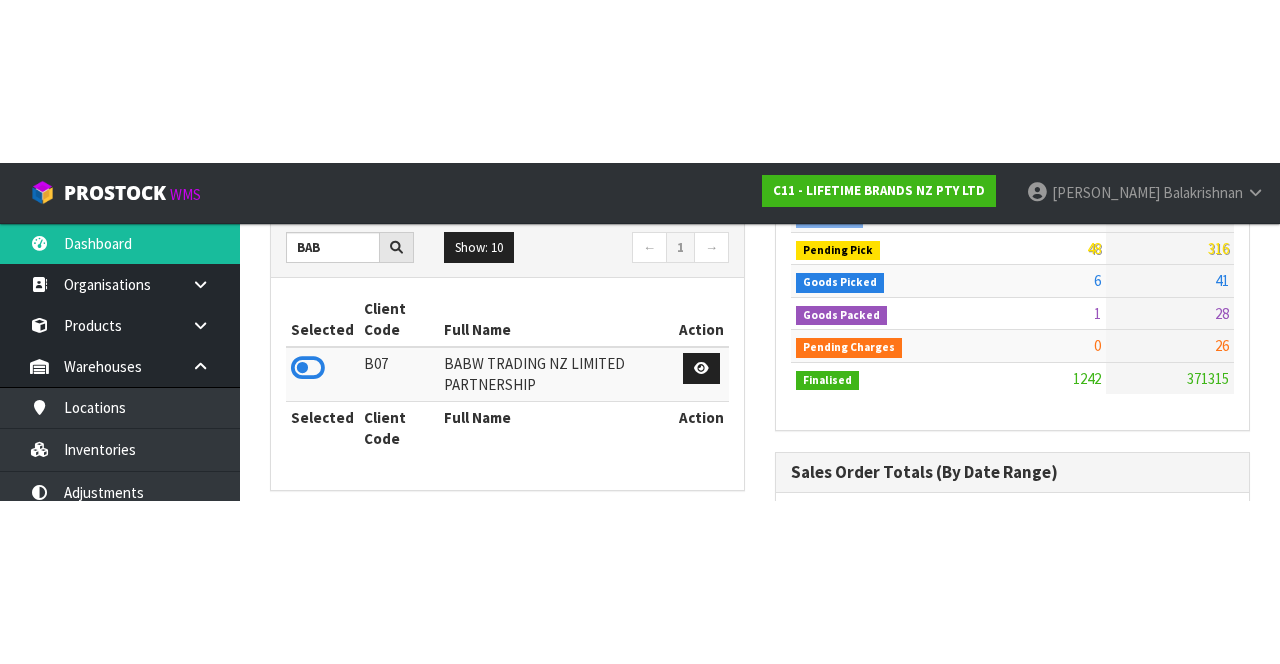scroll, scrollTop: 334, scrollLeft: 0, axis: vertical 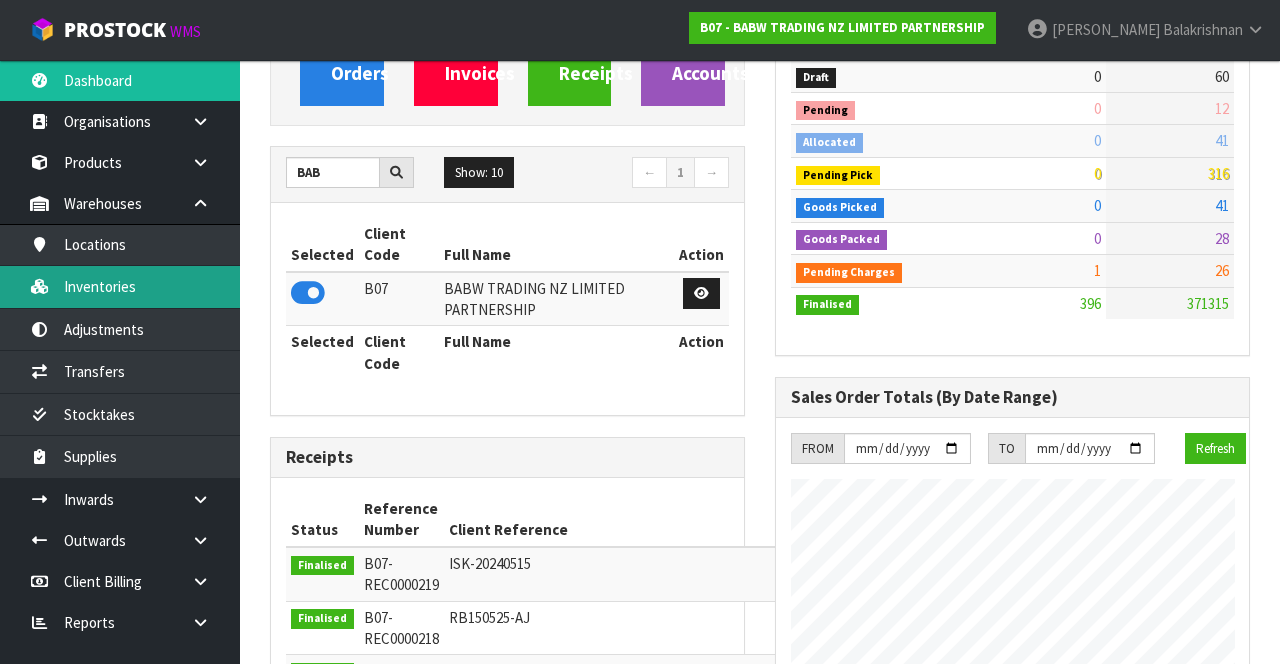 click on "Inventories" at bounding box center (120, 286) 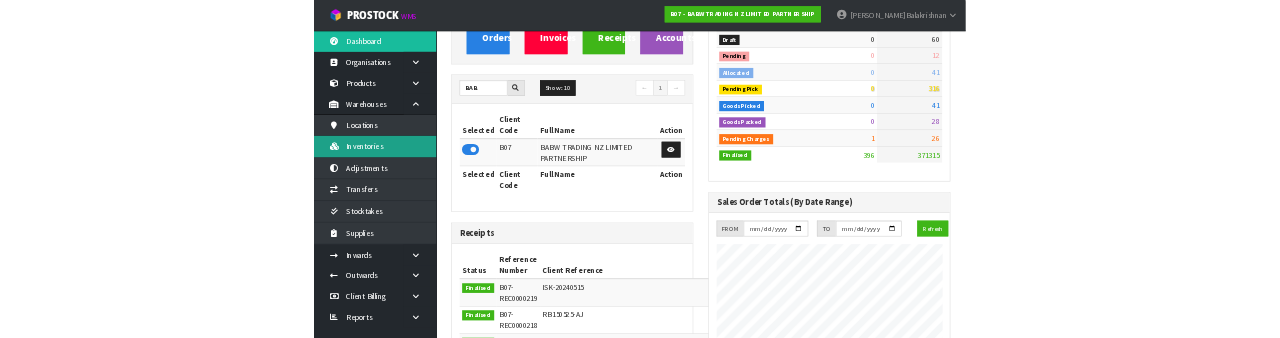 scroll, scrollTop: 0, scrollLeft: 0, axis: both 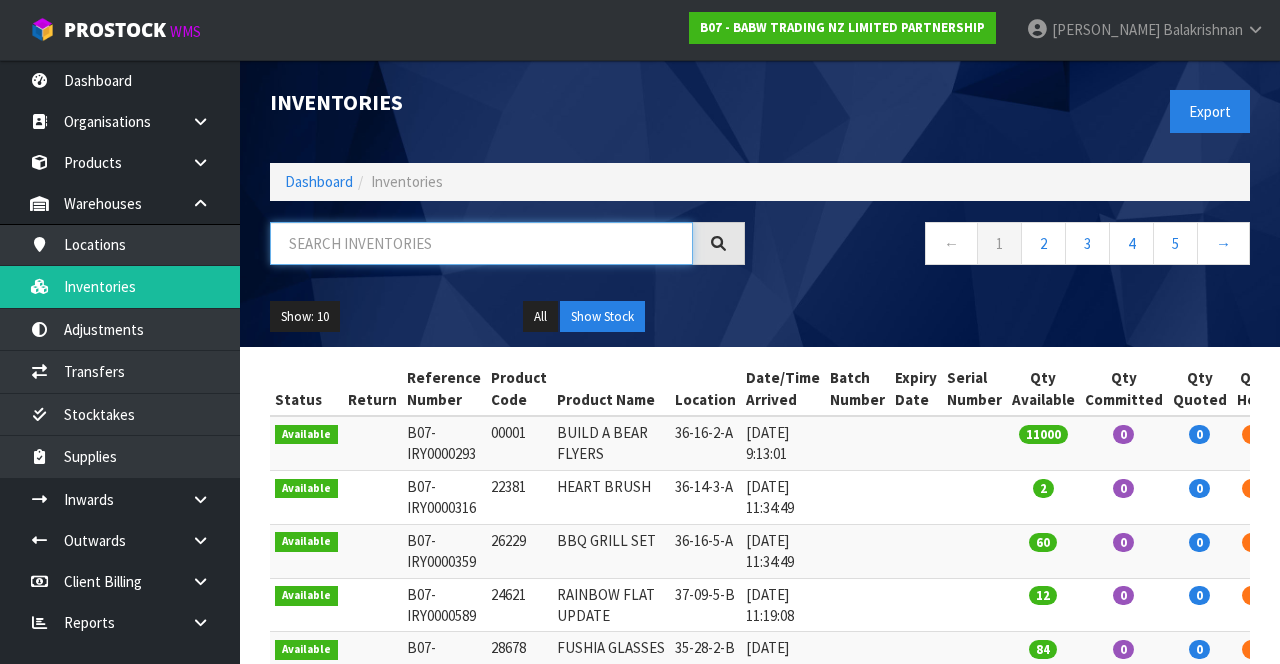 click at bounding box center (481, 243) 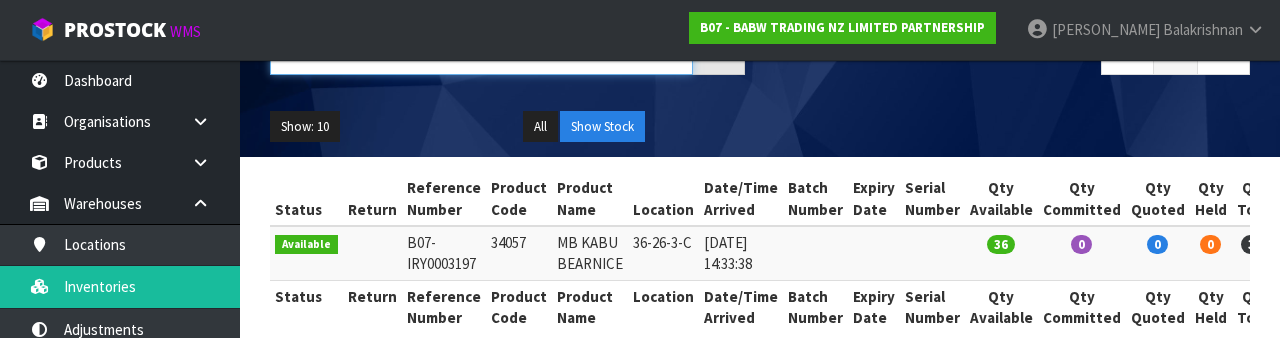 scroll, scrollTop: 220, scrollLeft: 0, axis: vertical 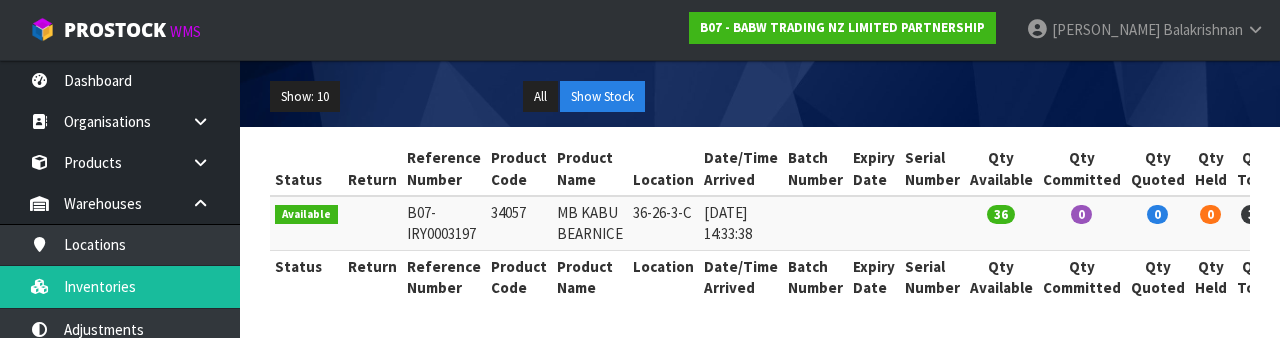 type on "34057" 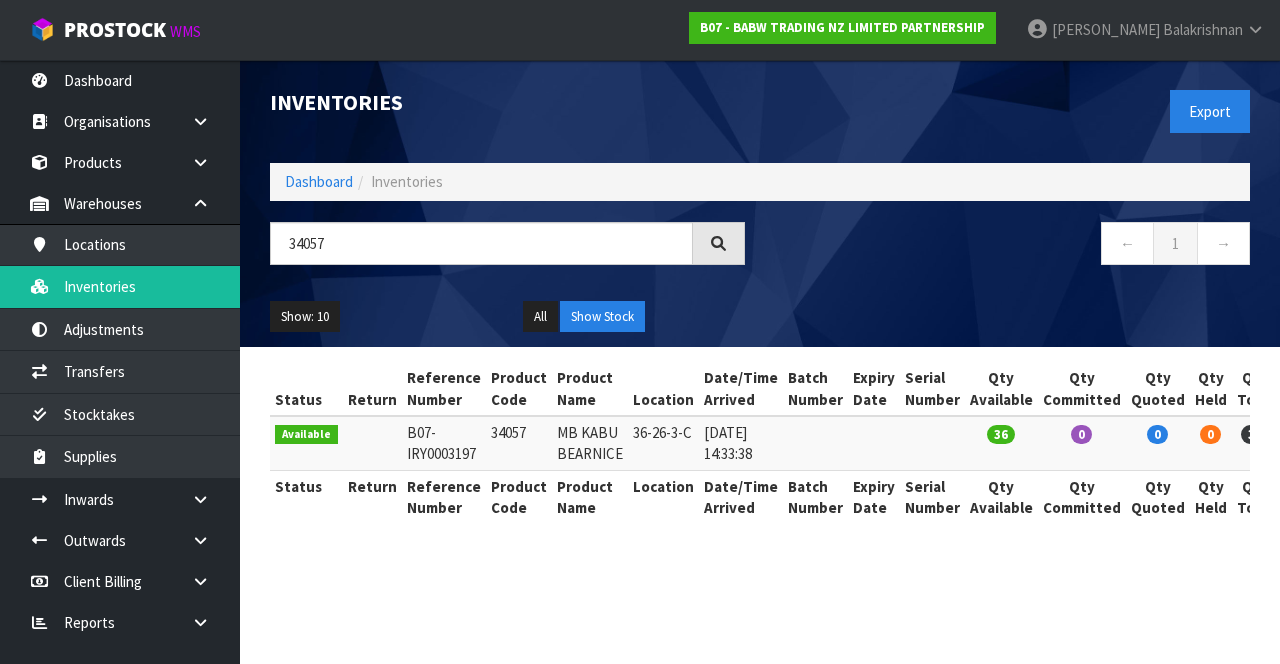 copy on "34057
MB" 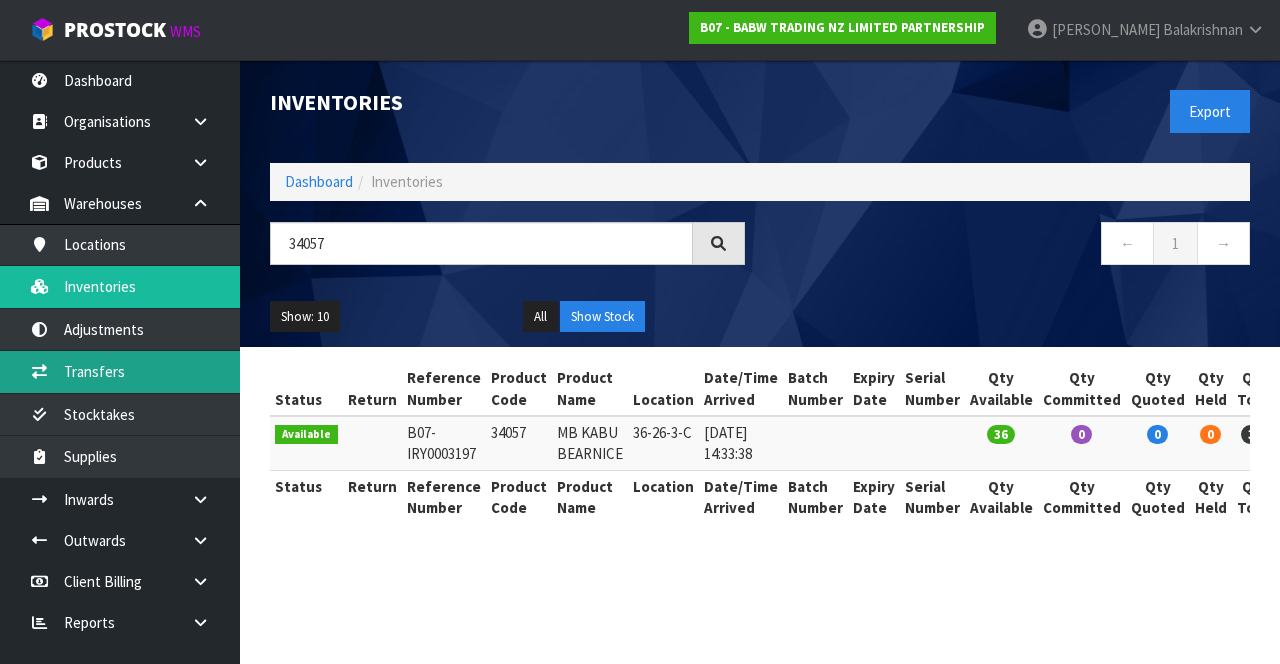 click on "Transfers" at bounding box center (120, 371) 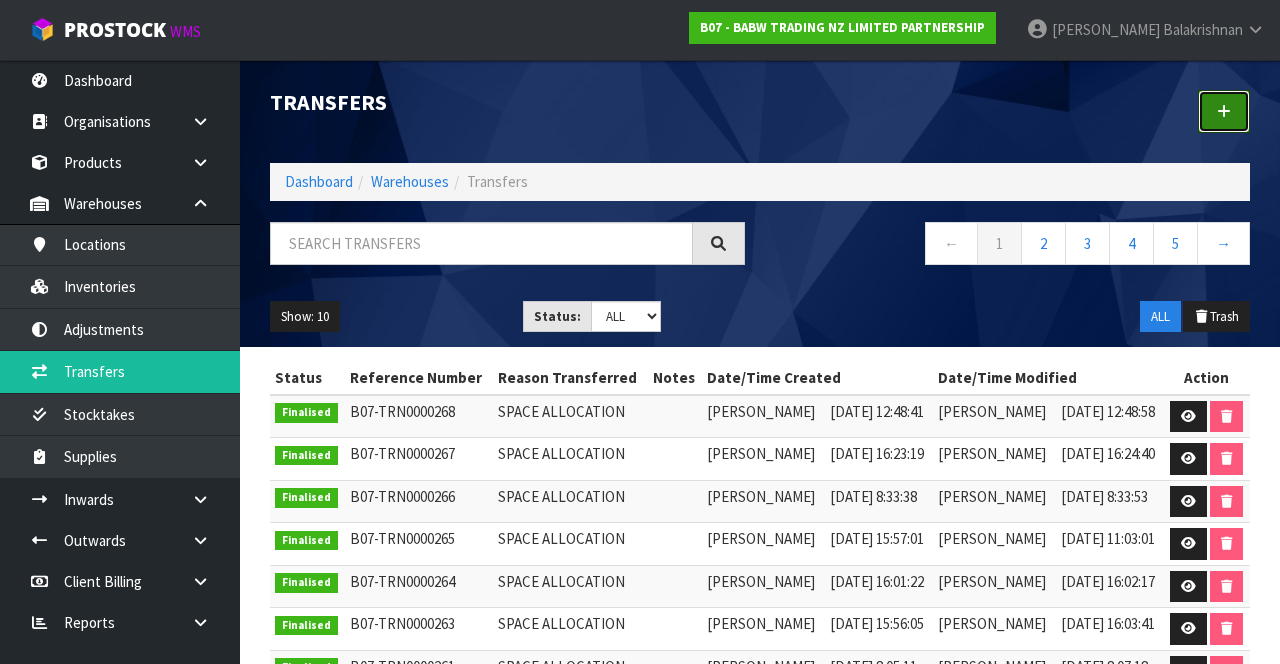 click at bounding box center [1224, 111] 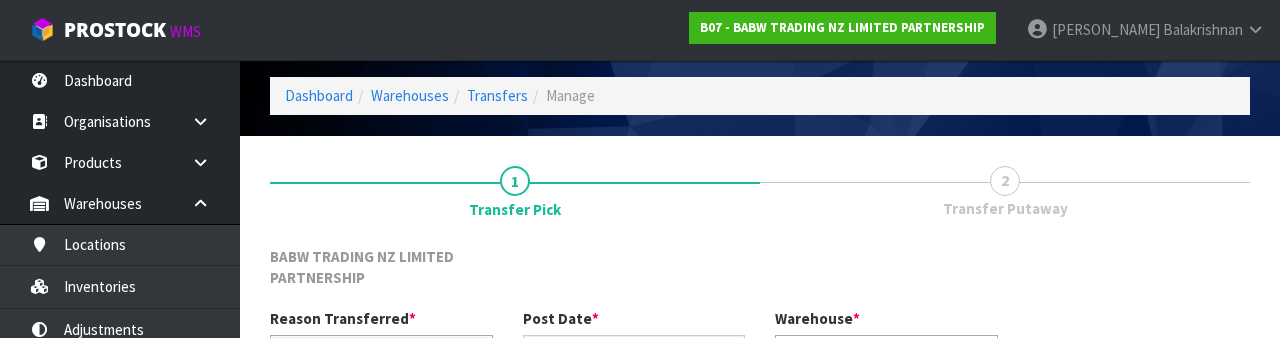 scroll, scrollTop: 260, scrollLeft: 0, axis: vertical 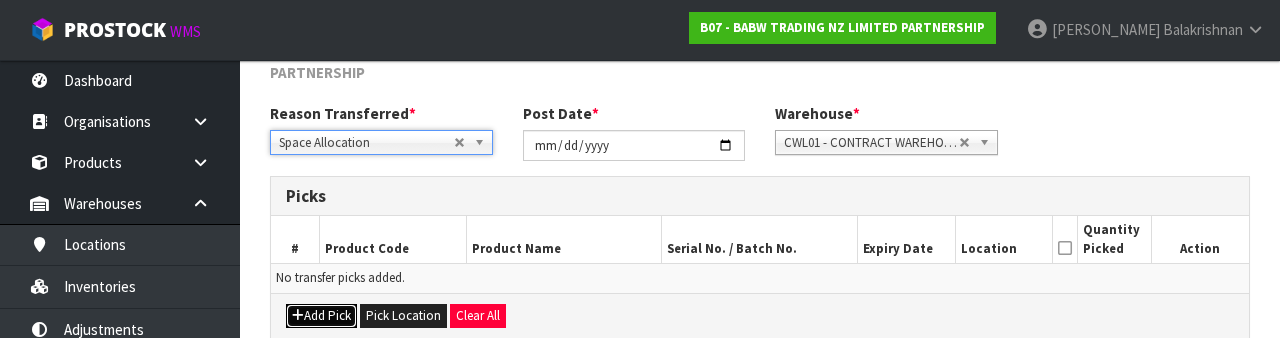 click on "Add Pick" at bounding box center [321, 316] 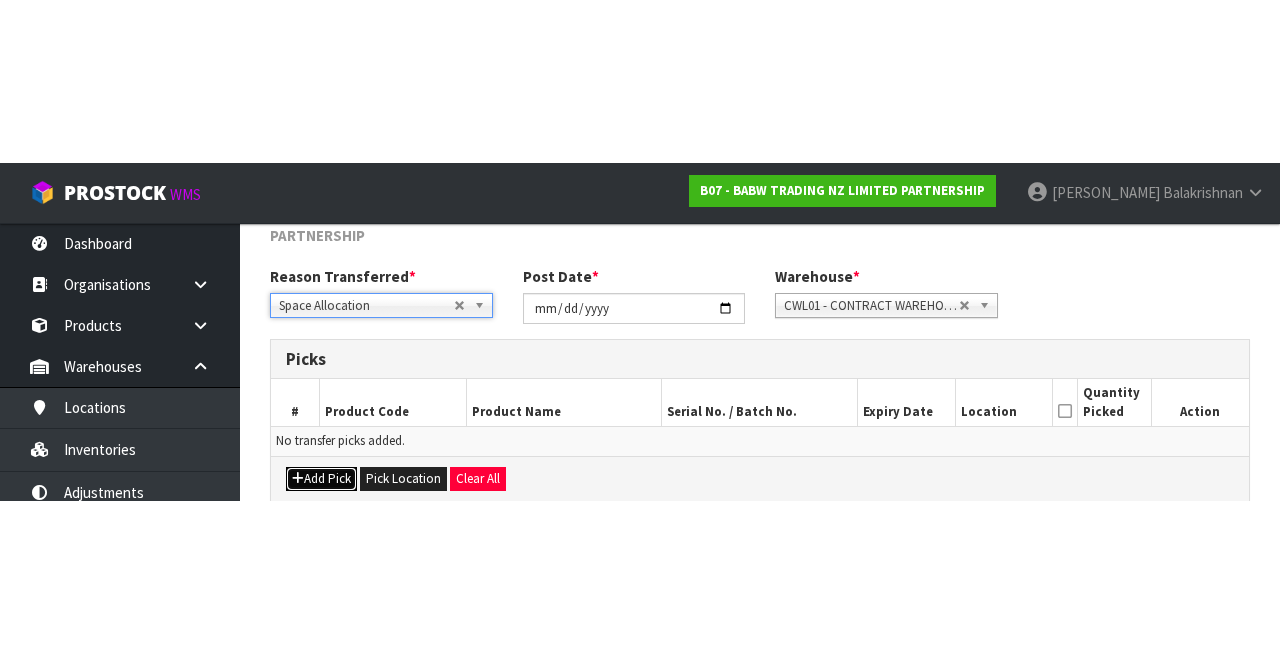 scroll, scrollTop: 136, scrollLeft: 0, axis: vertical 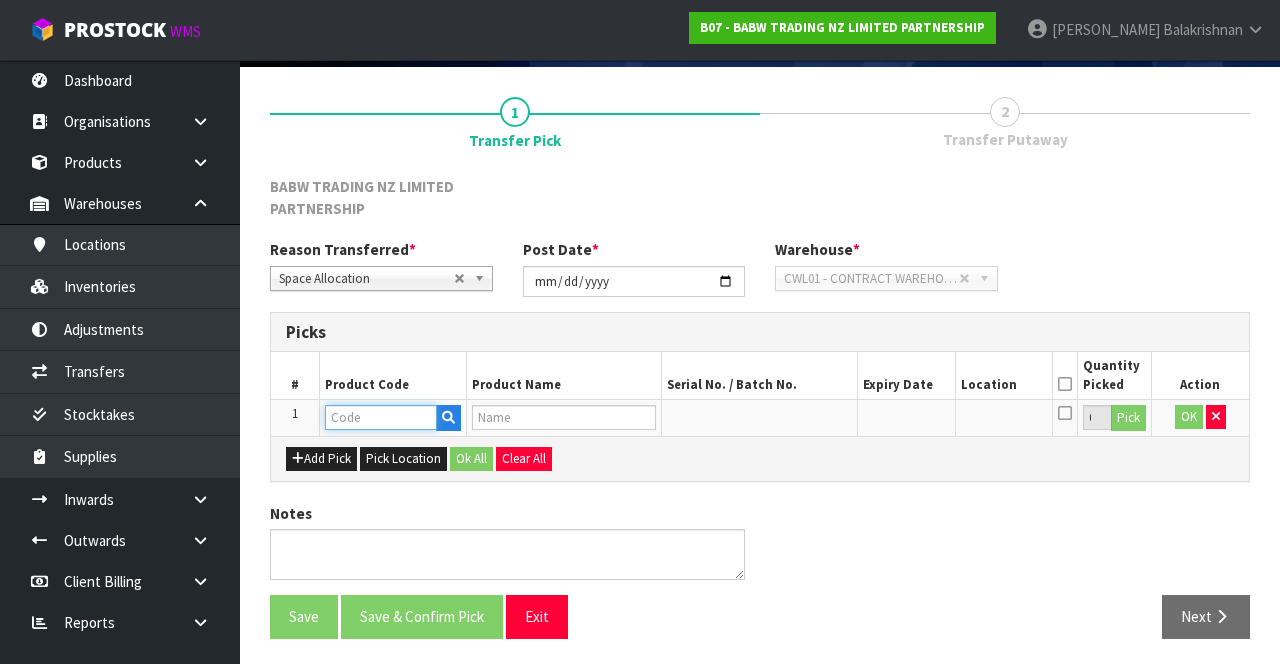 paste on "34057	MB" 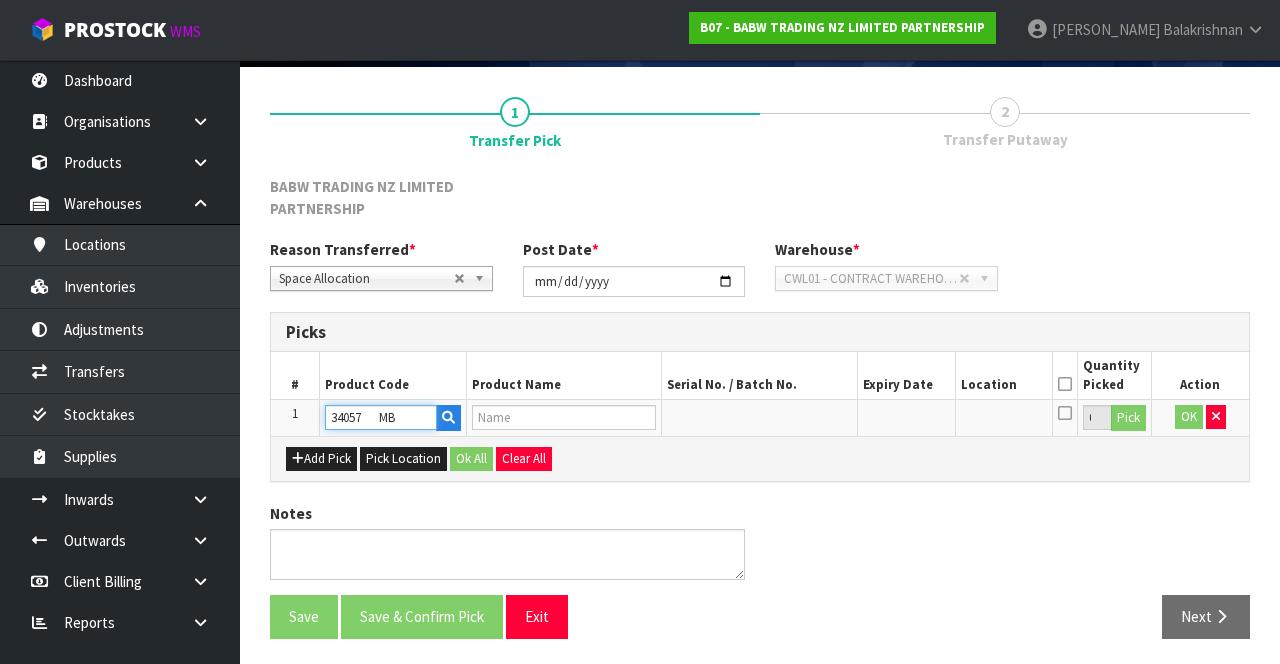 click on "34057	MB" at bounding box center [381, 417] 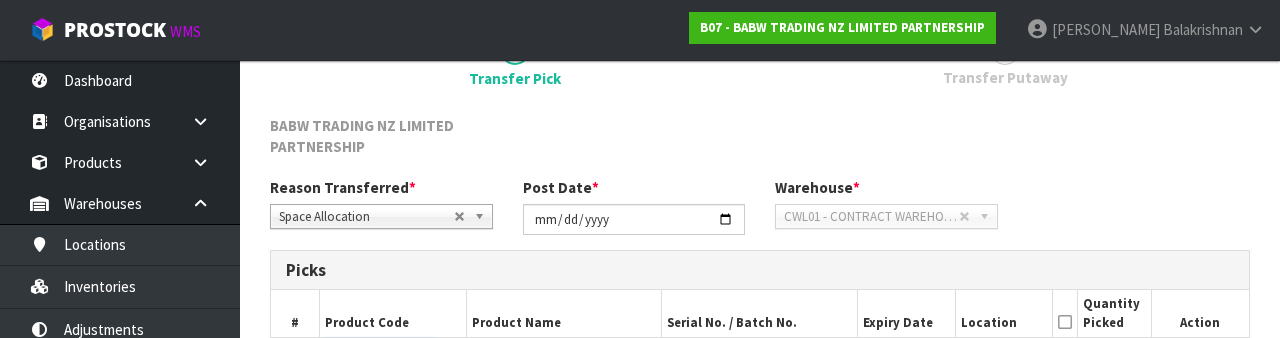 scroll, scrollTop: 372, scrollLeft: 0, axis: vertical 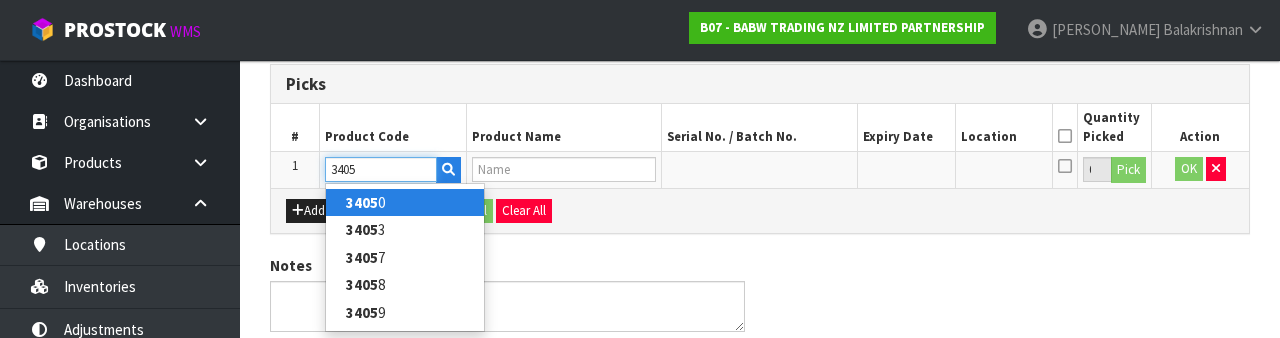 type on "34057" 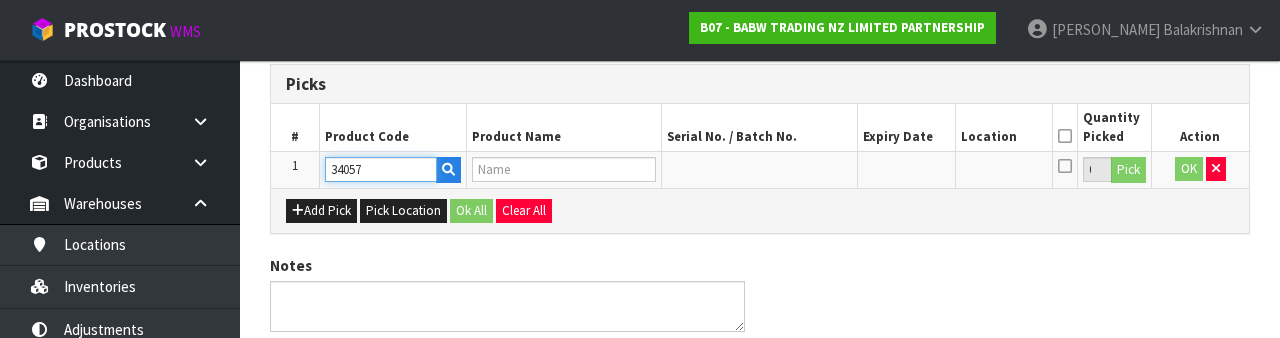 type on "MB KABU BEARNICE" 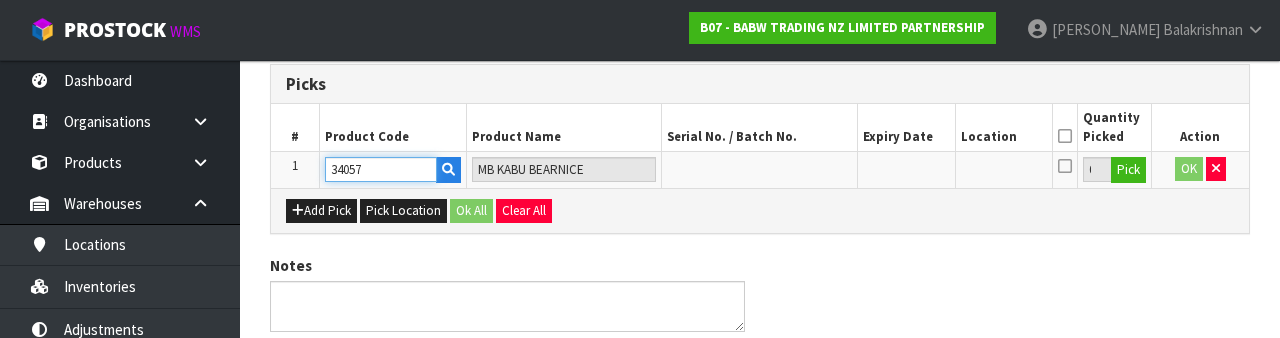type on "34057" 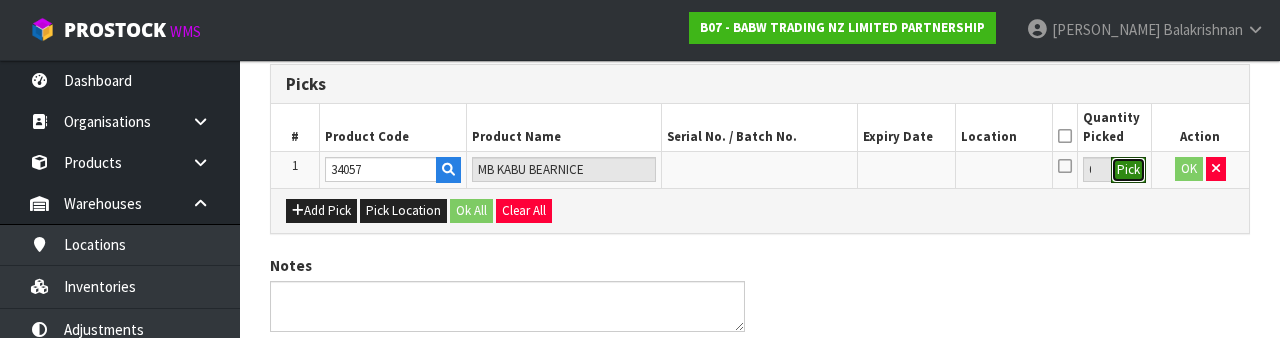 click on "Pick" at bounding box center (1128, 170) 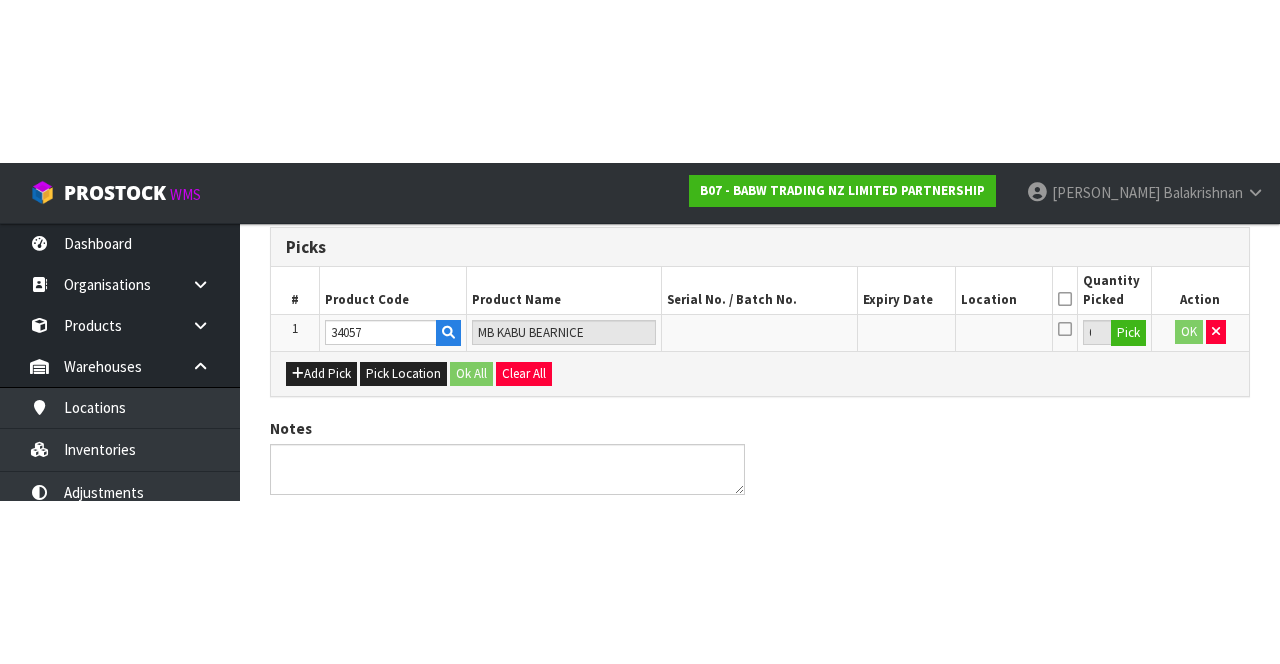 scroll, scrollTop: 136, scrollLeft: 0, axis: vertical 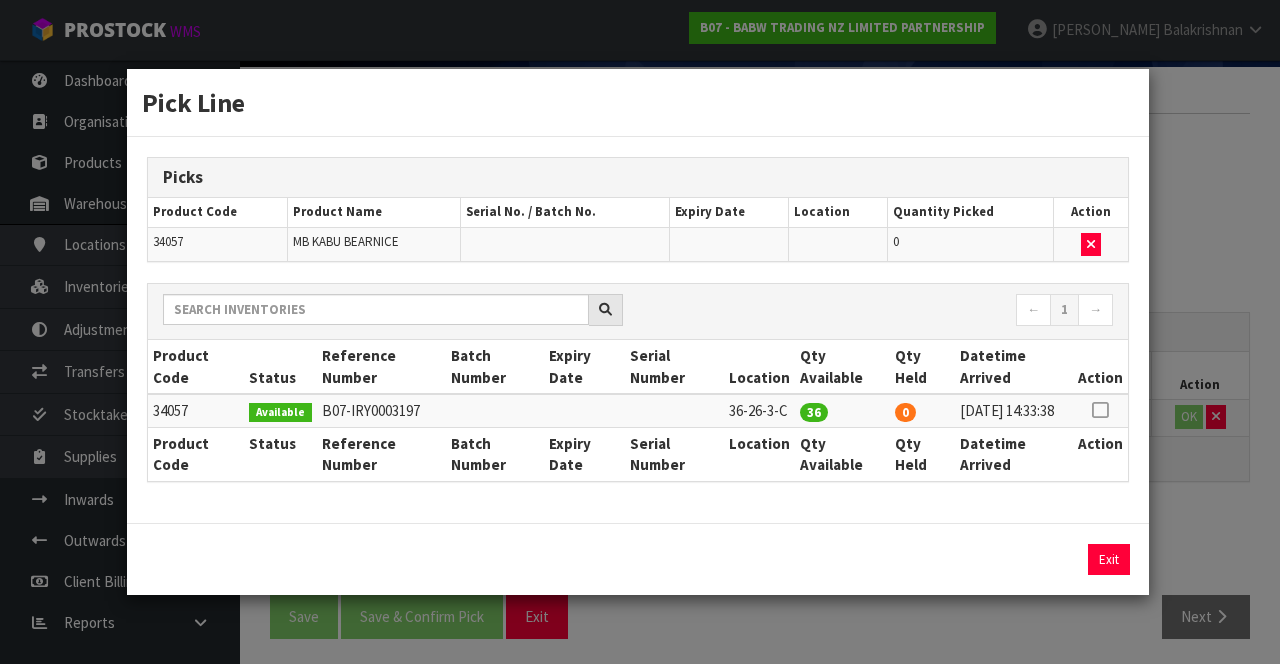 click at bounding box center [1100, 410] 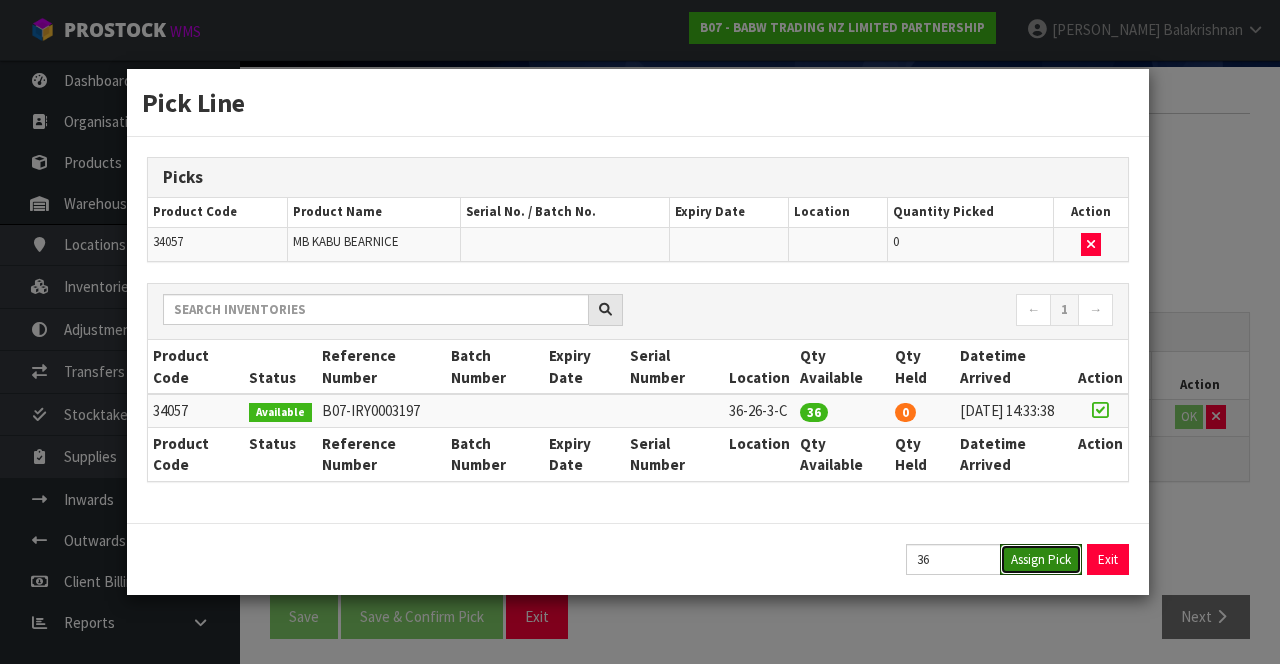 click on "Assign Pick" at bounding box center (1041, 559) 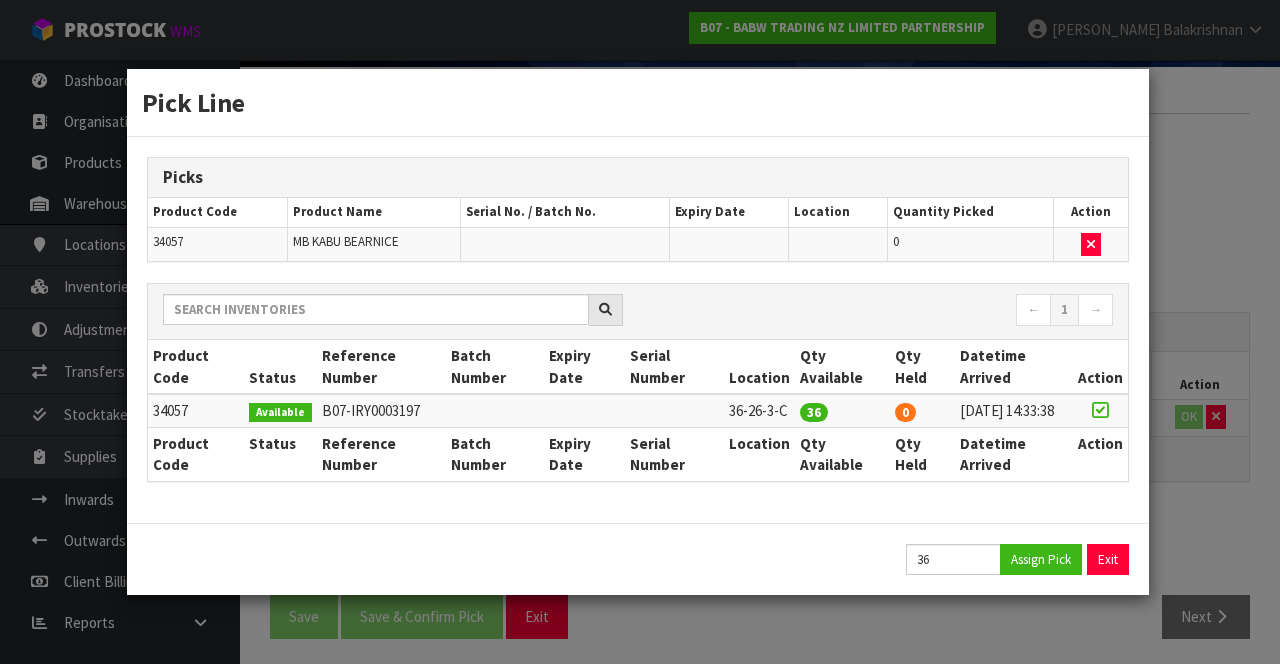 type on "36" 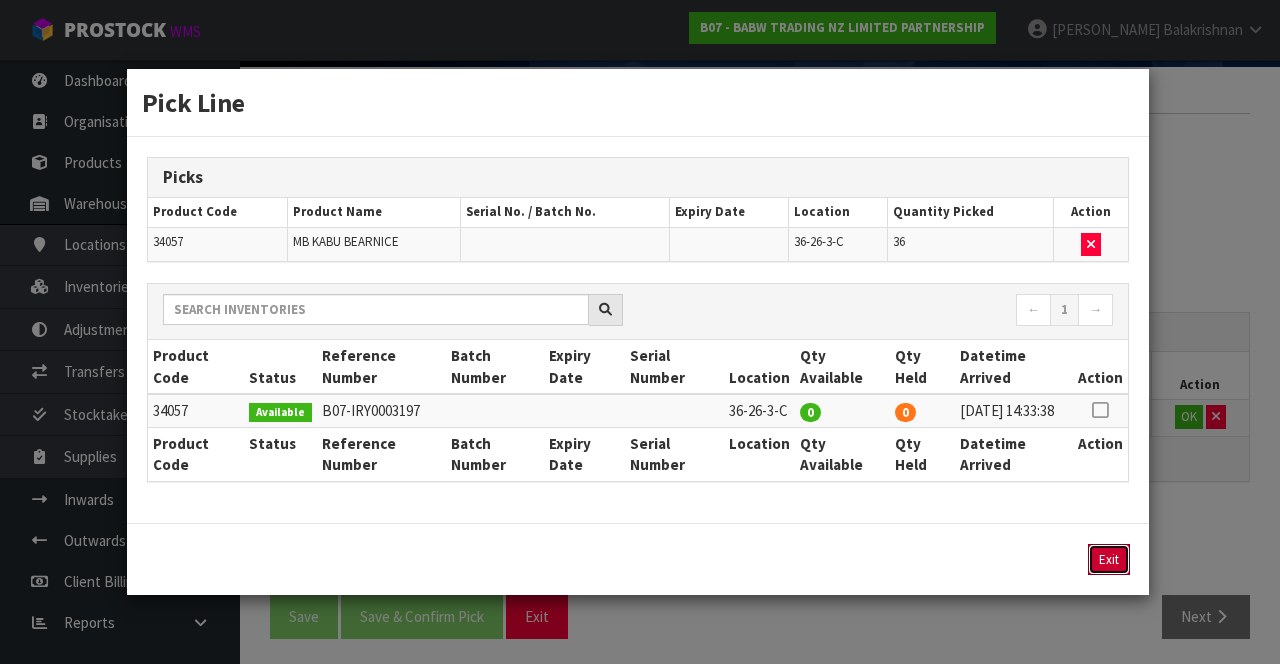 click on "Exit" at bounding box center (1109, 559) 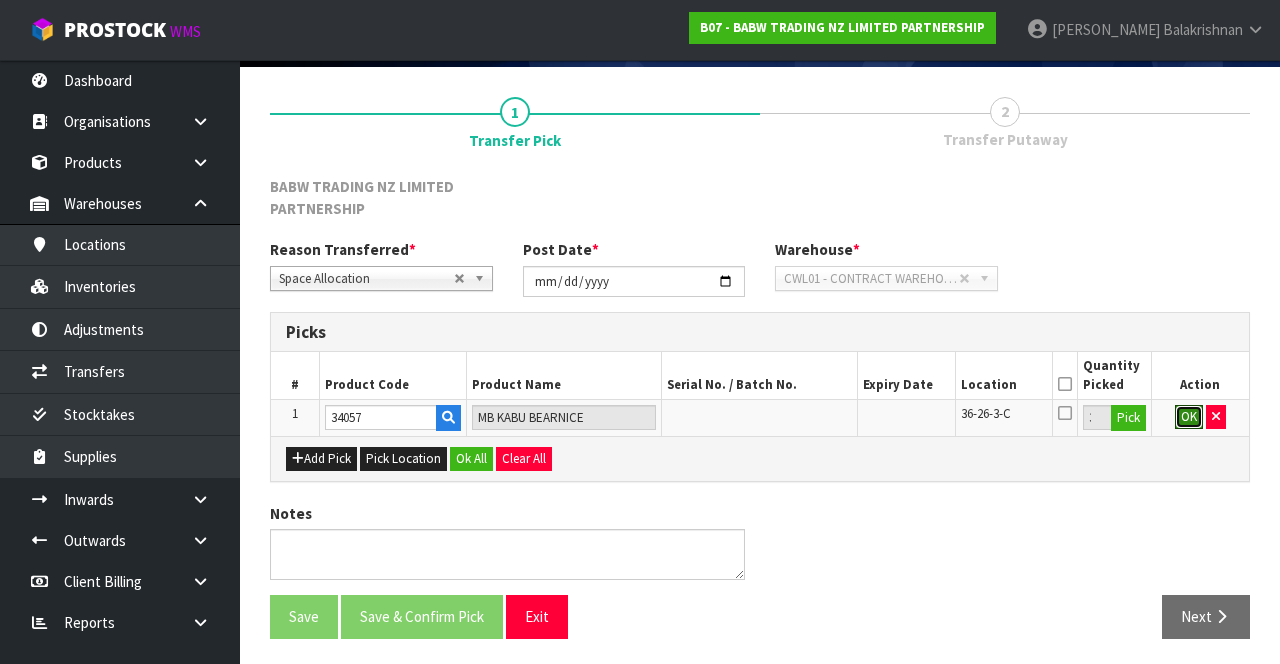 click on "OK" at bounding box center [1189, 417] 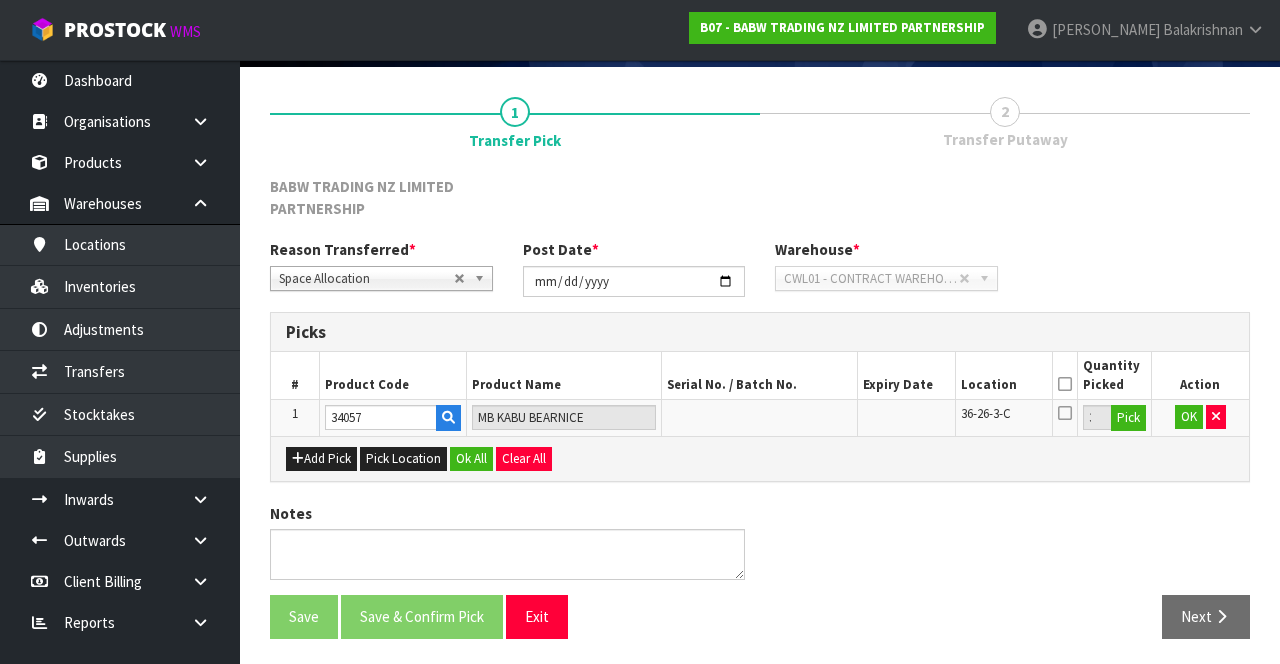 scroll, scrollTop: 134, scrollLeft: 0, axis: vertical 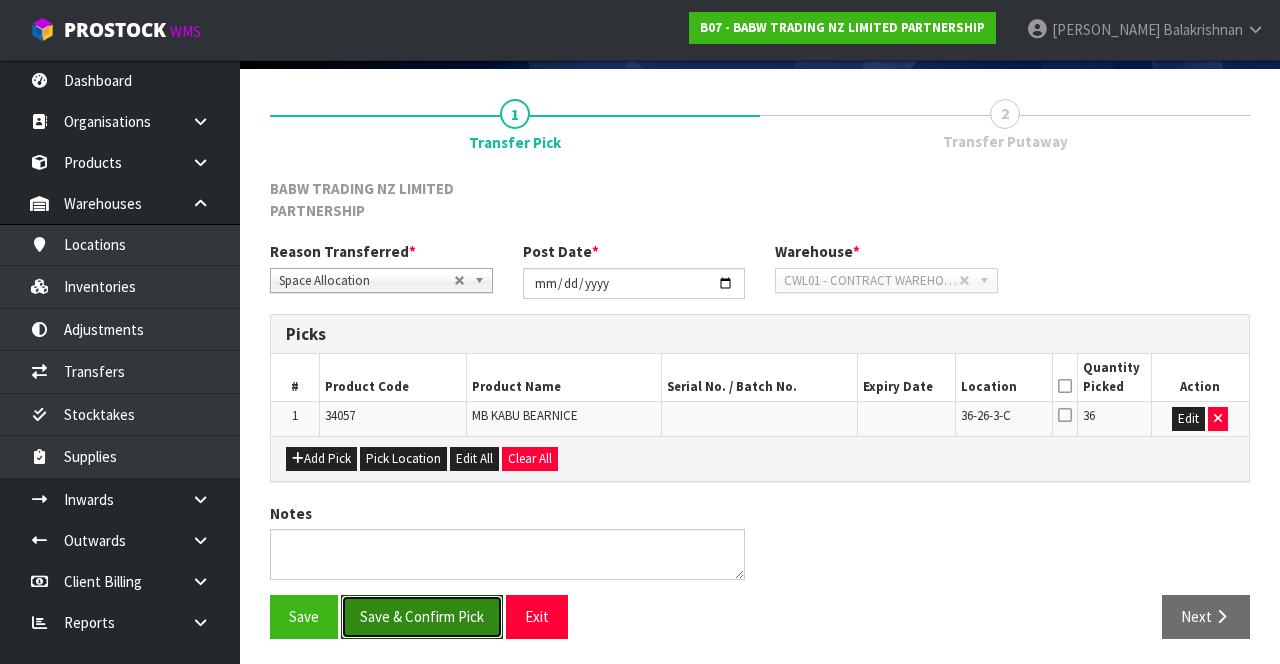click on "Save & Confirm Pick" at bounding box center [422, 616] 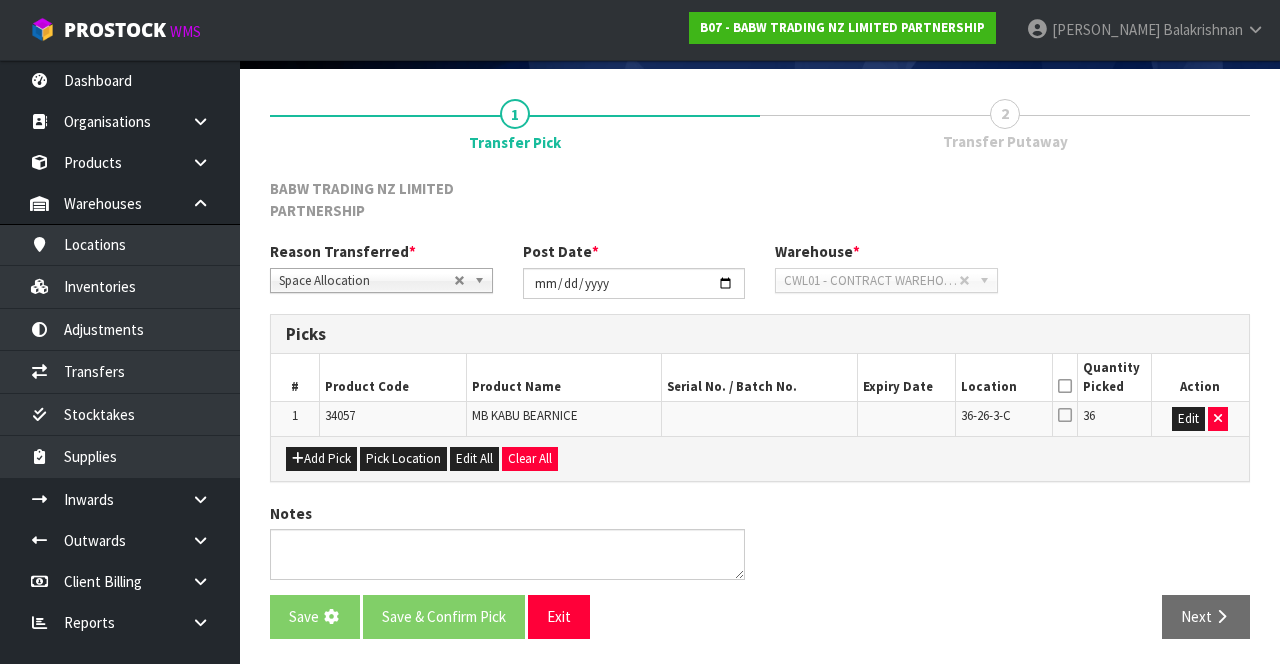 scroll, scrollTop: 0, scrollLeft: 0, axis: both 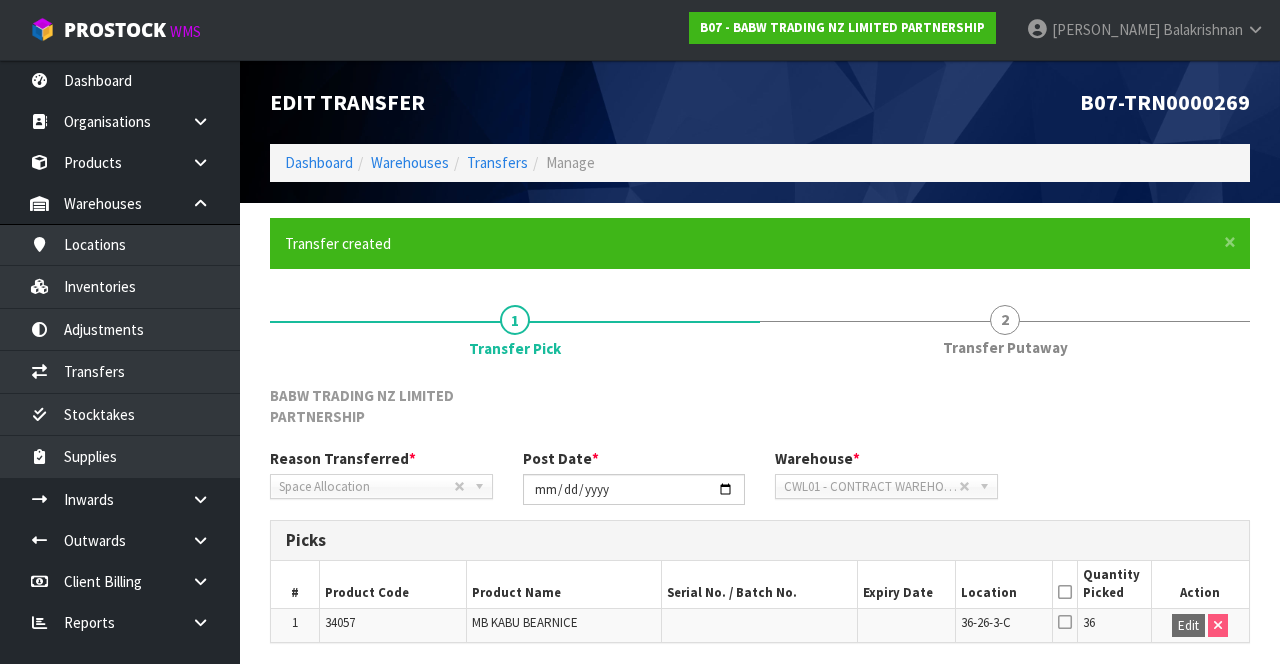 click on "2" at bounding box center (1005, 320) 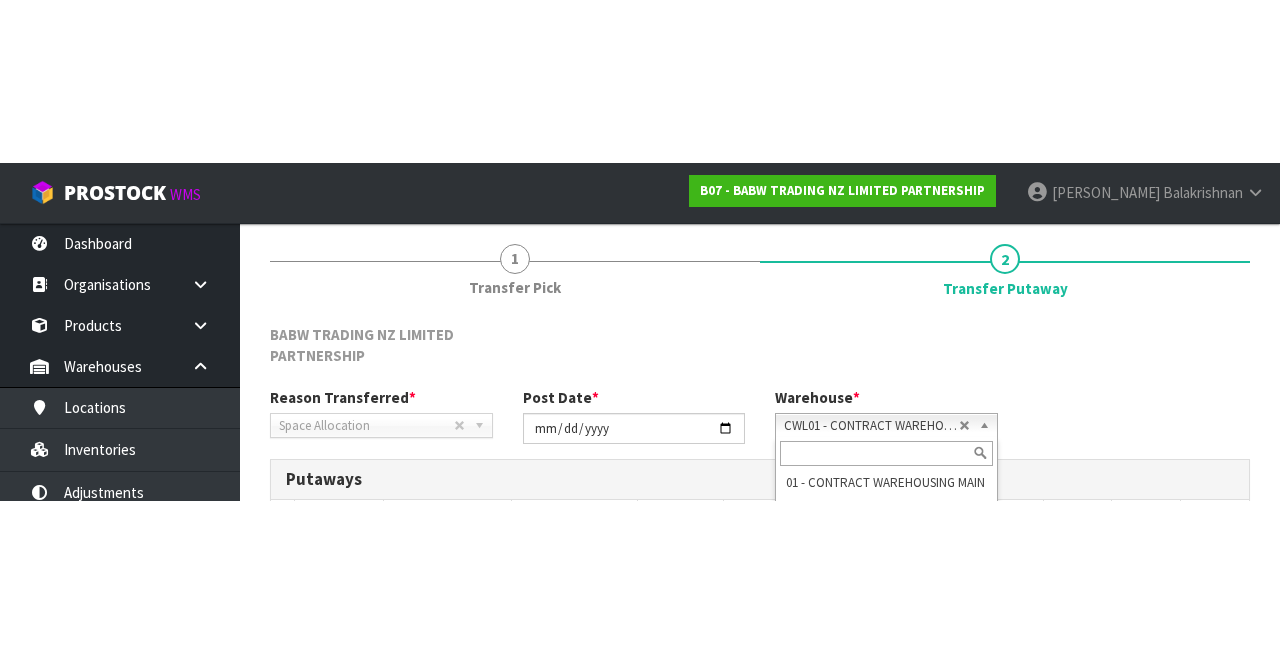 scroll, scrollTop: 202, scrollLeft: 0, axis: vertical 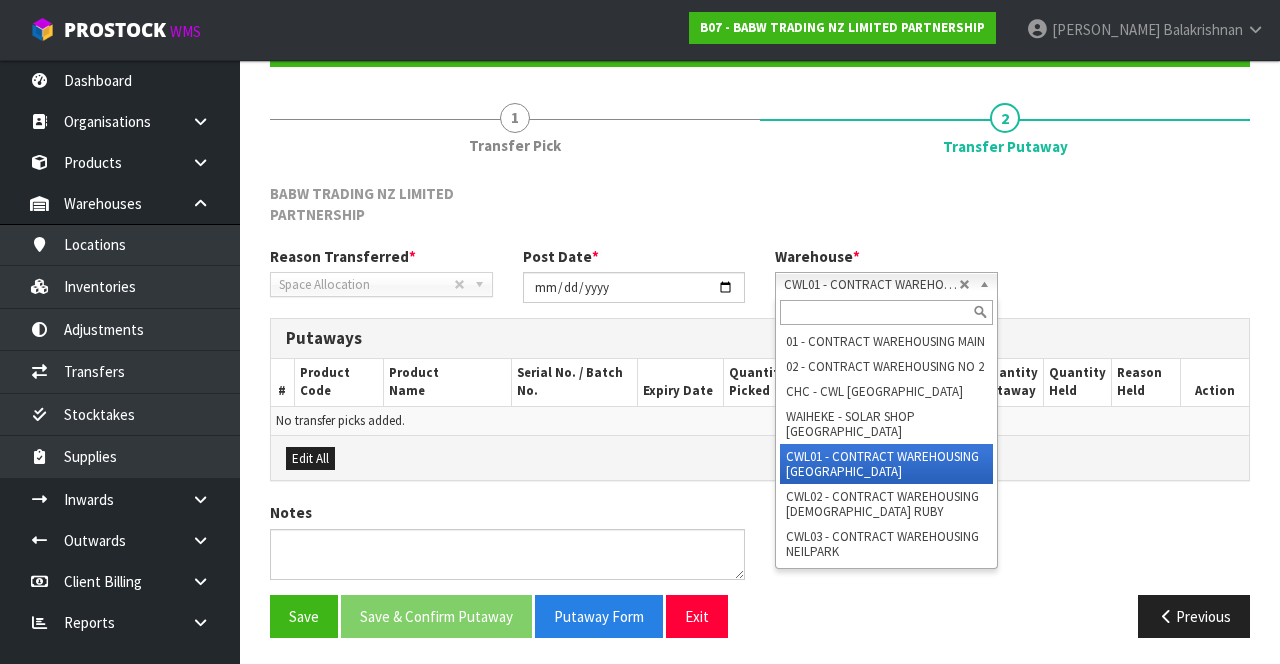 click on "BABW TRADING NZ LIMITED PARTNERSHIP
Reason Transferred  *
Space Allocation Damage Expired Stock Repair QA
Space Allocation
Post Date  *
[DATE]
Warehouse  *
01 - CONTRACT WAREHOUSING MAIN 02 - CONTRACT WAREHOUSING NO 2 CHC - CWL [GEOGRAPHIC_DATA] WAIHEKE - SOLAR SHOP [GEOGRAPHIC_DATA] - CONTRACT WAREHOUSING [GEOGRAPHIC_DATA] - CONTRACT WAREHOUSING [DEMOGRAPHIC_DATA] RUBY CWL03 - CONTRACT WAREHOUSING NEILPARK
CWL01 - CONTRACT WAREHOUSING [GEOGRAPHIC_DATA]
01 - CONTRACT WAREHOUSING MAIN 02 - CONTRACT WAREHOUSING NO 2 CHC - CWL [GEOGRAPHIC_DATA] WAIHEKE - SOLAR SHOP [GEOGRAPHIC_DATA] CWL01 - CONTRACT WAREHOUSING [GEOGRAPHIC_DATA] CWL02 - CONTRACT WAREHOUSING [DEMOGRAPHIC_DATA] RUBY CWL03 - CONTRACT WAREHOUSING NEILPARK
Putaways
#
Product
Code
Product
Name
Serial No. / Batch No.
Expiry Date" at bounding box center [760, 418] 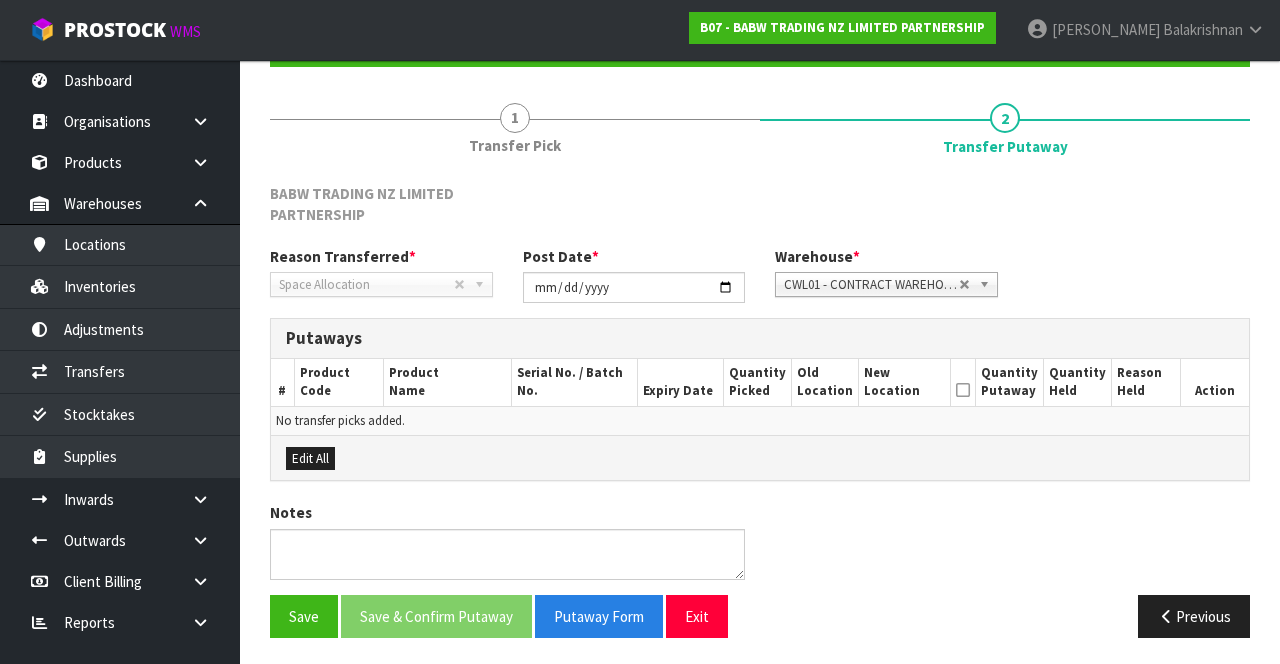 click on "1" at bounding box center (515, 118) 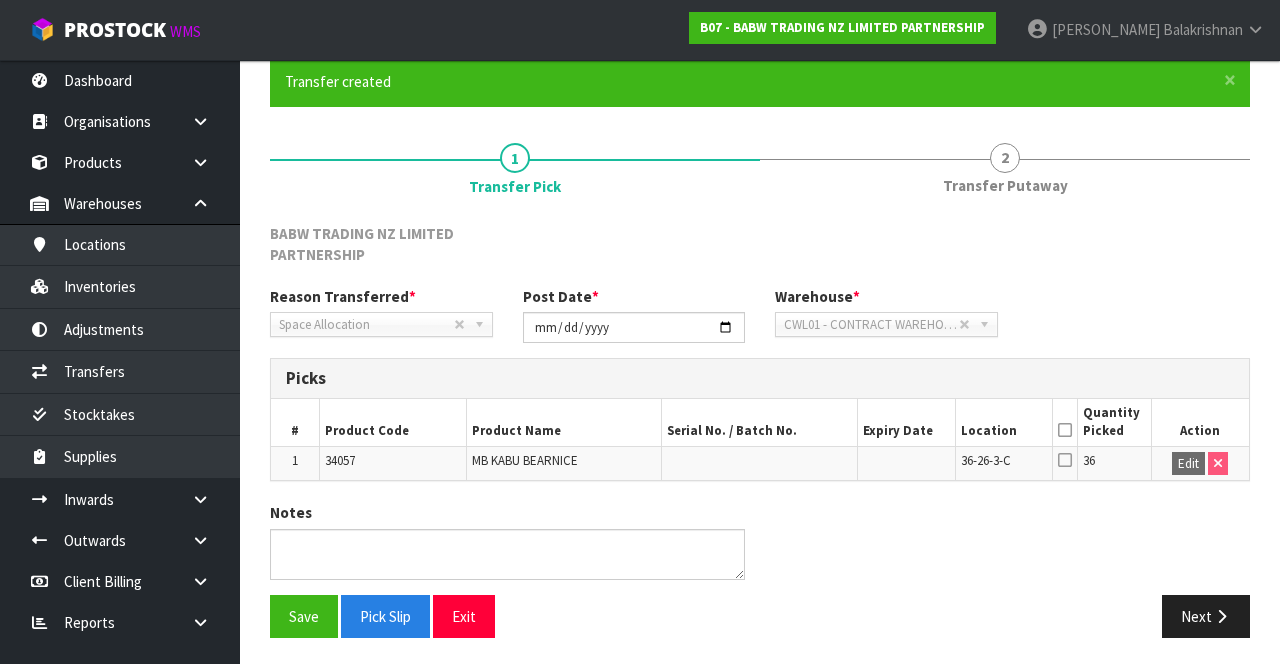click at bounding box center (1065, 430) 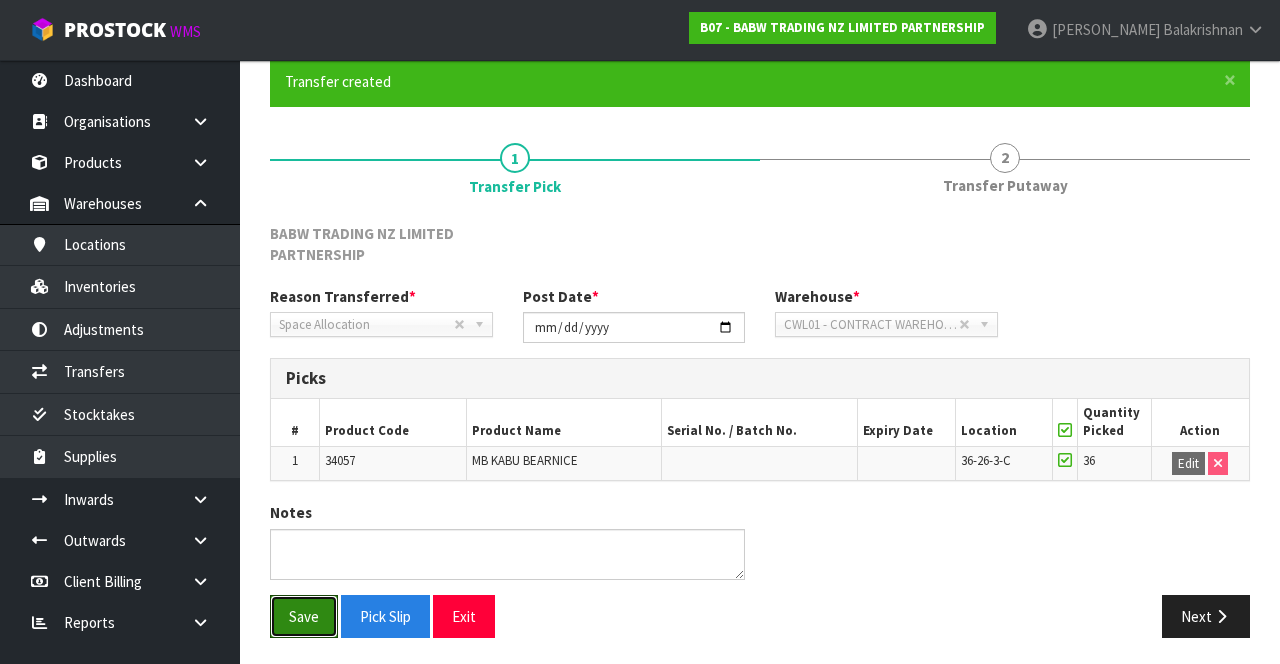 click on "Save" at bounding box center (304, 616) 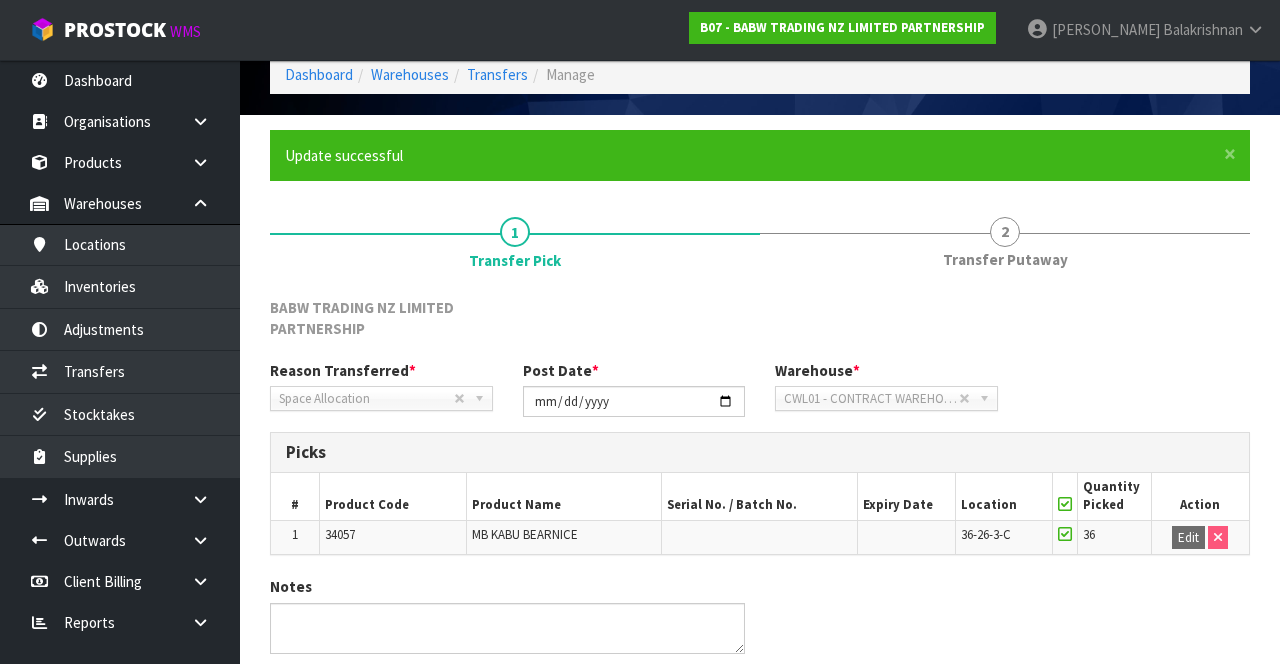 scroll, scrollTop: 162, scrollLeft: 0, axis: vertical 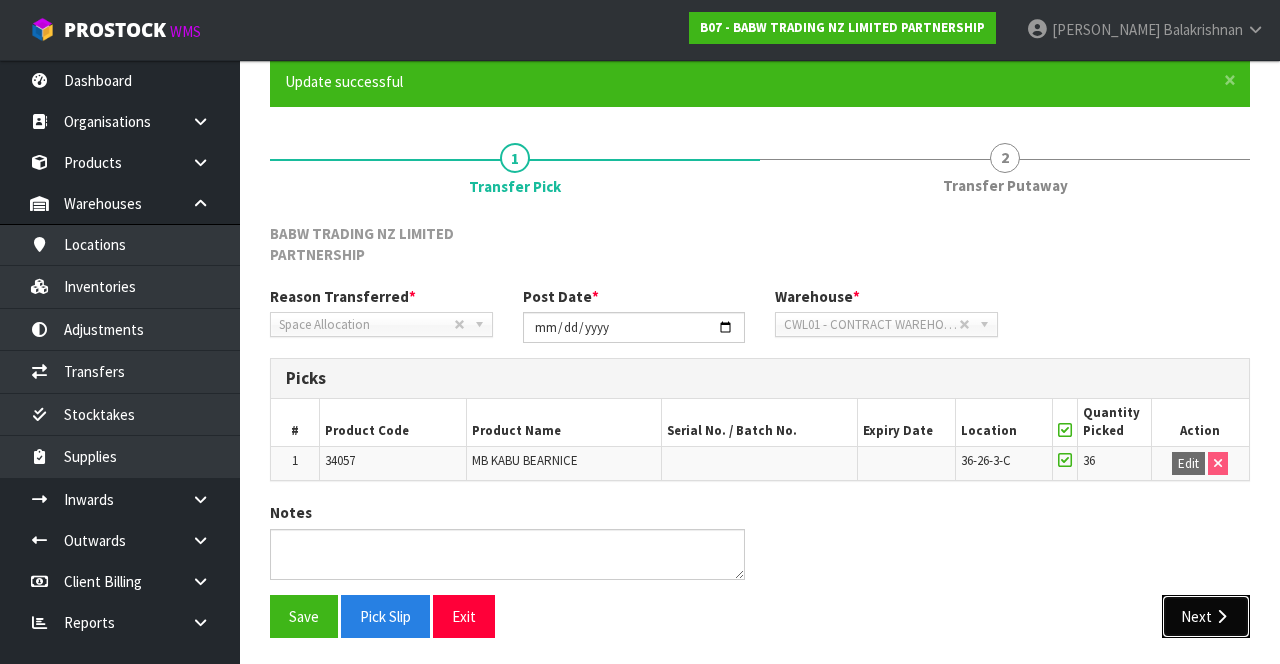 click on "Next" at bounding box center (1206, 616) 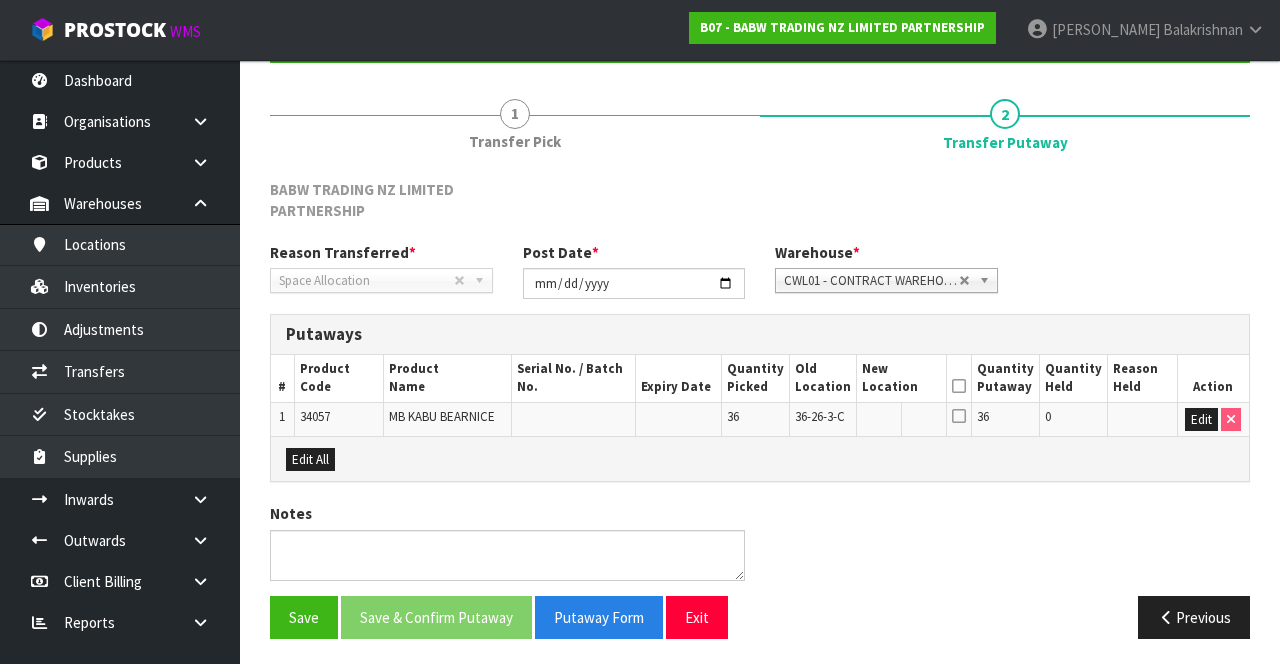 scroll, scrollTop: 220, scrollLeft: 0, axis: vertical 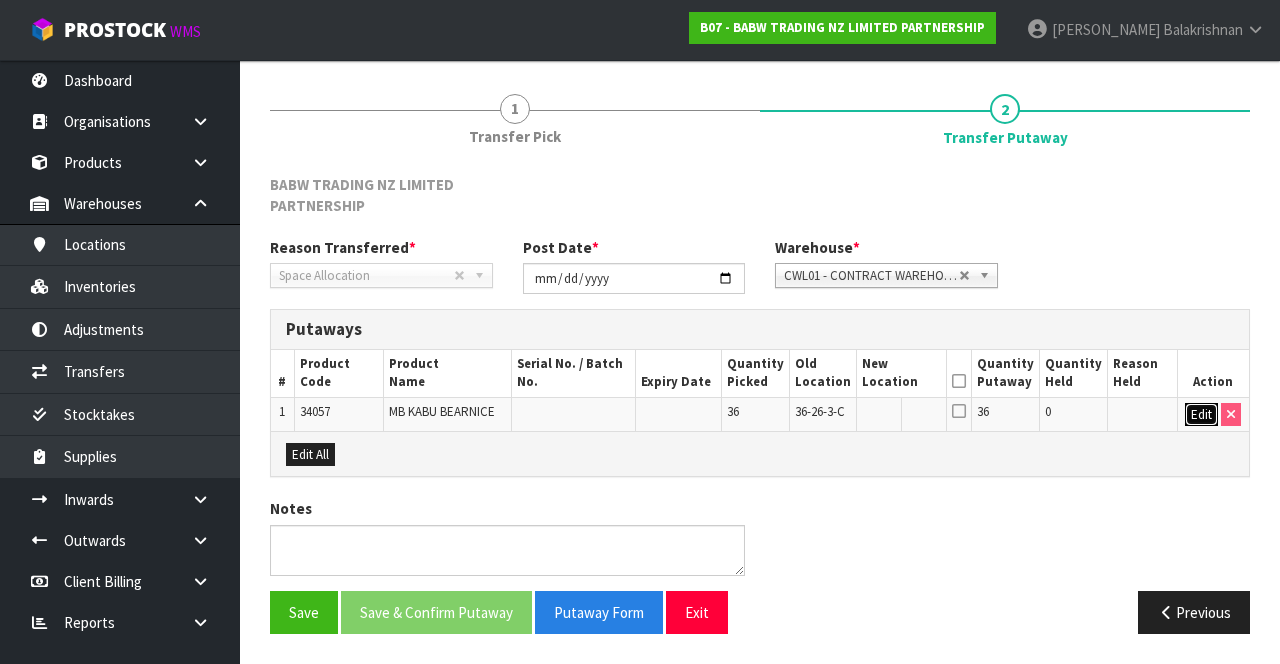 click on "Edit" at bounding box center [1201, 415] 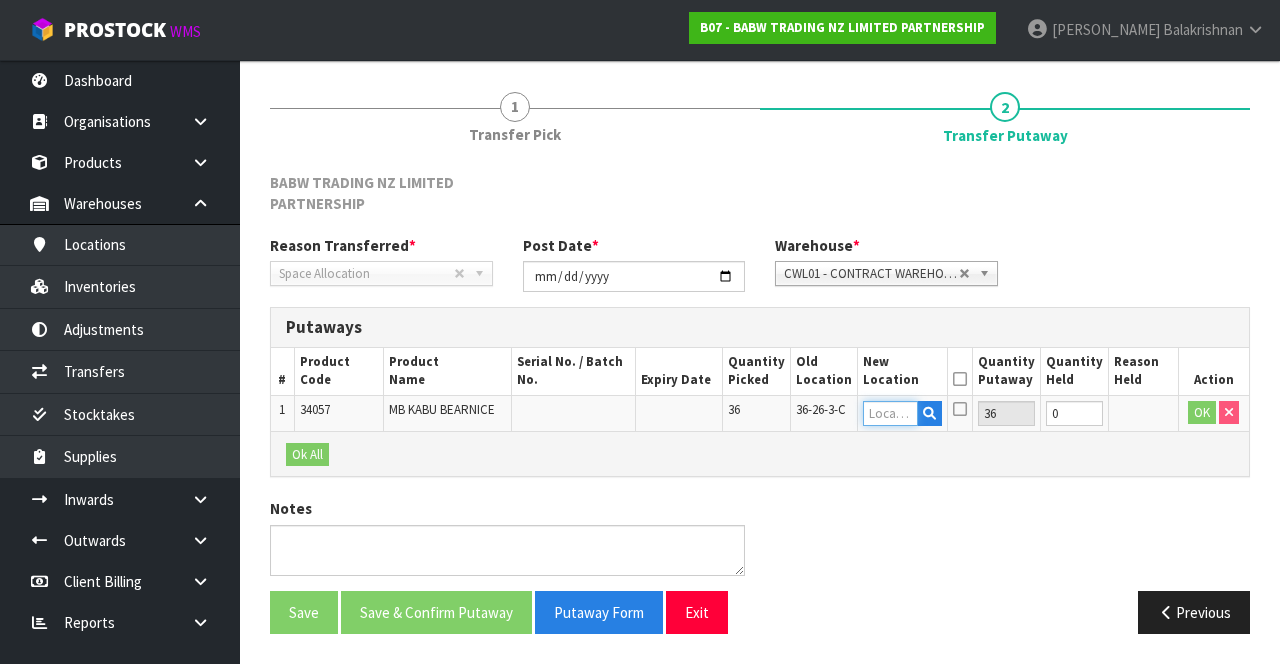 click at bounding box center (891, 413) 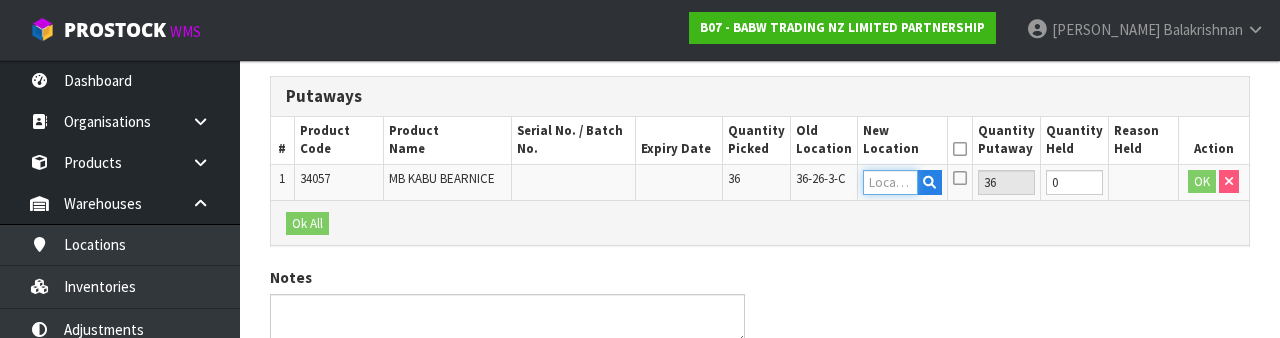 scroll, scrollTop: 444, scrollLeft: 0, axis: vertical 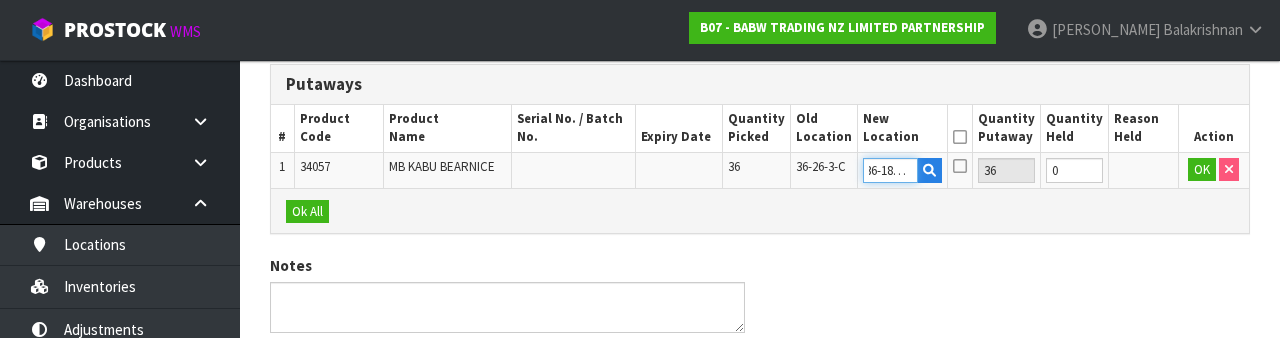 type on "36-18-4-B" 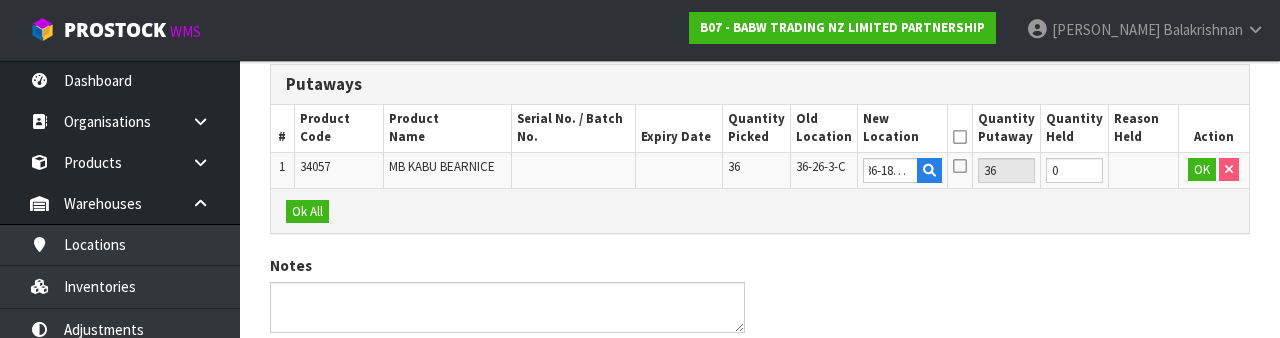 click on "BABW TRADING NZ LIMITED PARTNERSHIP
Reason Transferred  *
Space Allocation Damage Expired Stock Repair QA
Space Allocation
Post Date  *
[DATE]
Warehouse  *
01 - CONTRACT WAREHOUSING MAIN 02 - CONTRACT WAREHOUSING NO 2 CHC - CWL [GEOGRAPHIC_DATA] WAIHEKE - SOLAR SHOP [GEOGRAPHIC_DATA] - CONTRACT WAREHOUSING [GEOGRAPHIC_DATA] - CONTRACT WAREHOUSING [DEMOGRAPHIC_DATA] RUBY CWL03 - CONTRACT WAREHOUSING NEILPARK
CWL01 - CONTRACT WAREHOUSING [GEOGRAPHIC_DATA]
Putaways
#
Product
Code
Product
Name
Serial No. / Batch No.
Expiry Date
Quantity
Picked
Old
Location
New
Location
Quantity
Putaway
Quantity" at bounding box center [760, 167] 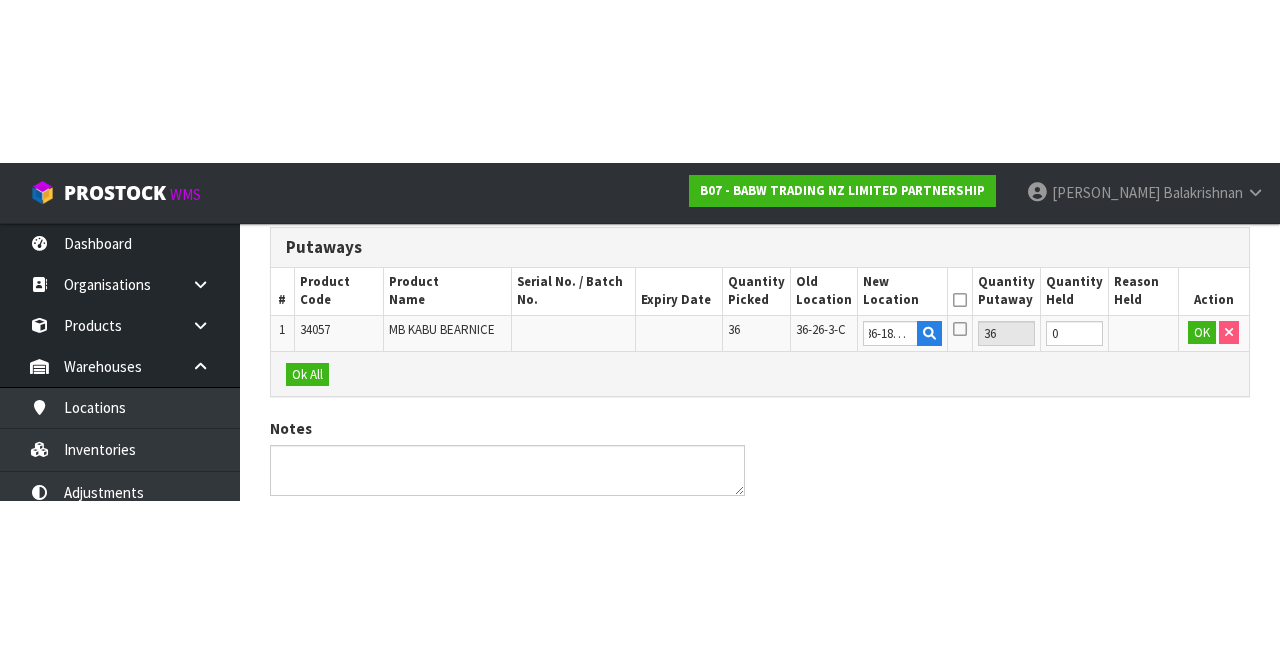 scroll, scrollTop: 220, scrollLeft: 0, axis: vertical 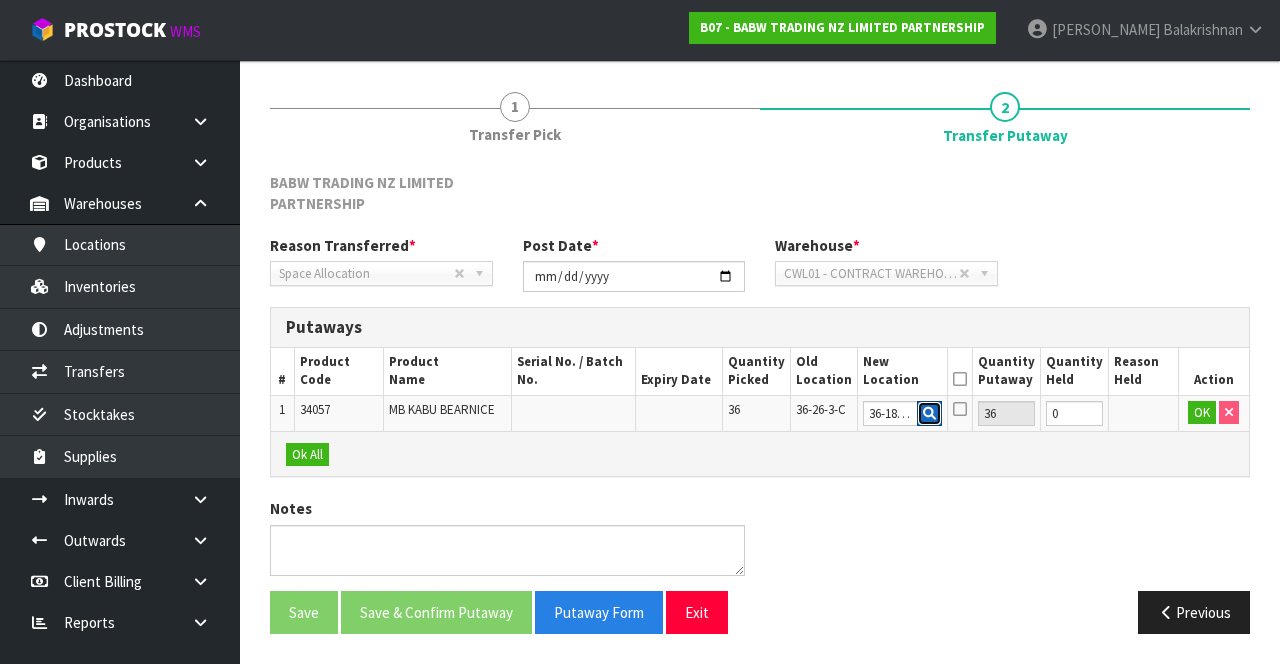 click at bounding box center [929, 414] 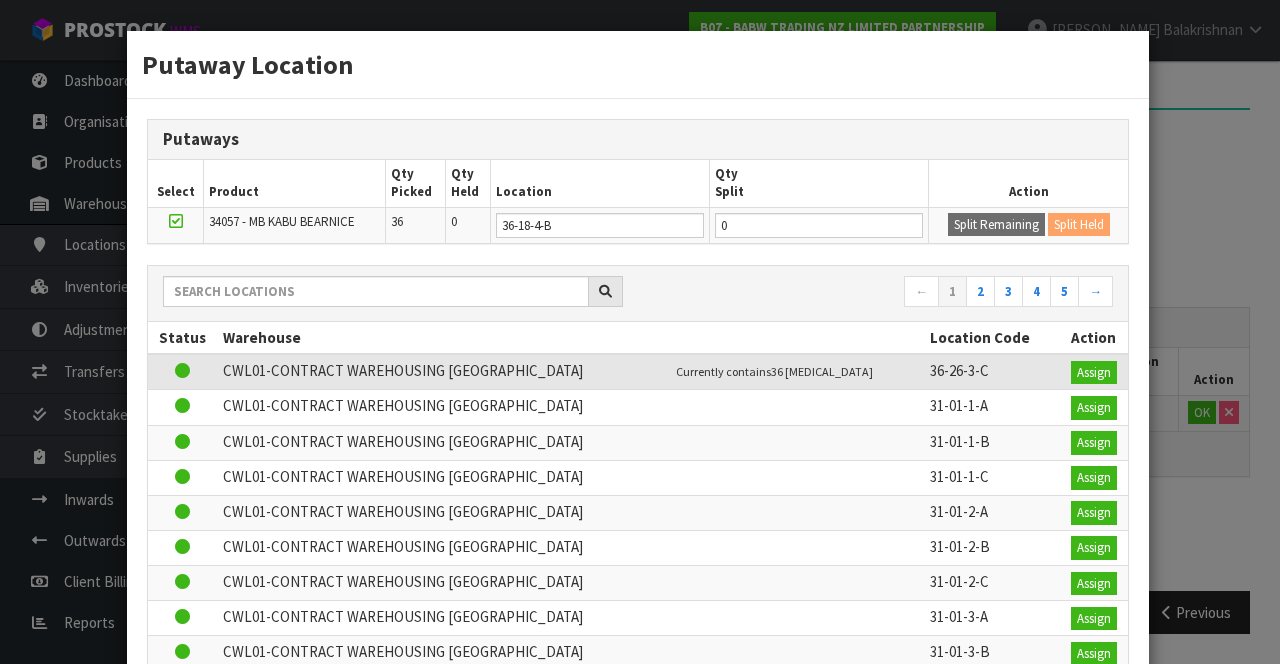 click on "Putaway Location
Putaways
Select
Product
Qty  Picked
Qty  Held
Location
Qty  Split
Action
34057 - MB KABU BEARNICE
36
0
36-18-4-B
0
Split Remaining
Split Held
←
1 2 3 4 5
→
Status
Warehouse
Location Code
Action
36 [MEDICAL_DATA]" at bounding box center [640, 332] 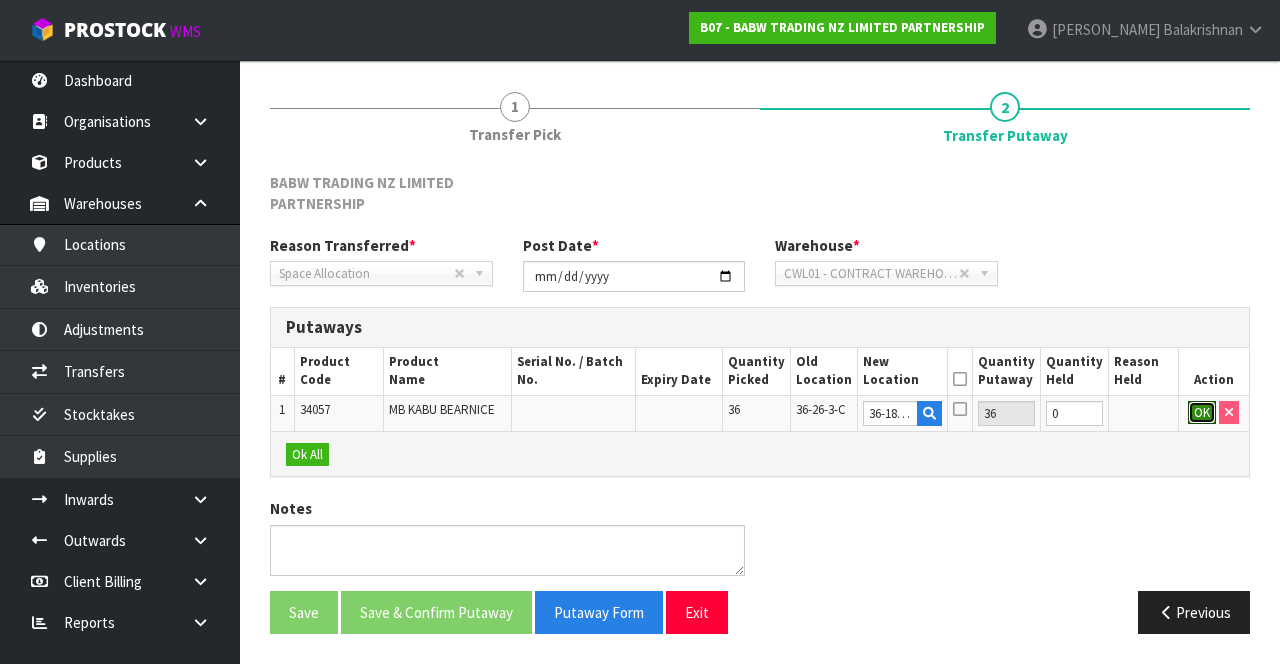 click on "OK" at bounding box center [1202, 413] 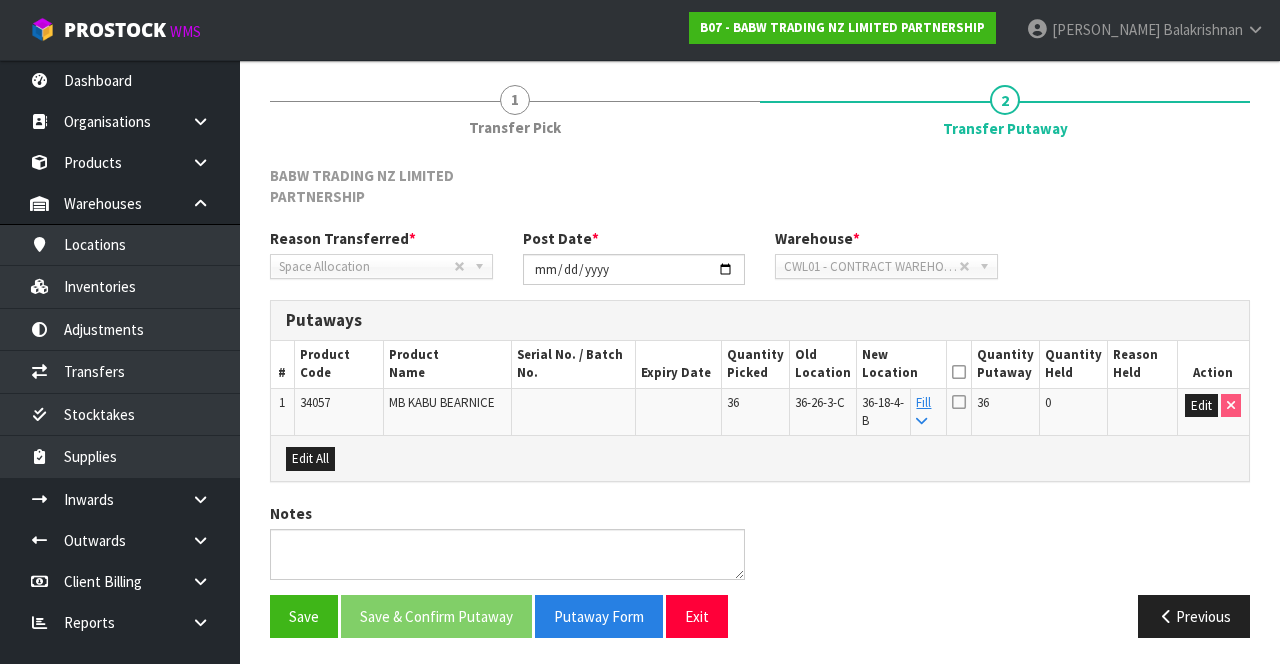 click at bounding box center [959, 402] 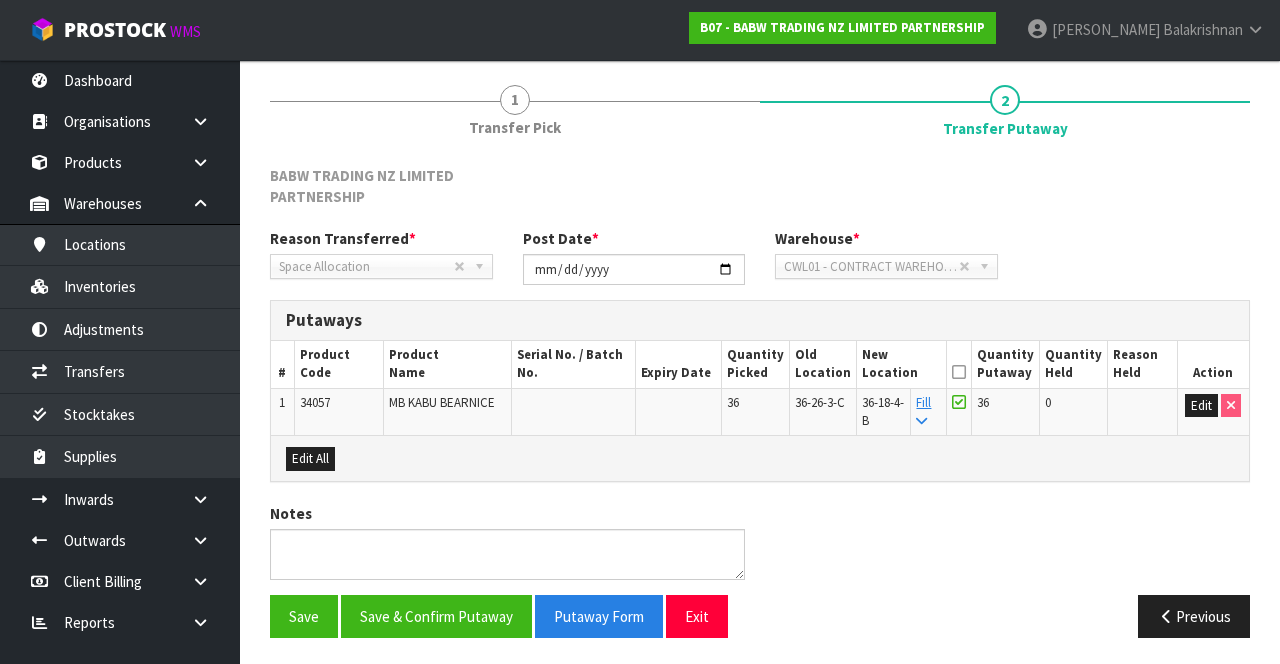 click at bounding box center (959, 372) 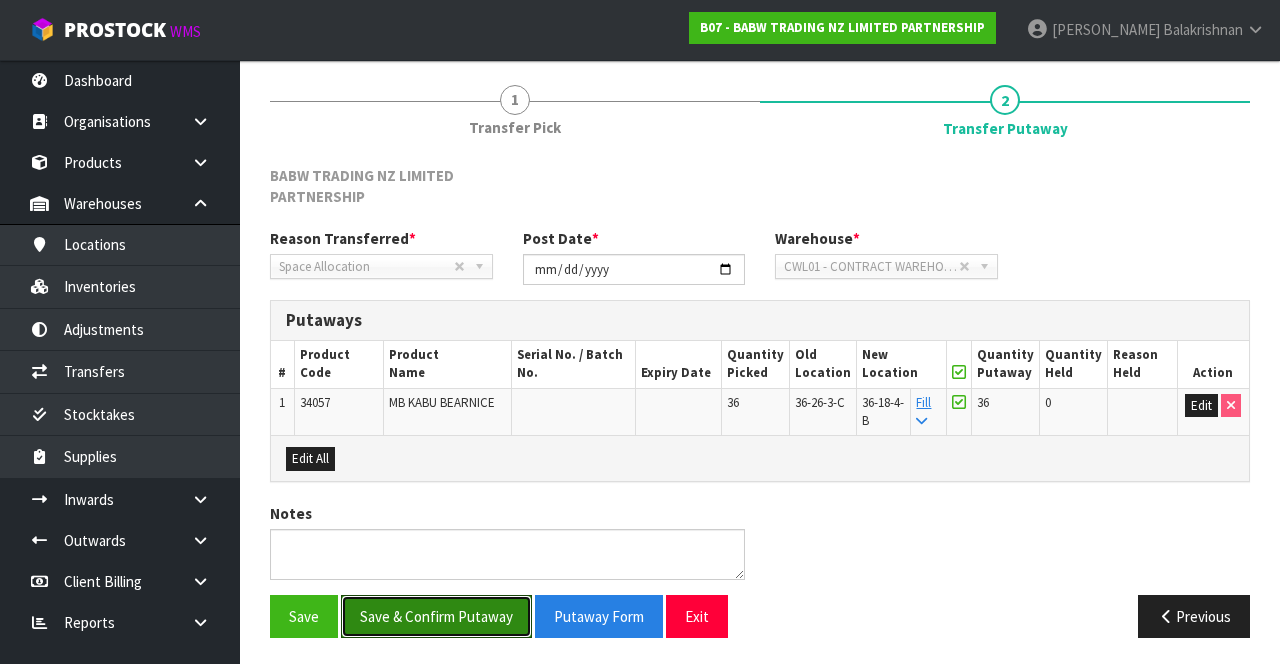 click on "Save & Confirm Putaway" at bounding box center [436, 616] 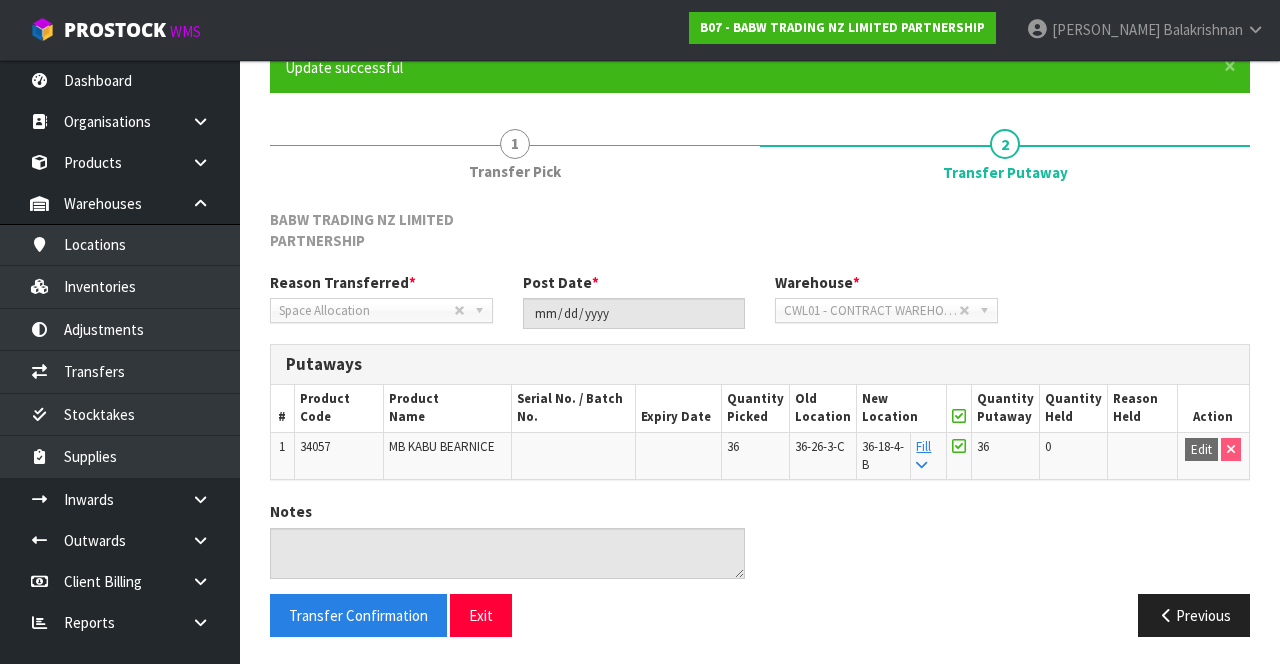 scroll, scrollTop: 0, scrollLeft: 0, axis: both 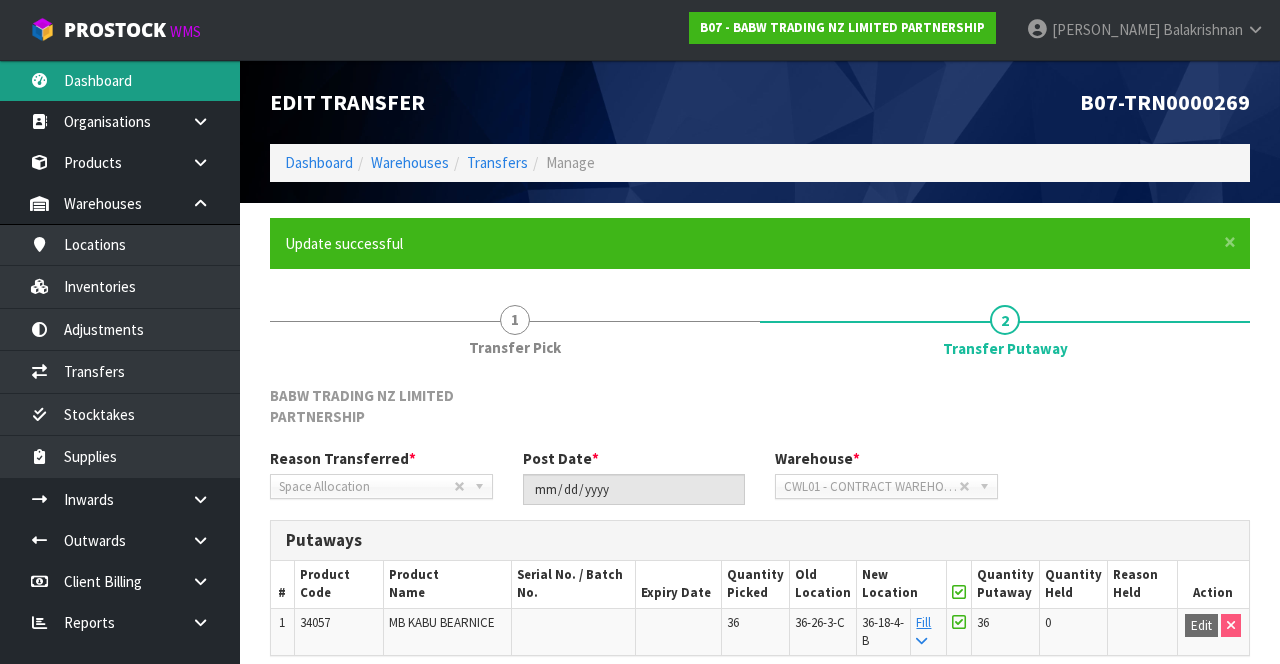 click on "Dashboard" at bounding box center [120, 80] 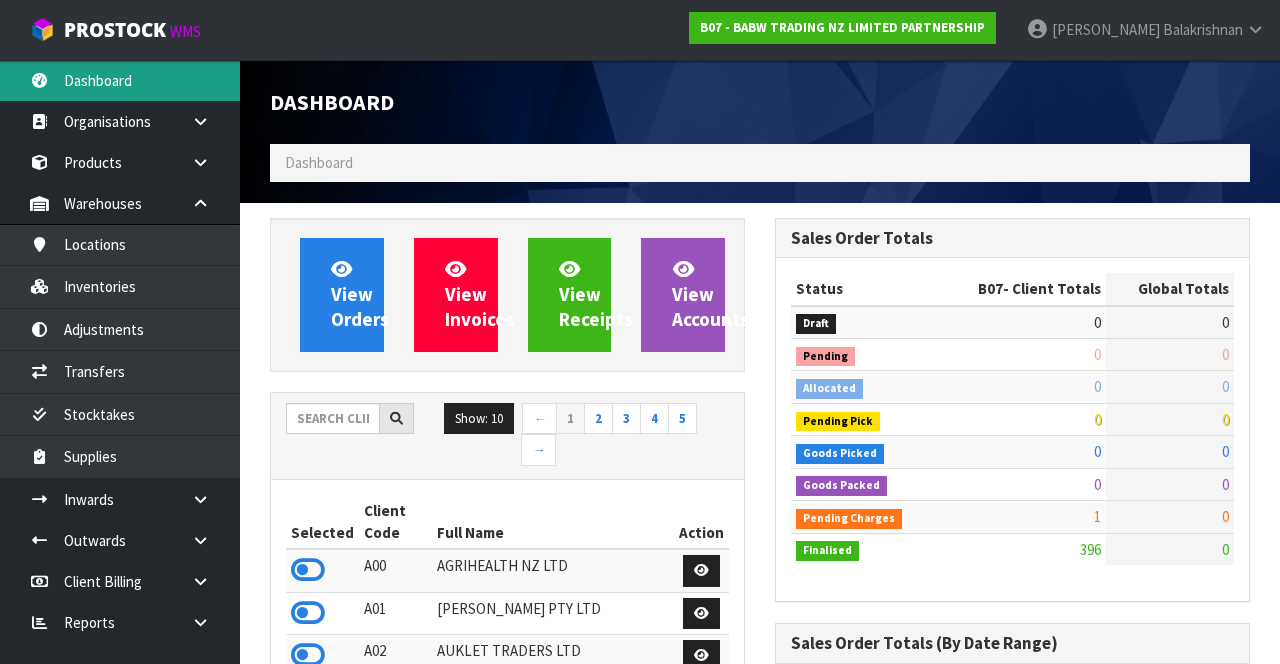 scroll, scrollTop: 998450, scrollLeft: 999494, axis: both 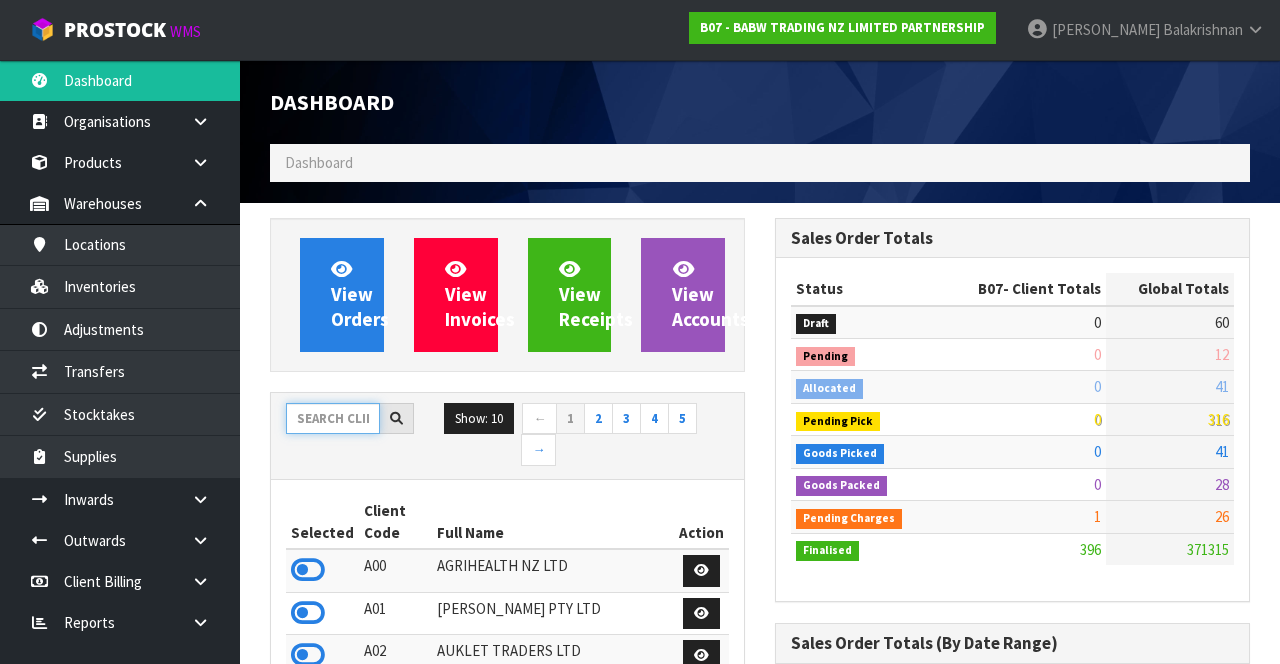 click at bounding box center (333, 418) 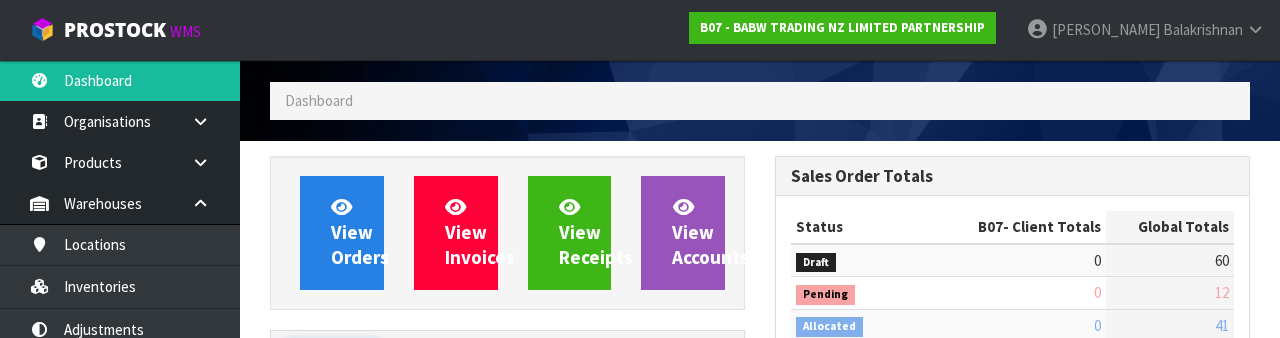 scroll, scrollTop: 235, scrollLeft: 0, axis: vertical 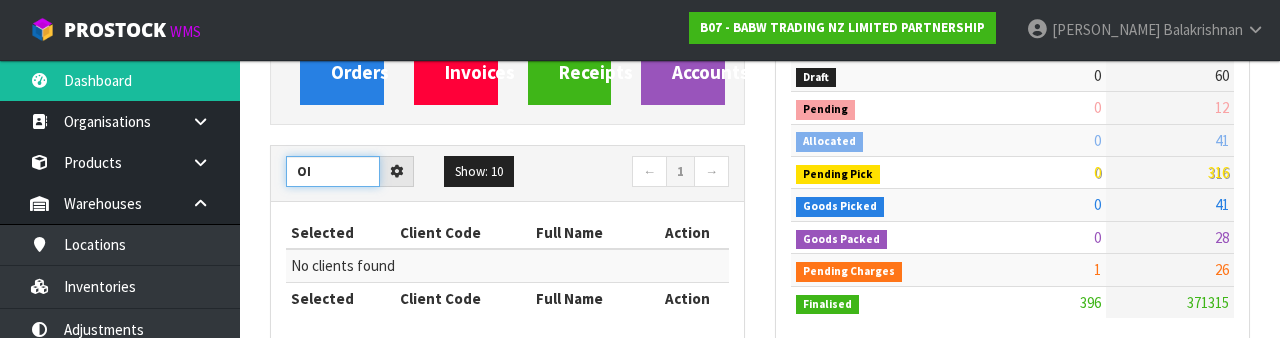 type on "O" 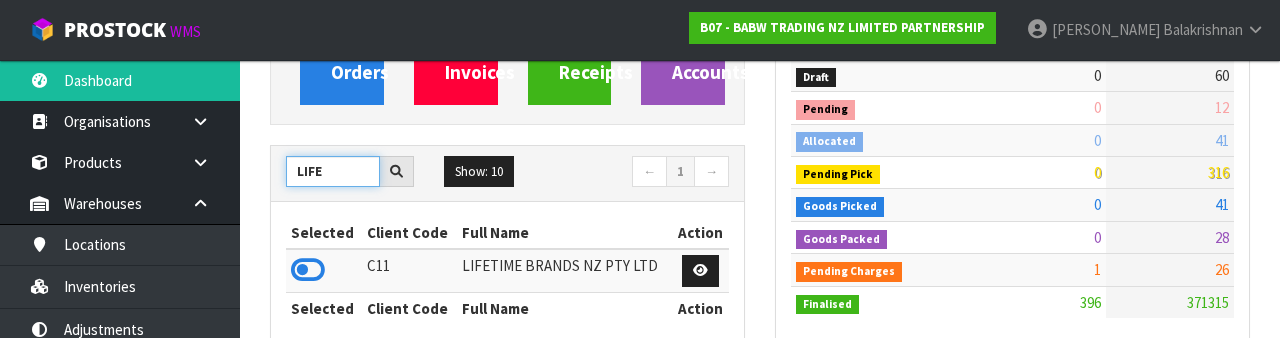 type on "LIFE" 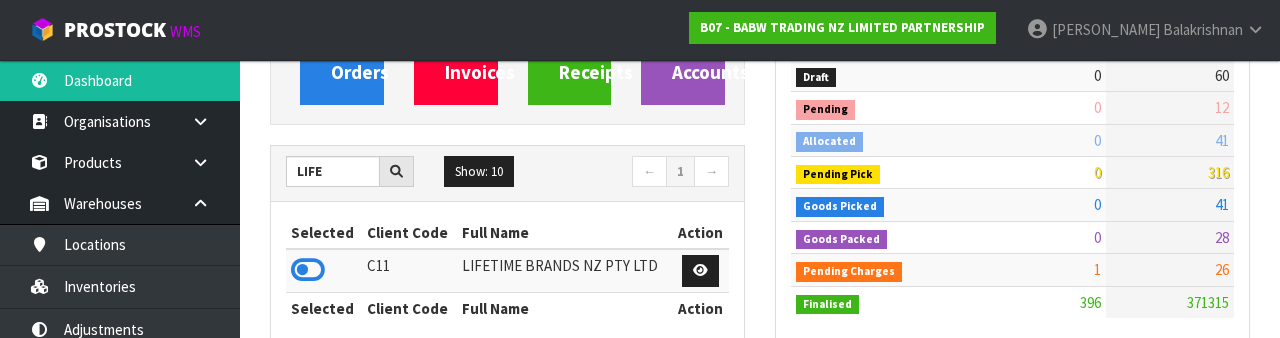 click at bounding box center [308, 270] 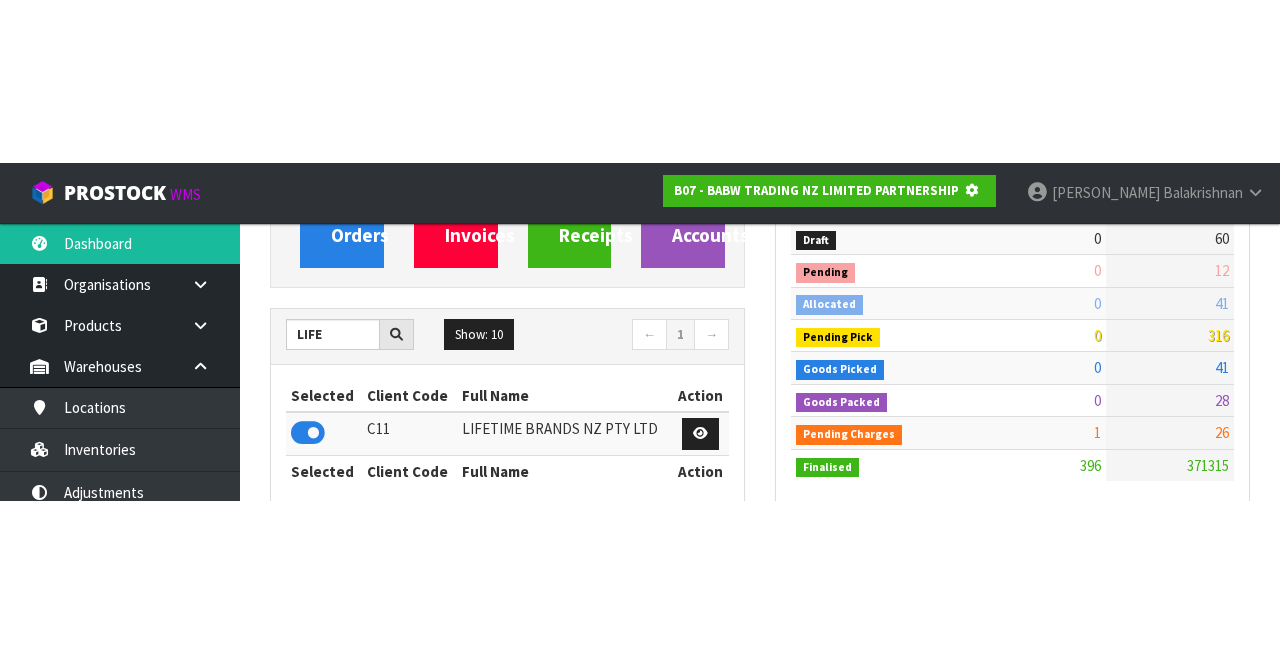 scroll, scrollTop: 247, scrollLeft: 0, axis: vertical 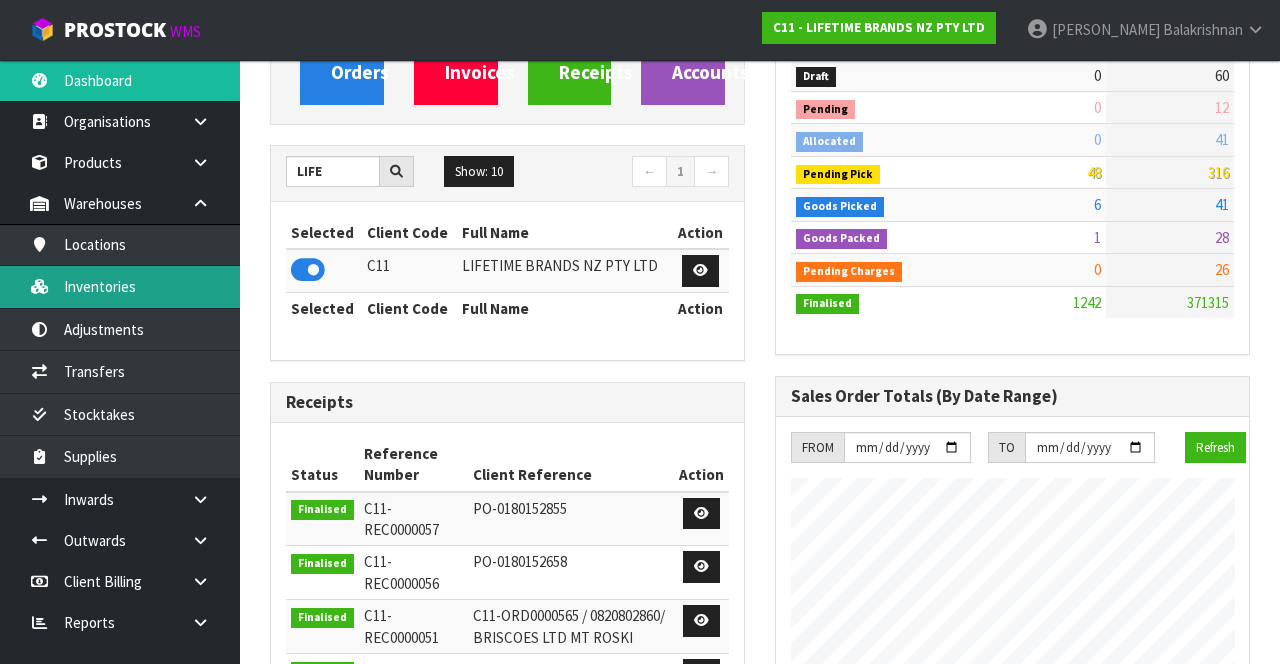 click on "Inventories" at bounding box center [120, 286] 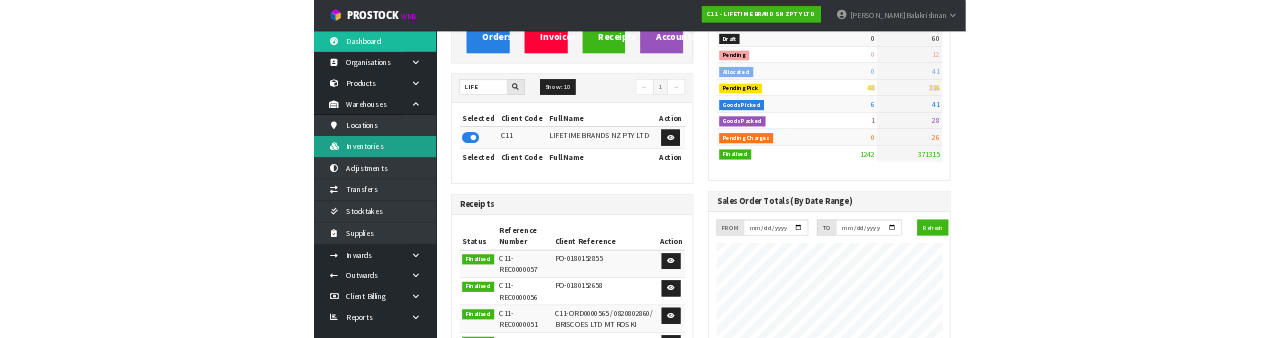 scroll, scrollTop: 0, scrollLeft: 0, axis: both 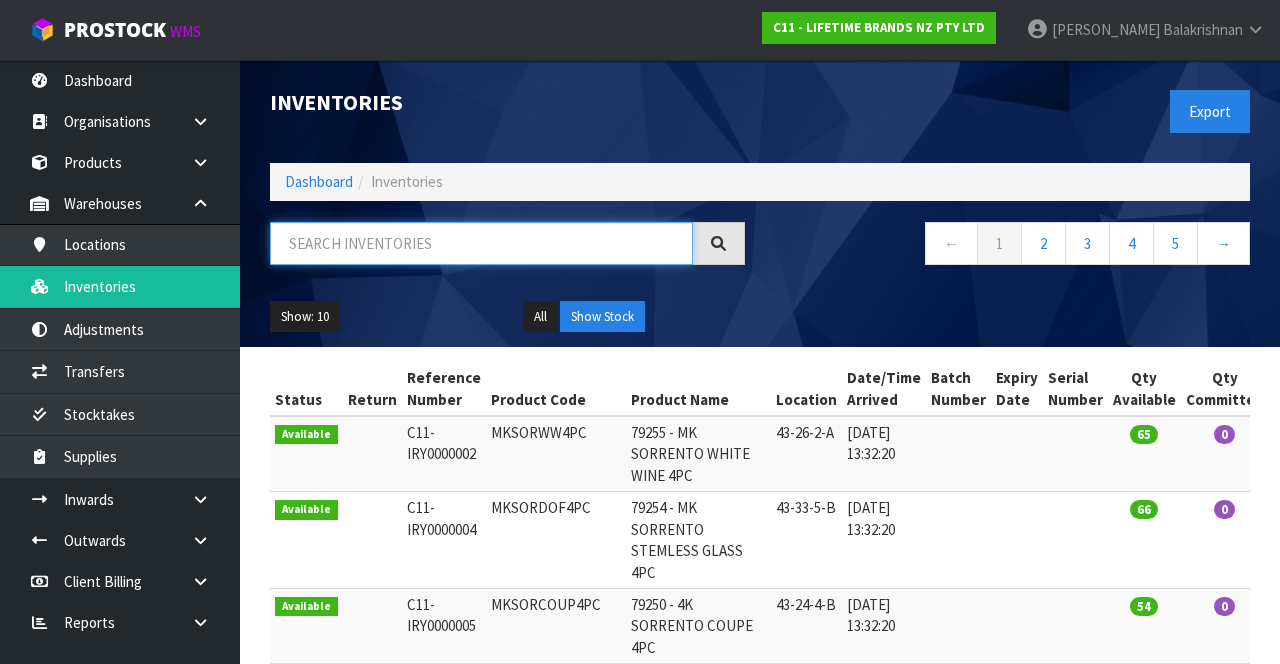 click at bounding box center (481, 243) 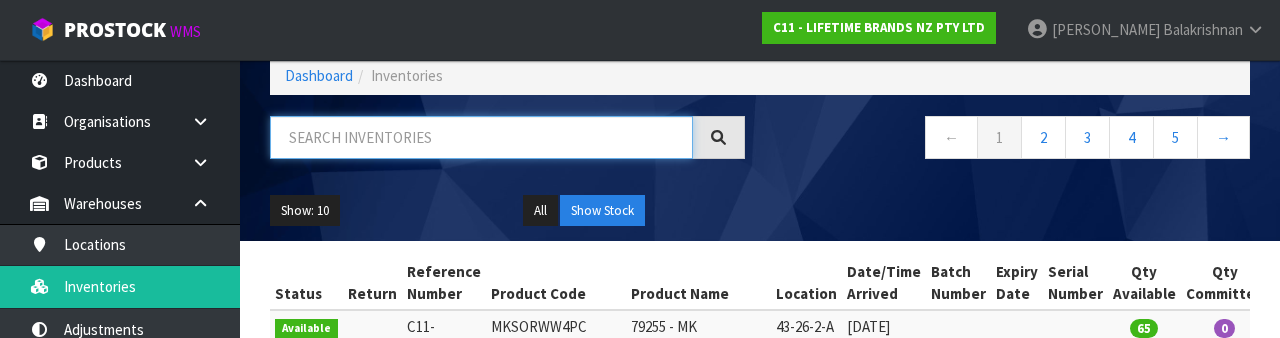 scroll, scrollTop: 0, scrollLeft: 0, axis: both 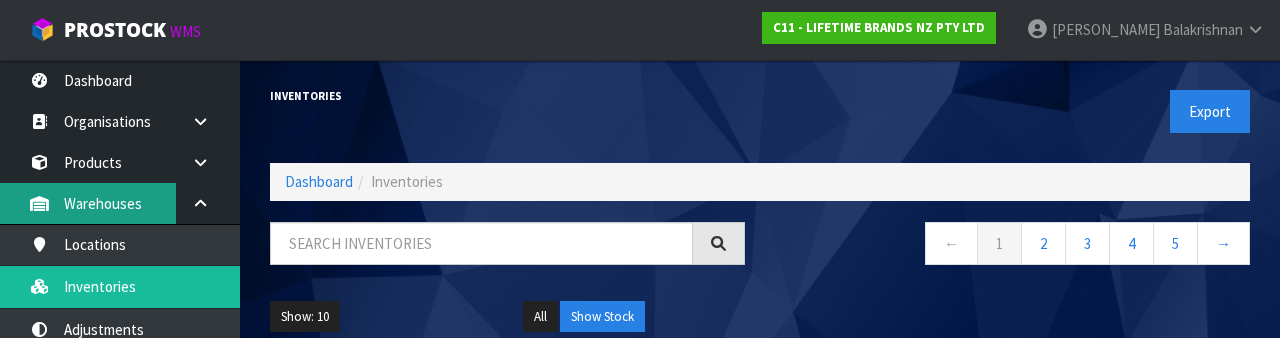 click on "Warehouses" at bounding box center (120, 203) 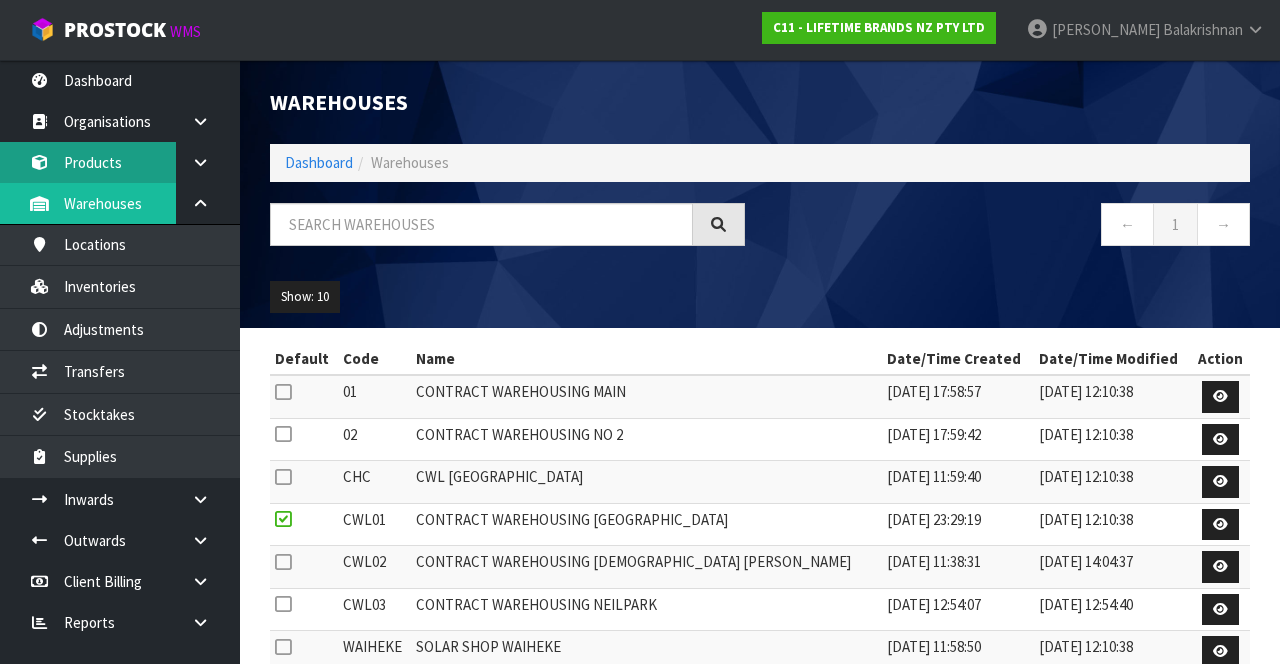 click on "Products" at bounding box center [120, 162] 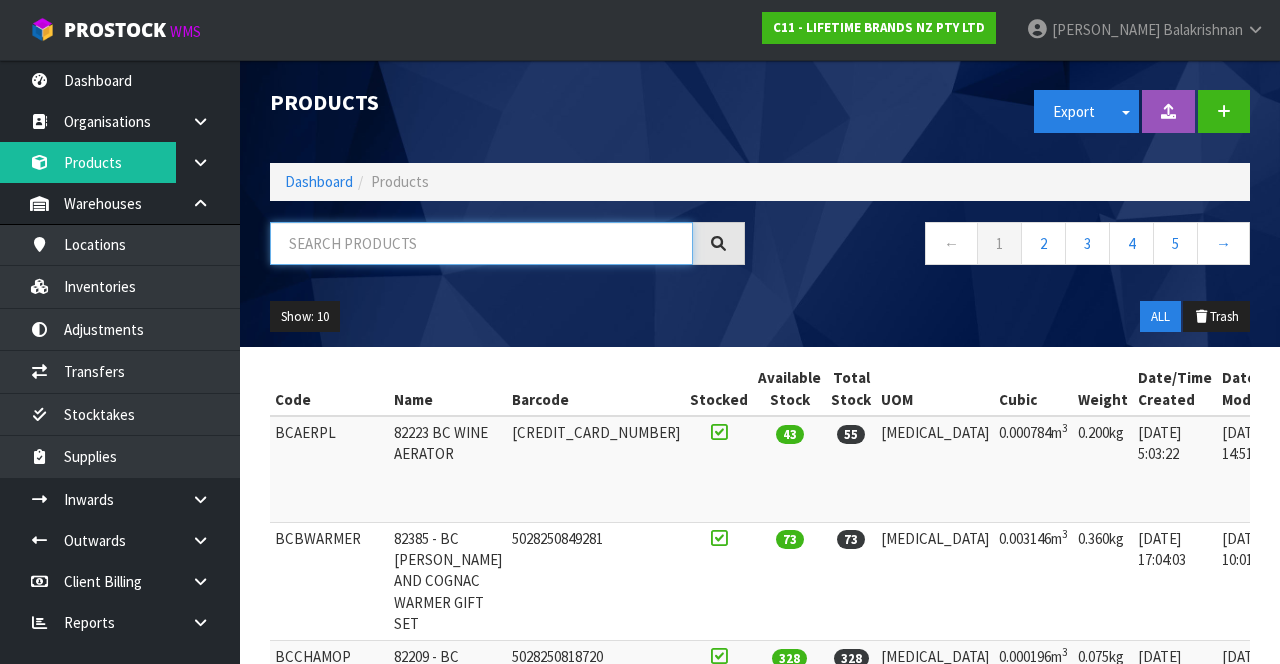 click at bounding box center [481, 243] 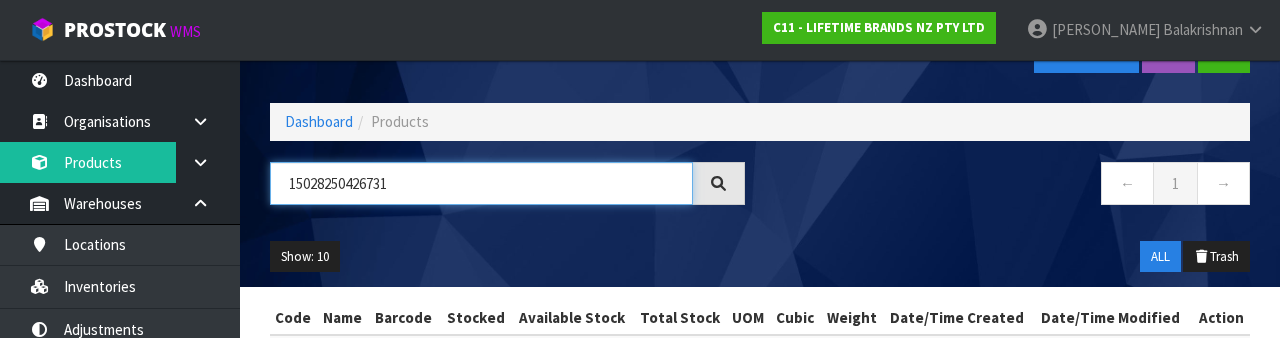 scroll, scrollTop: 0, scrollLeft: 0, axis: both 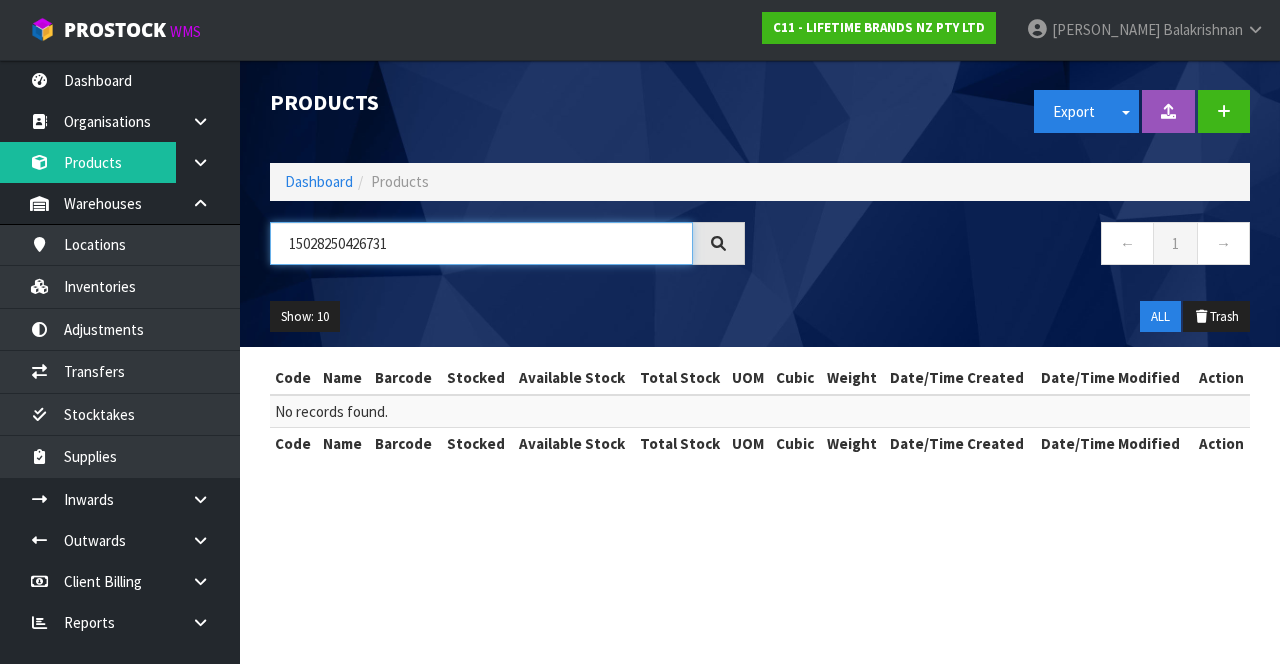 type on "15028250426731" 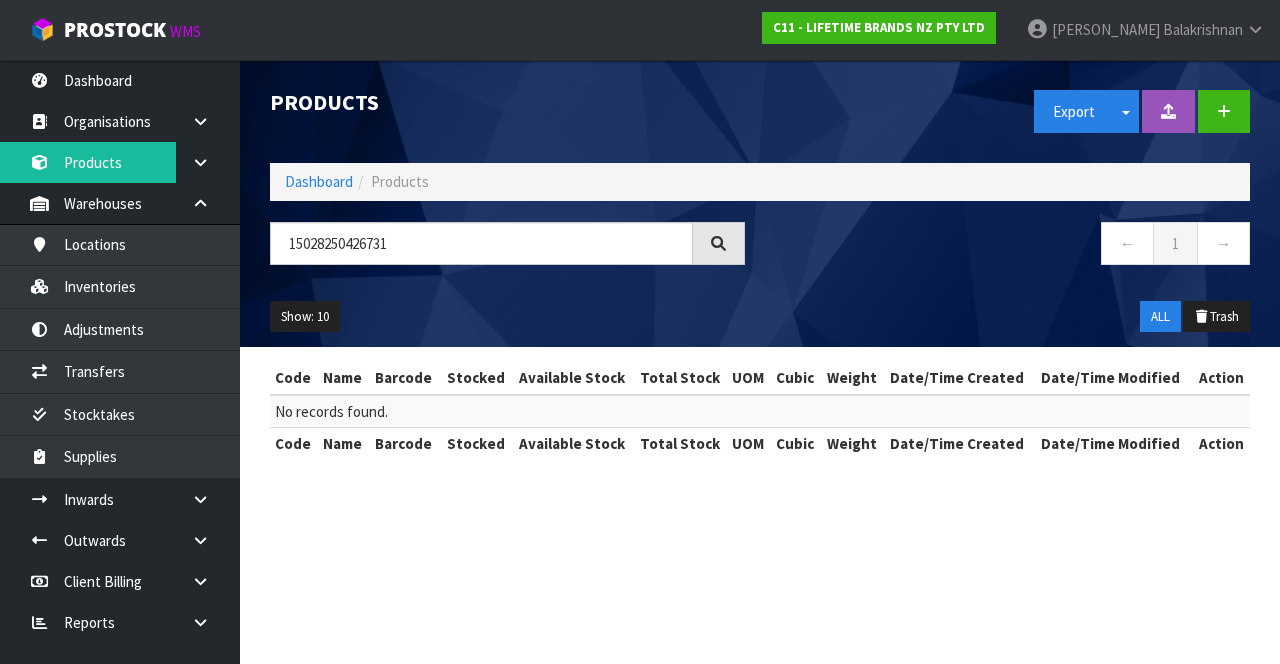 click at bounding box center [200, 162] 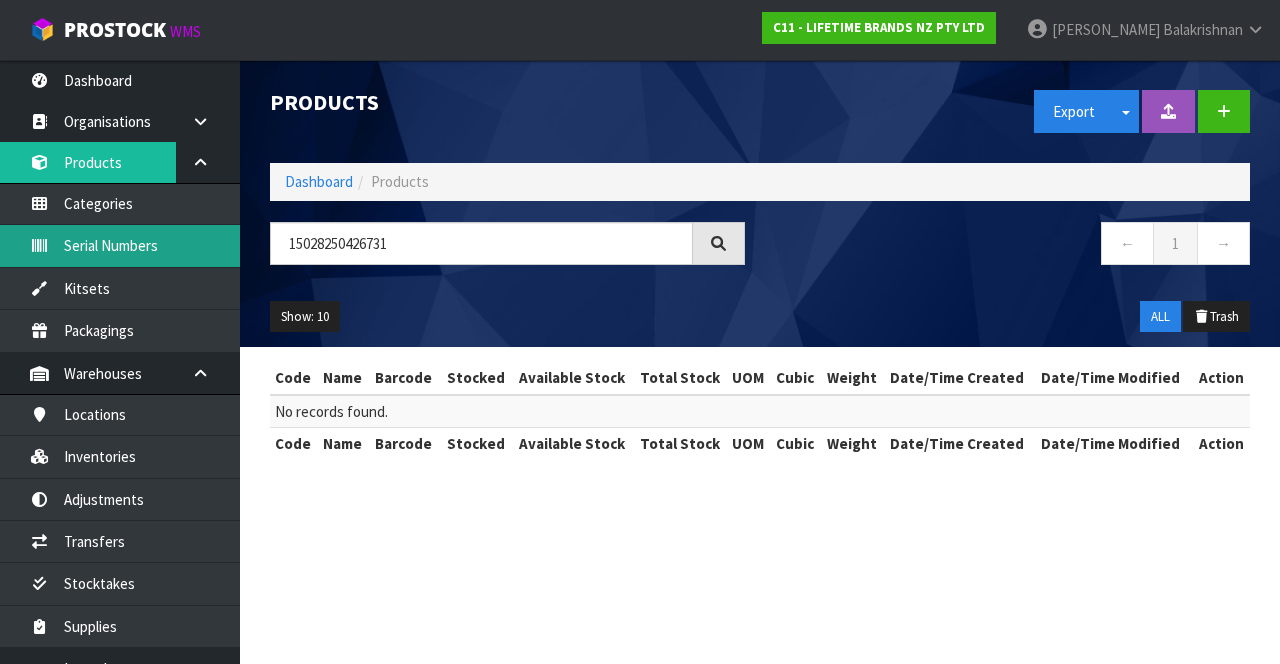 click on "Serial Numbers" at bounding box center [120, 245] 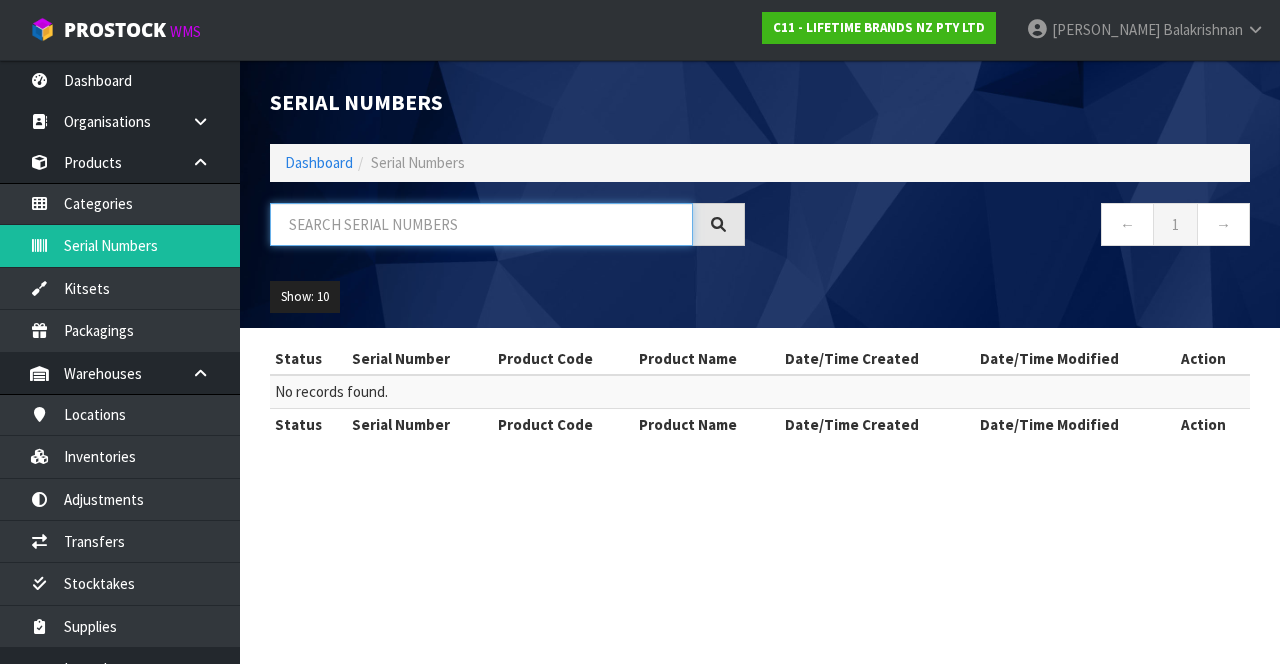 paste on "15028250426731" 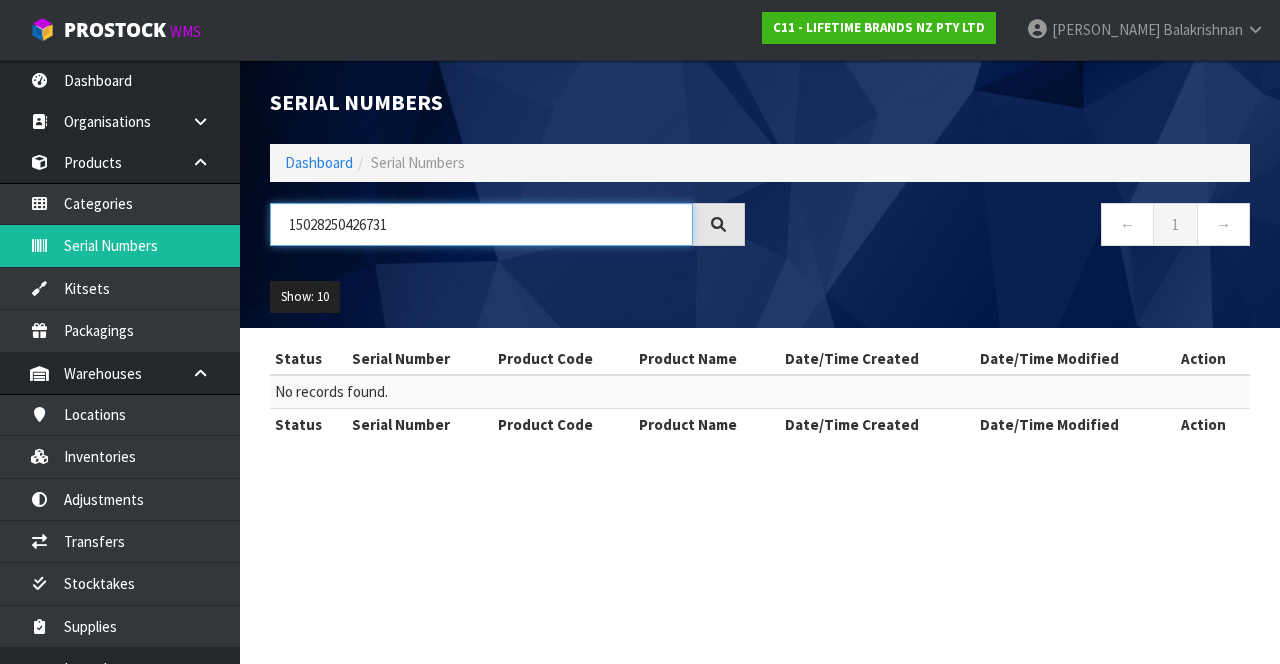 type on "15028250426731" 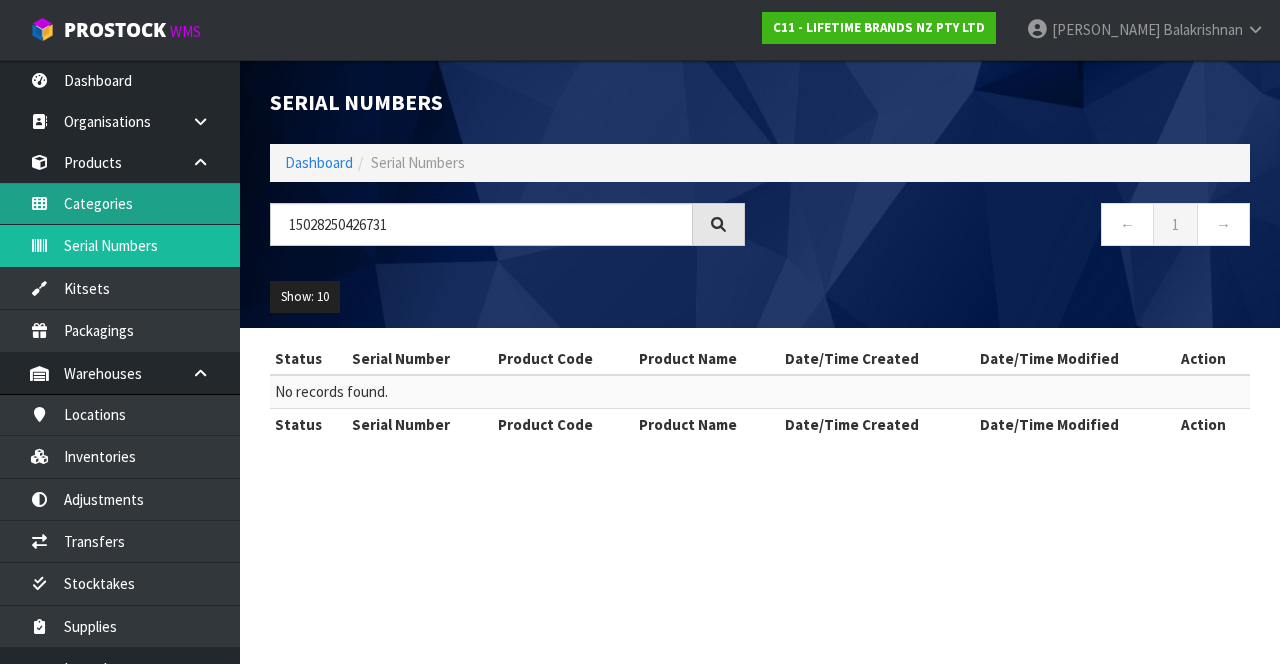 click on "Categories" at bounding box center (120, 203) 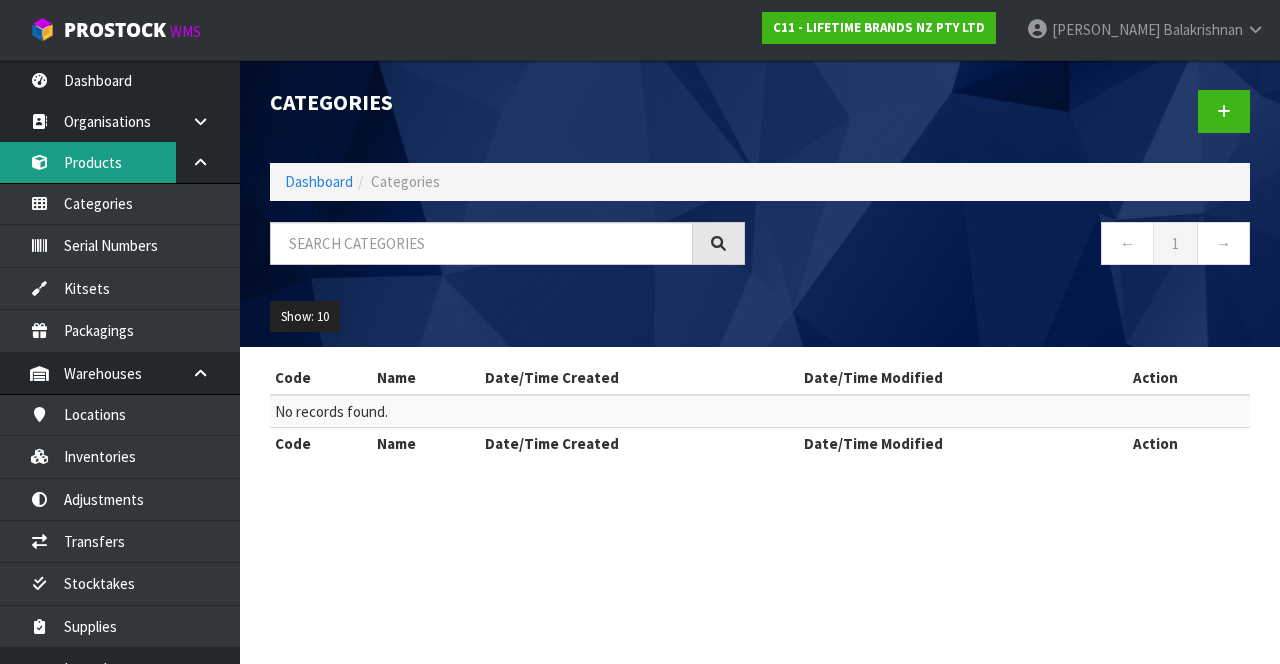 click on "Products" at bounding box center (120, 162) 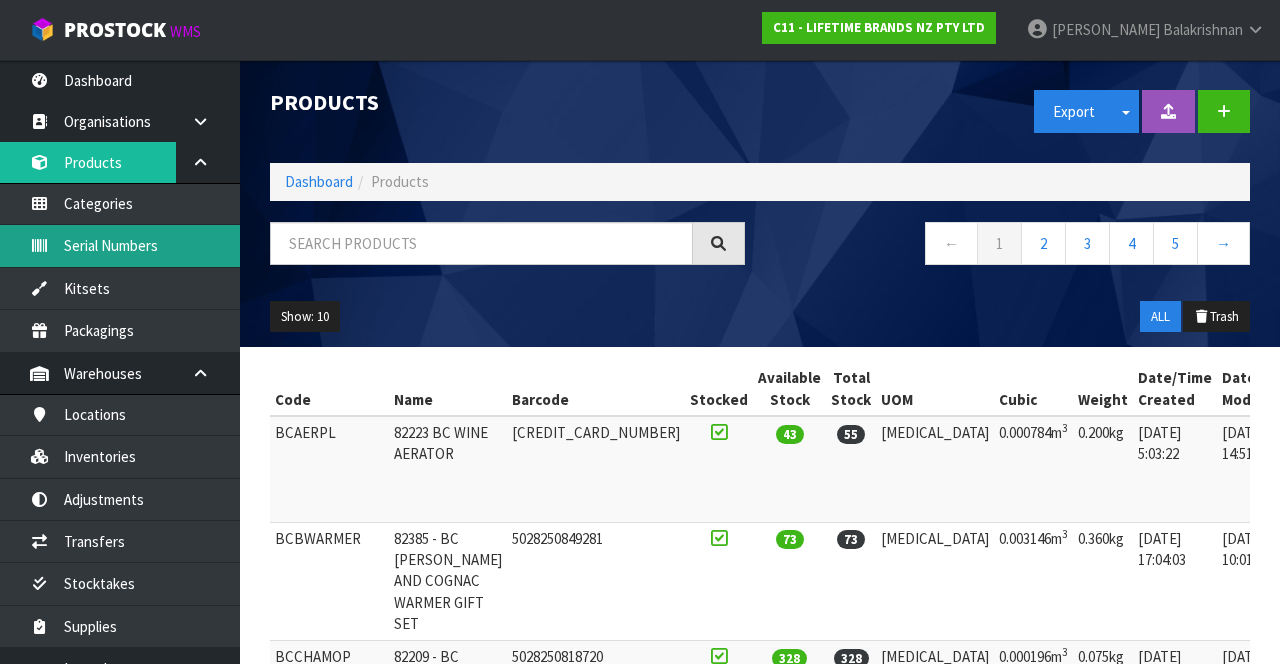 click on "Serial Numbers" at bounding box center (120, 245) 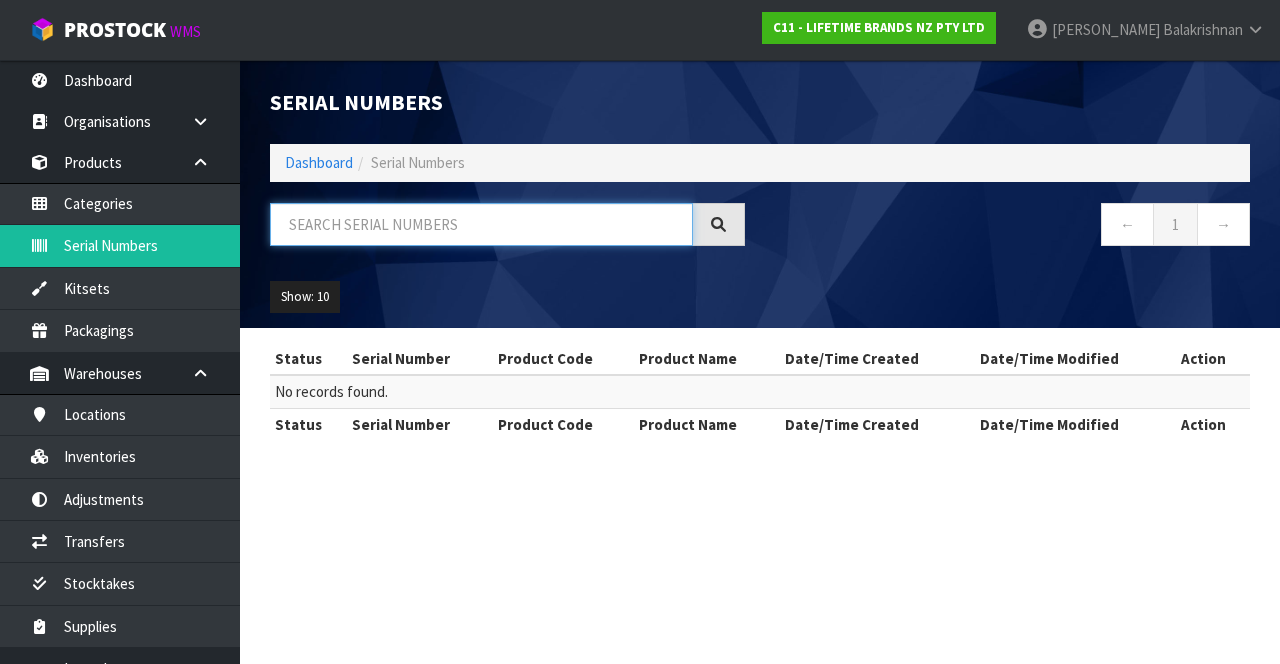 click at bounding box center (481, 224) 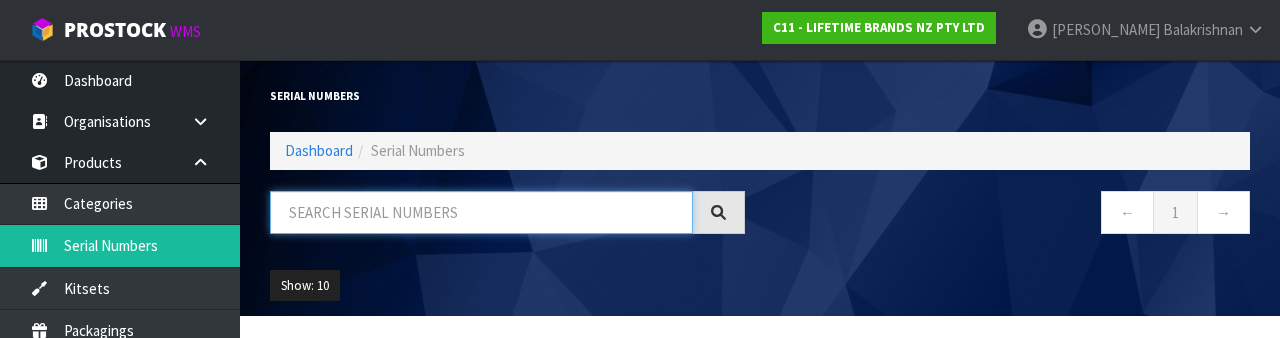click at bounding box center [481, 212] 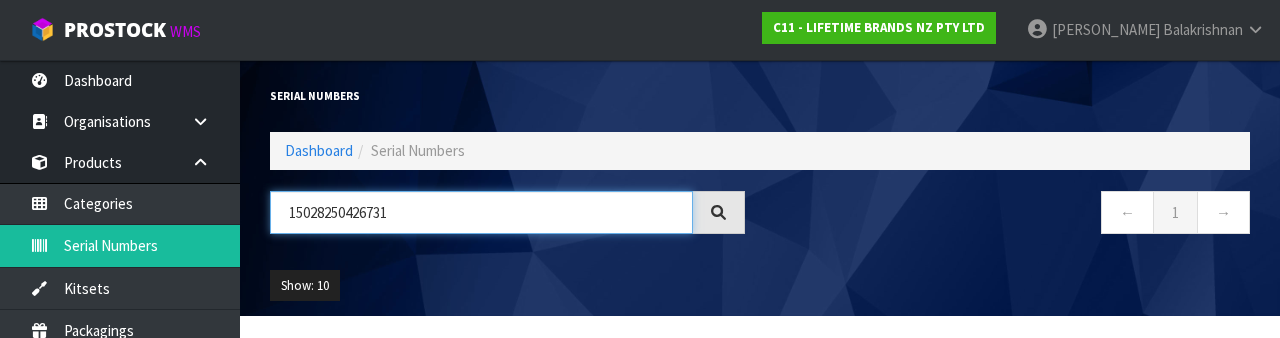 scroll, scrollTop: 125, scrollLeft: 0, axis: vertical 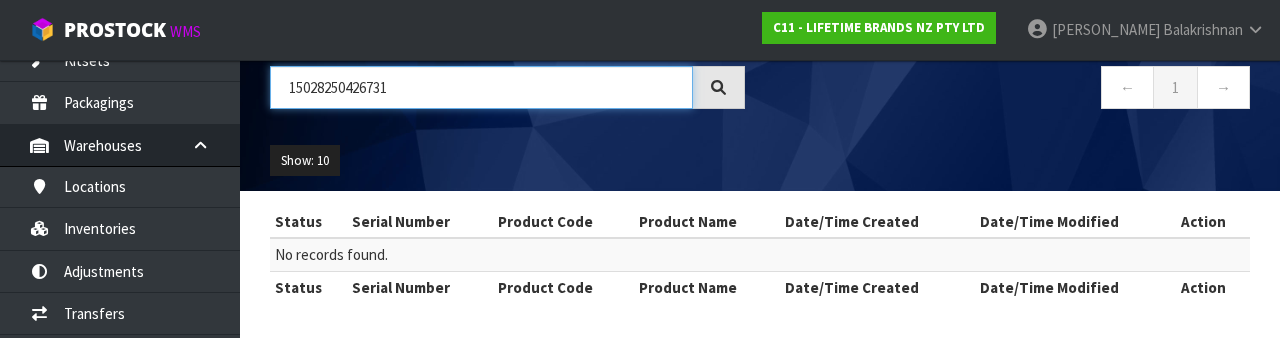 type on "15028250426731" 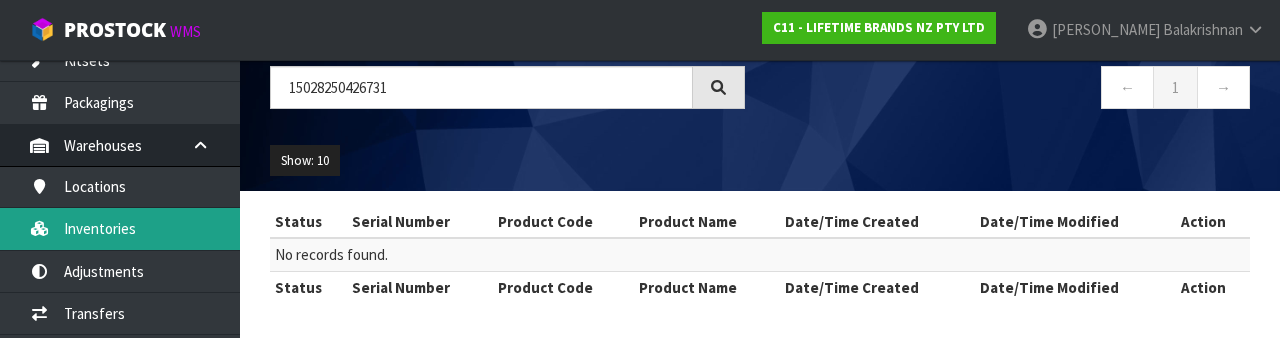 click on "Inventories" at bounding box center (120, 228) 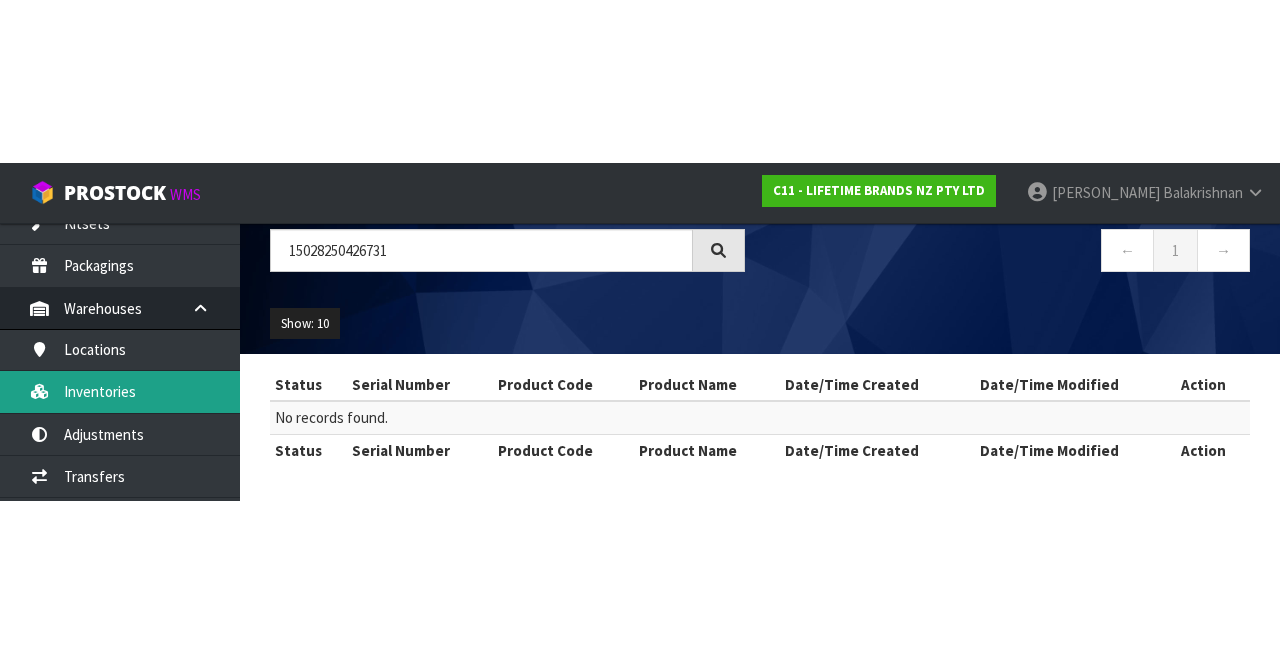 scroll, scrollTop: 0, scrollLeft: 0, axis: both 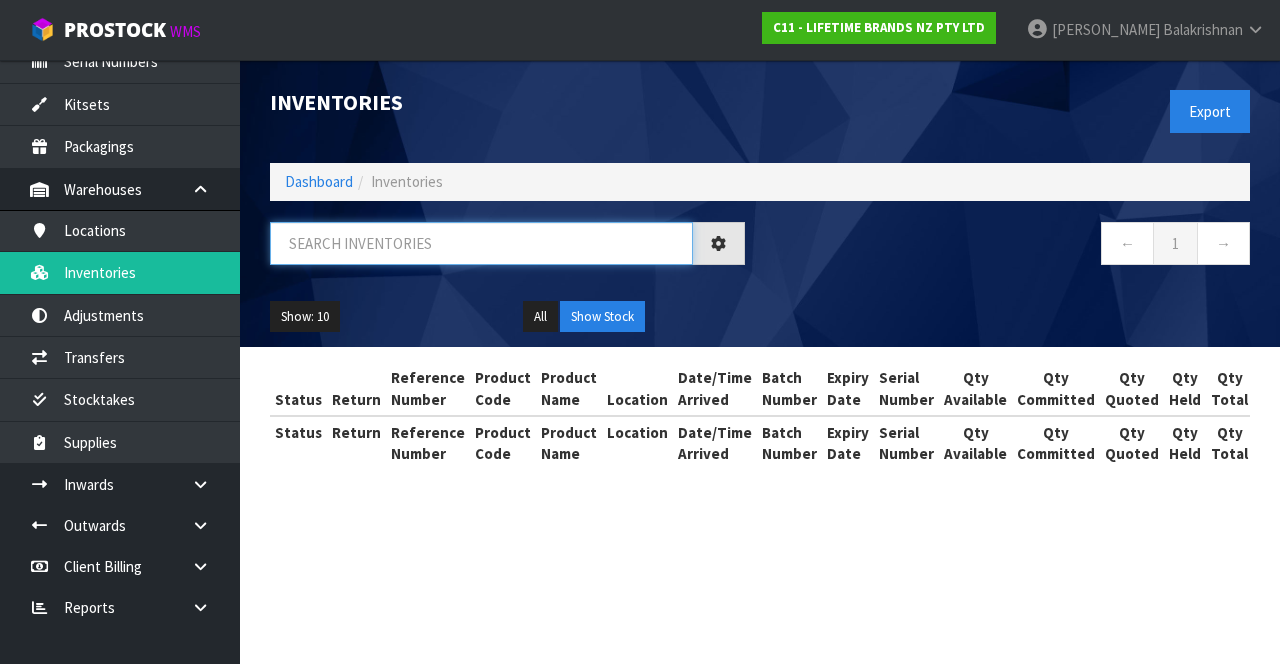 click at bounding box center (481, 243) 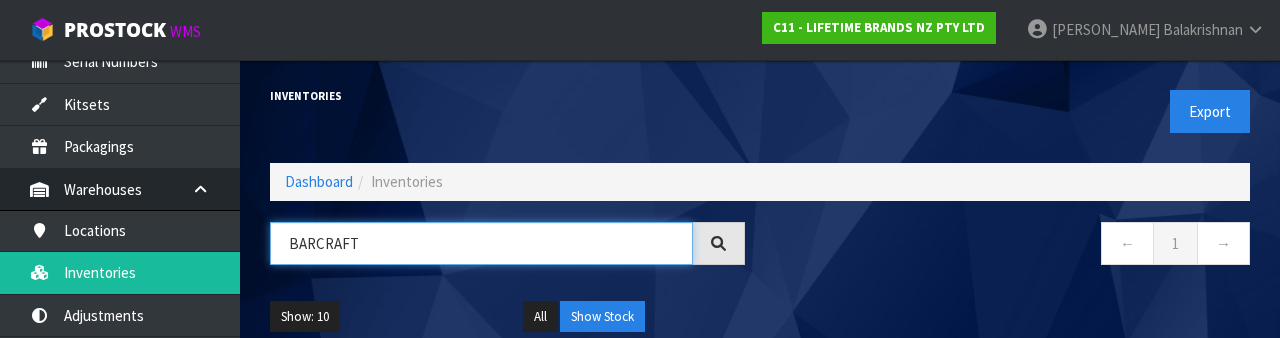 type on "BARCRAFT" 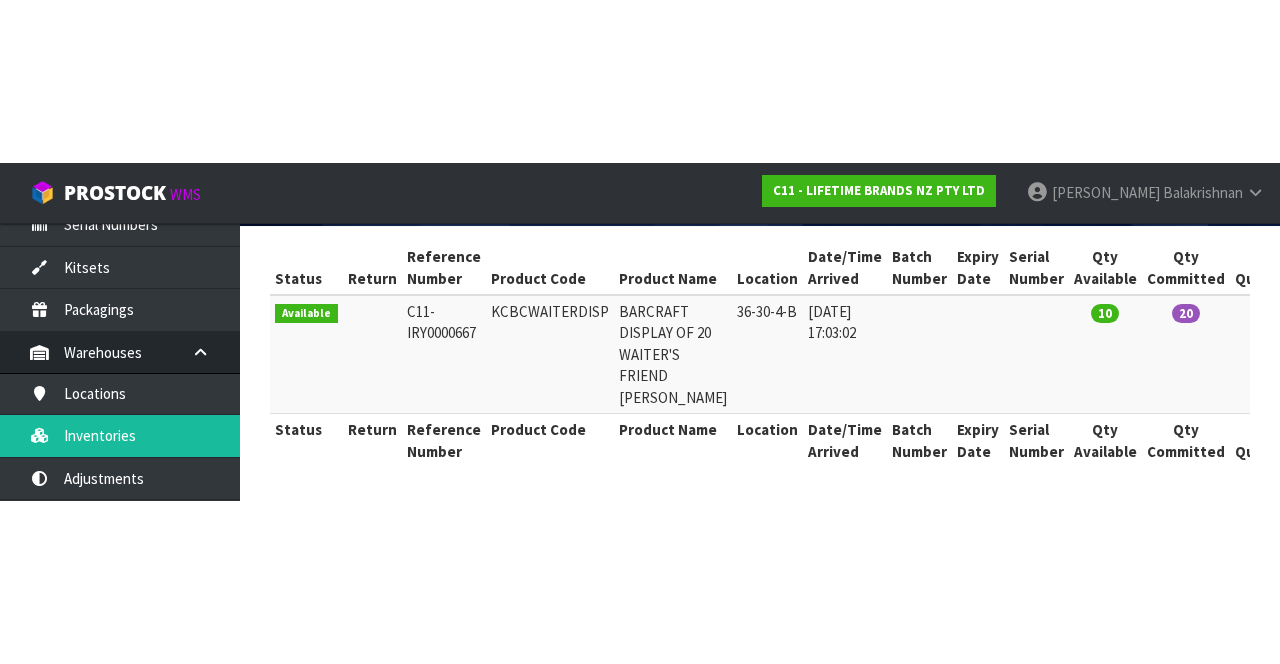 scroll, scrollTop: 0, scrollLeft: 0, axis: both 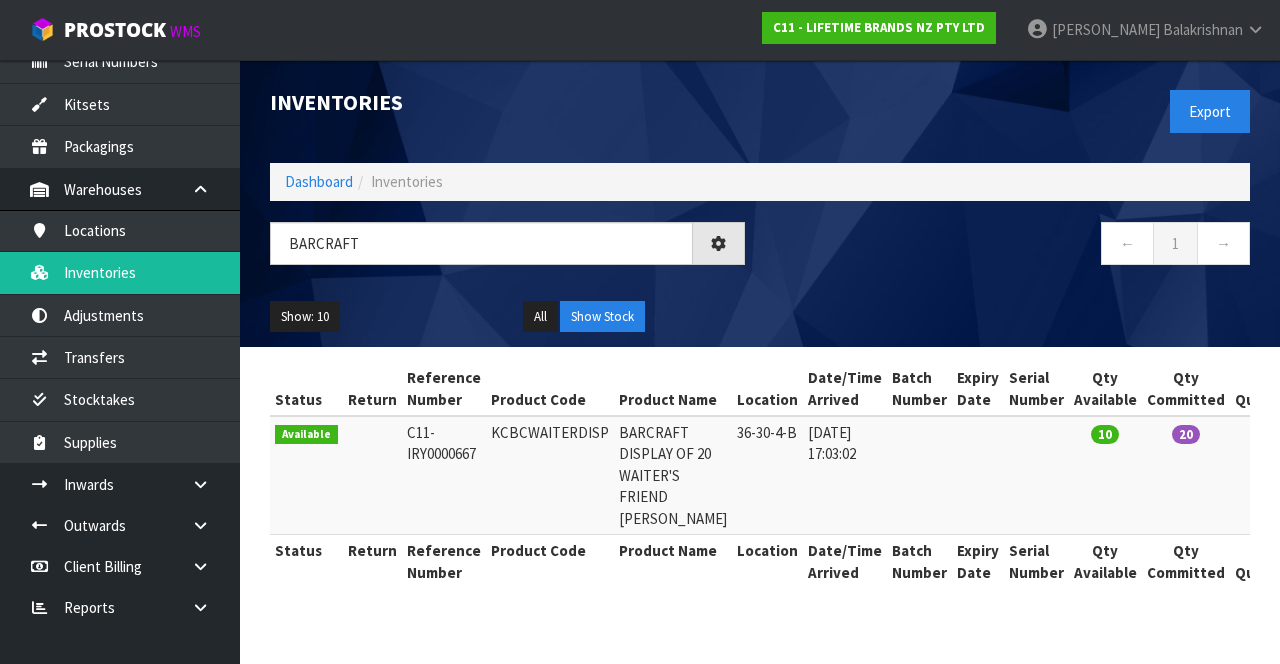 click at bounding box center (200, 189) 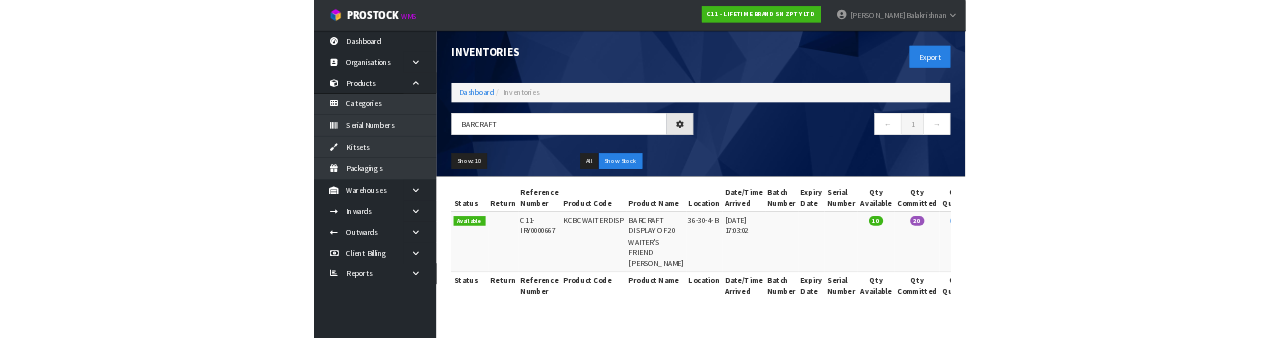 scroll, scrollTop: 0, scrollLeft: 0, axis: both 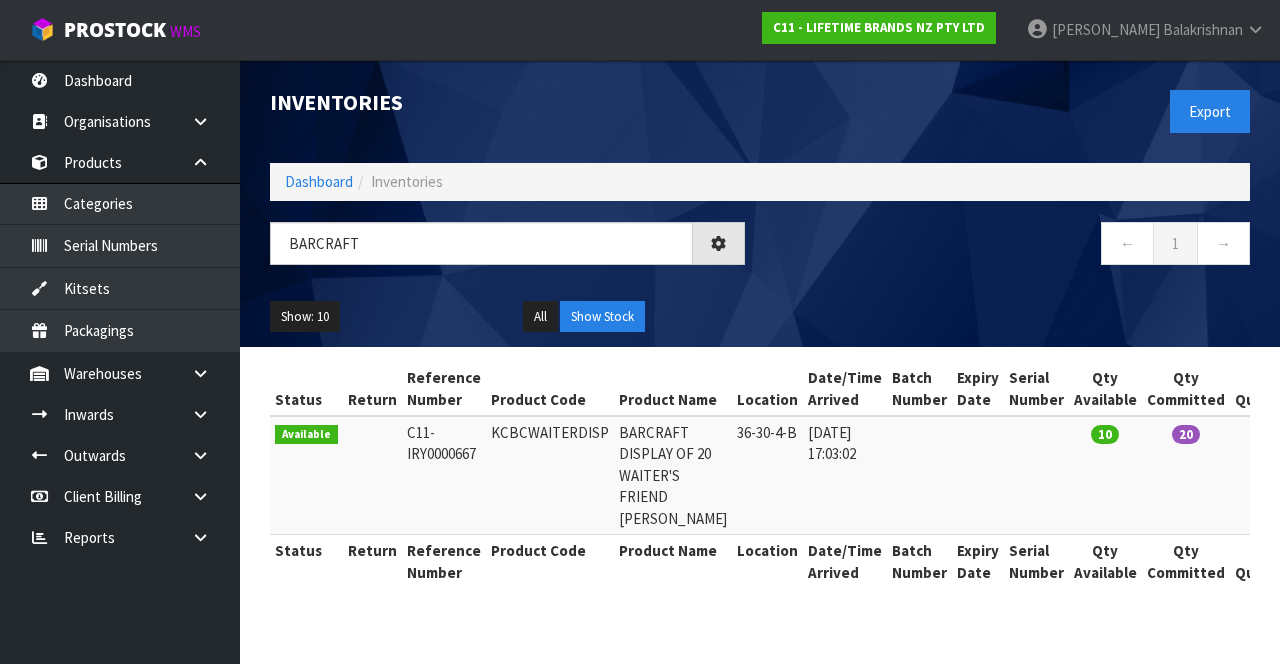 click at bounding box center (200, 373) 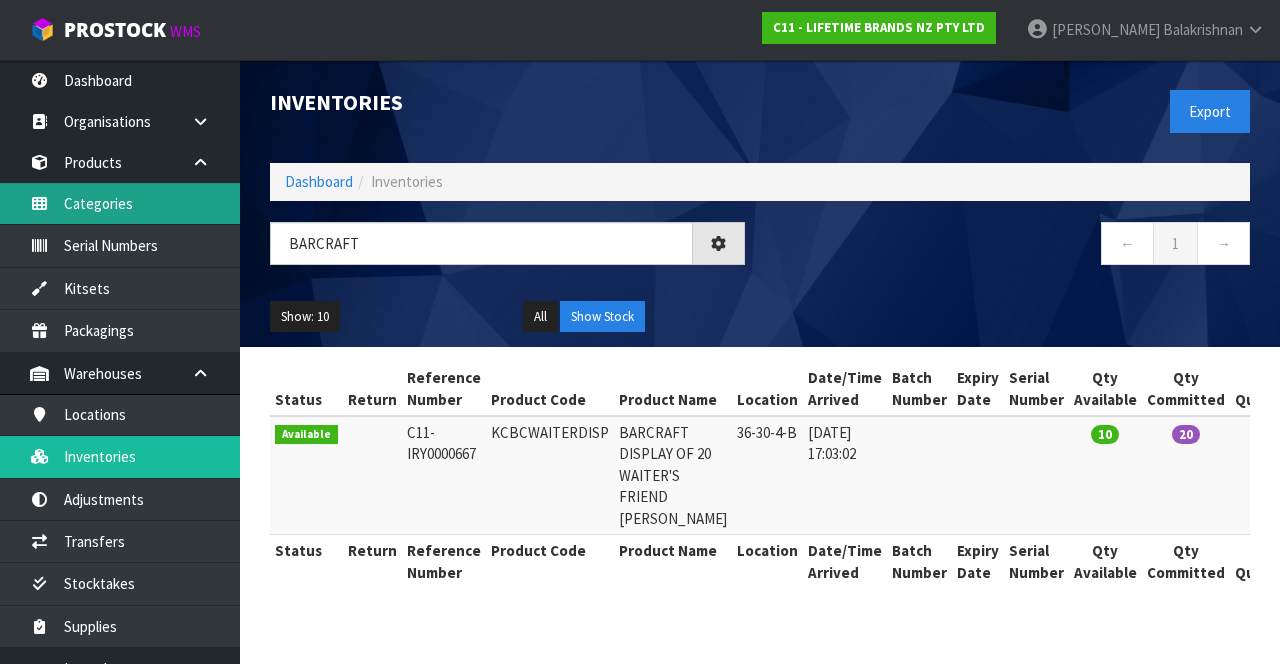click on "Categories" at bounding box center [120, 203] 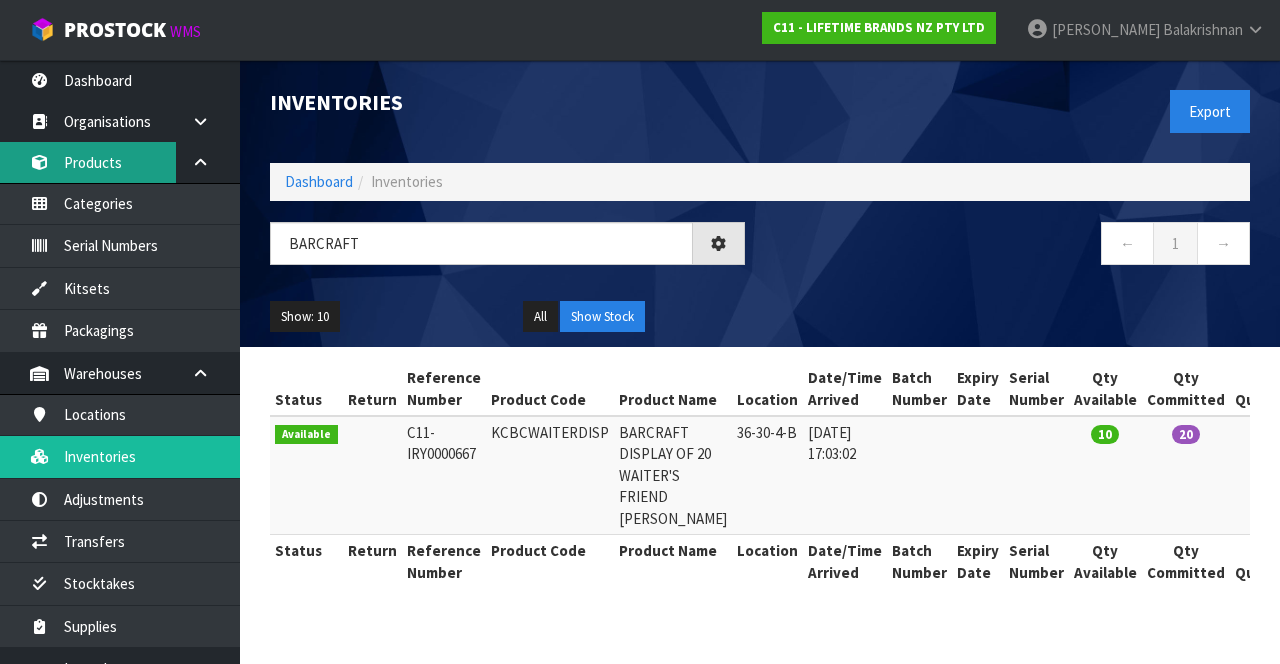 click on "Products" at bounding box center [120, 162] 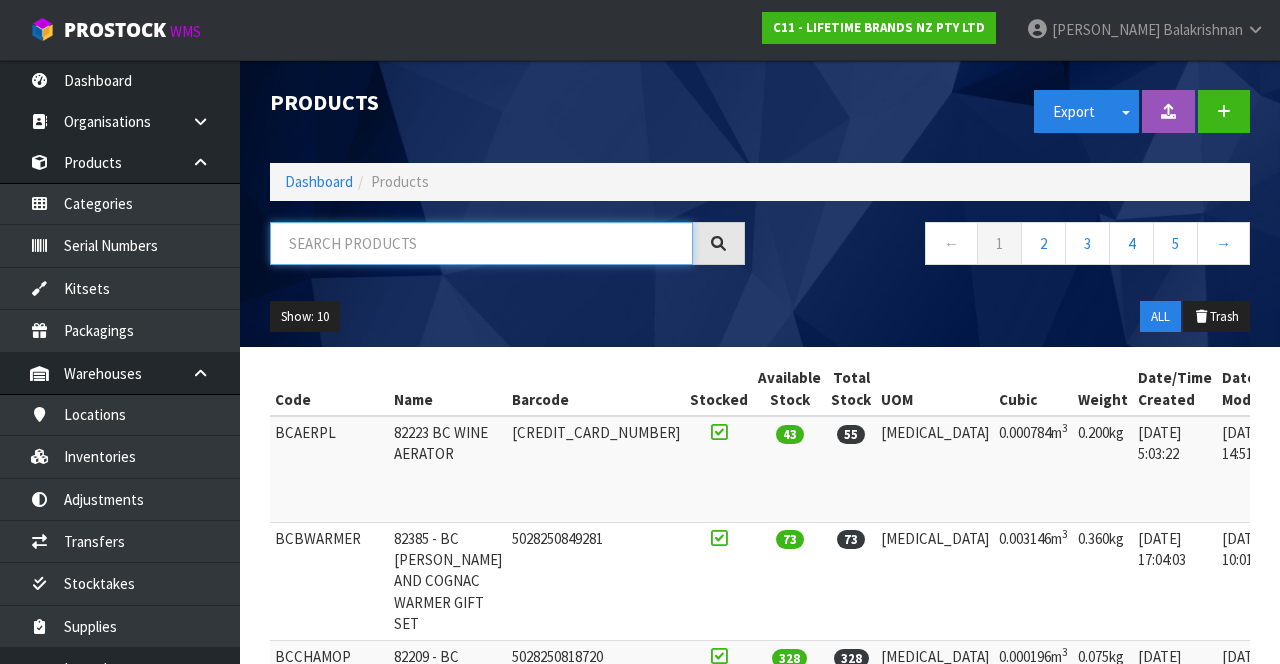 click at bounding box center (481, 243) 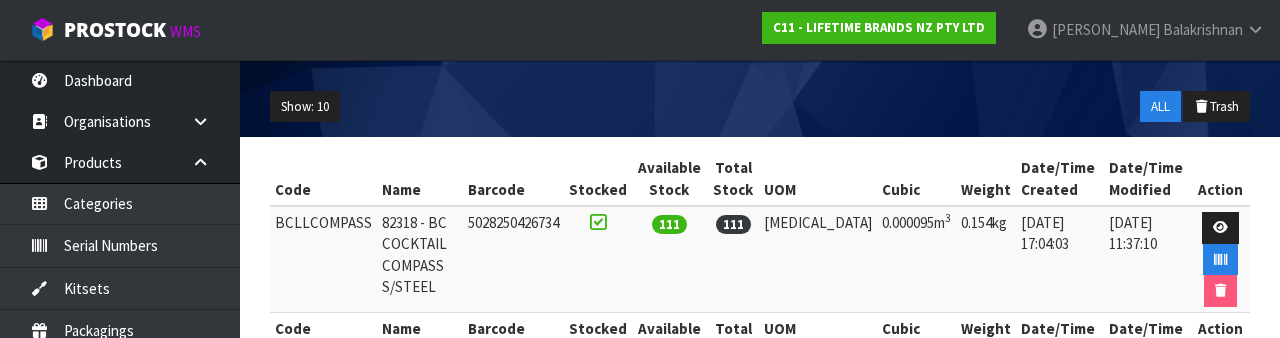 scroll, scrollTop: 270, scrollLeft: 0, axis: vertical 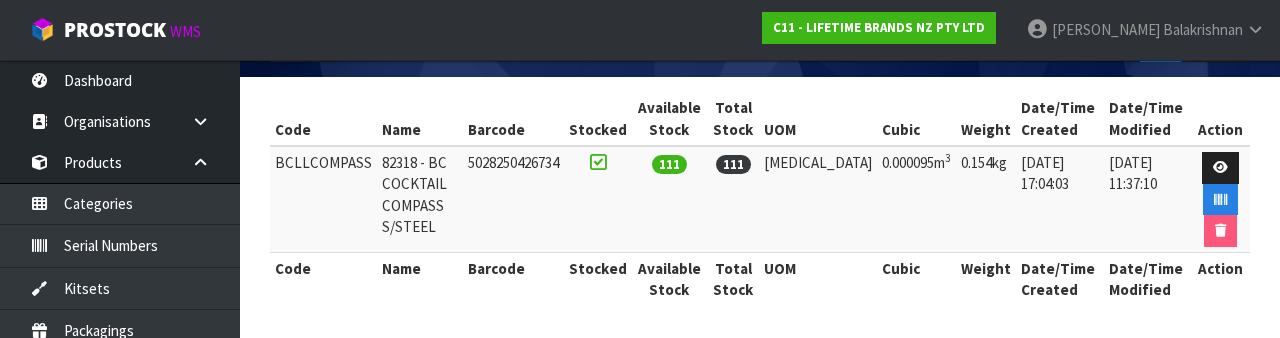 type on "5028250426734" 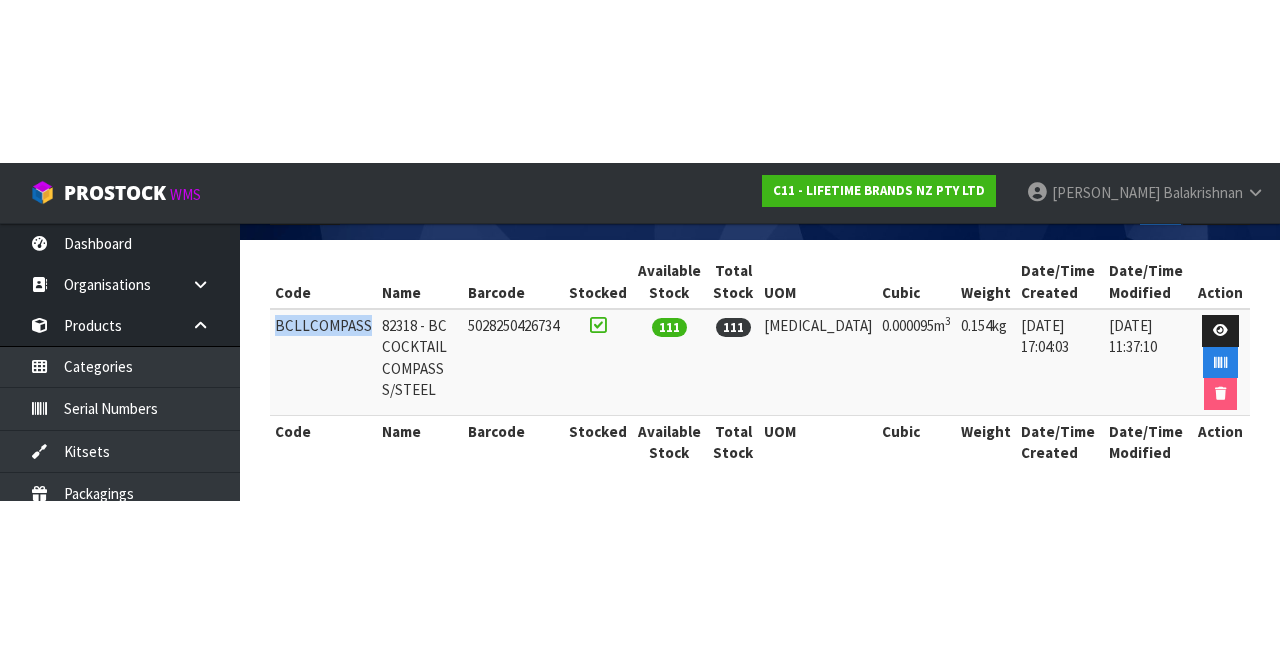 scroll, scrollTop: 0, scrollLeft: 0, axis: both 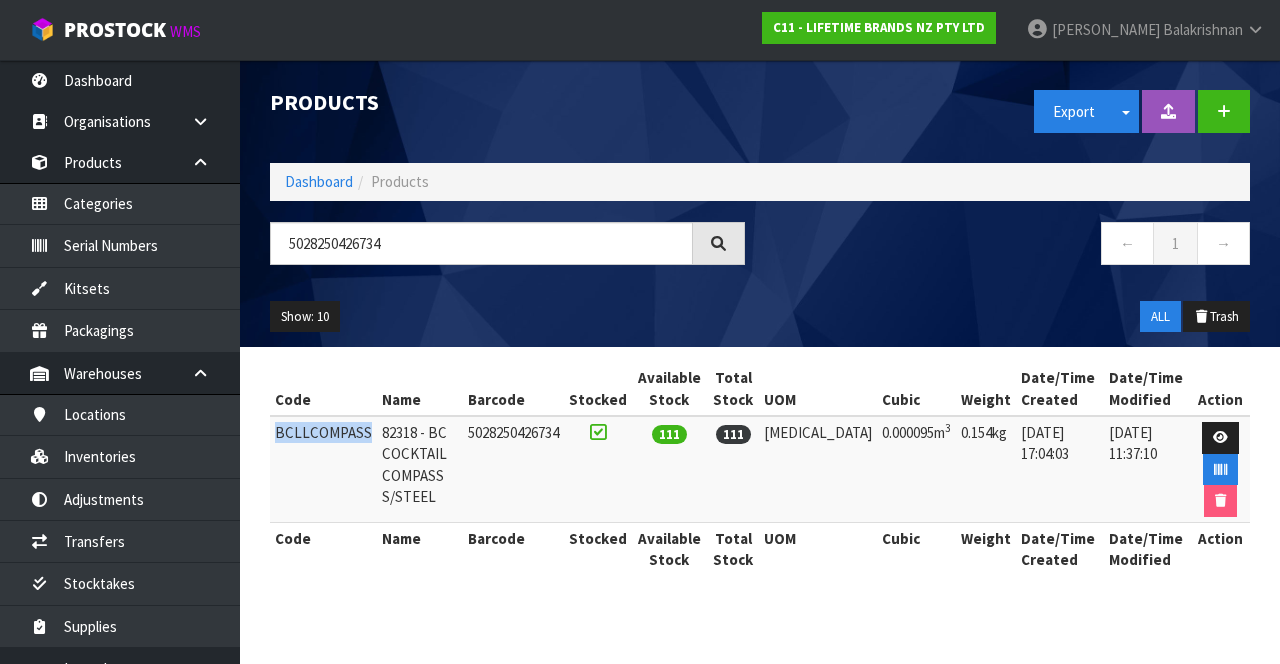 copy on "BCLLCOMPASS" 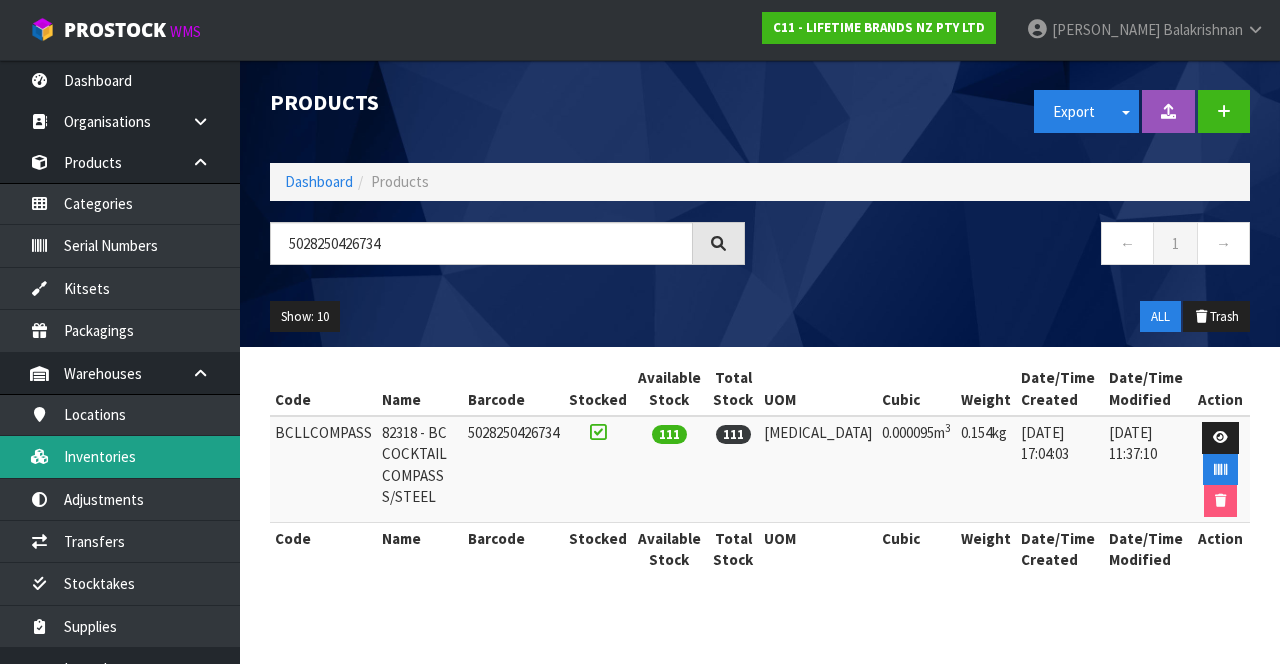 click on "Inventories" at bounding box center [120, 456] 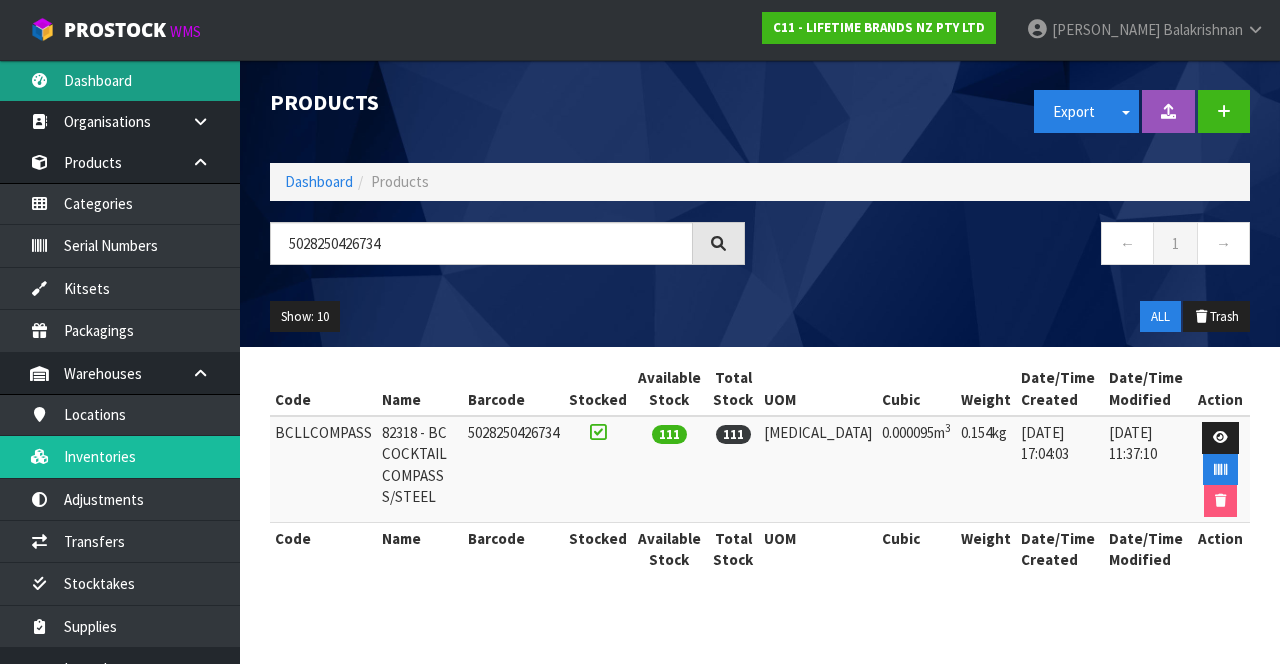 click on "Dashboard" at bounding box center (120, 80) 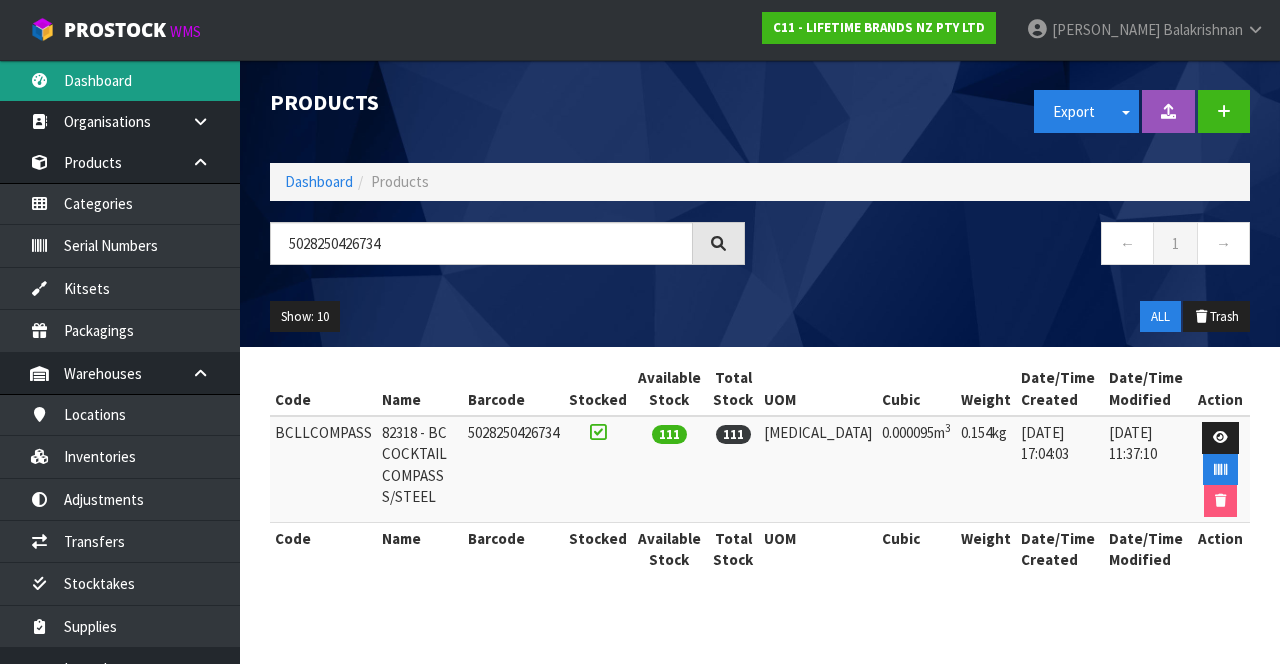 click on "Dashboard" at bounding box center [120, 80] 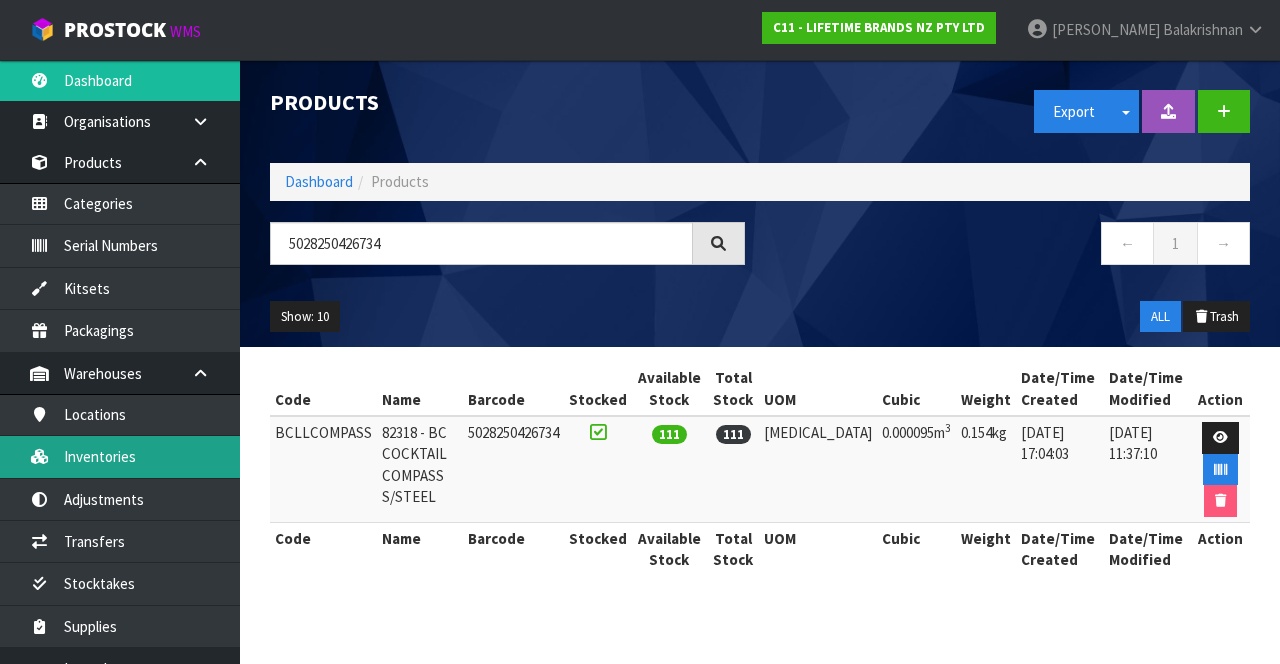 click on "Inventories" at bounding box center (120, 456) 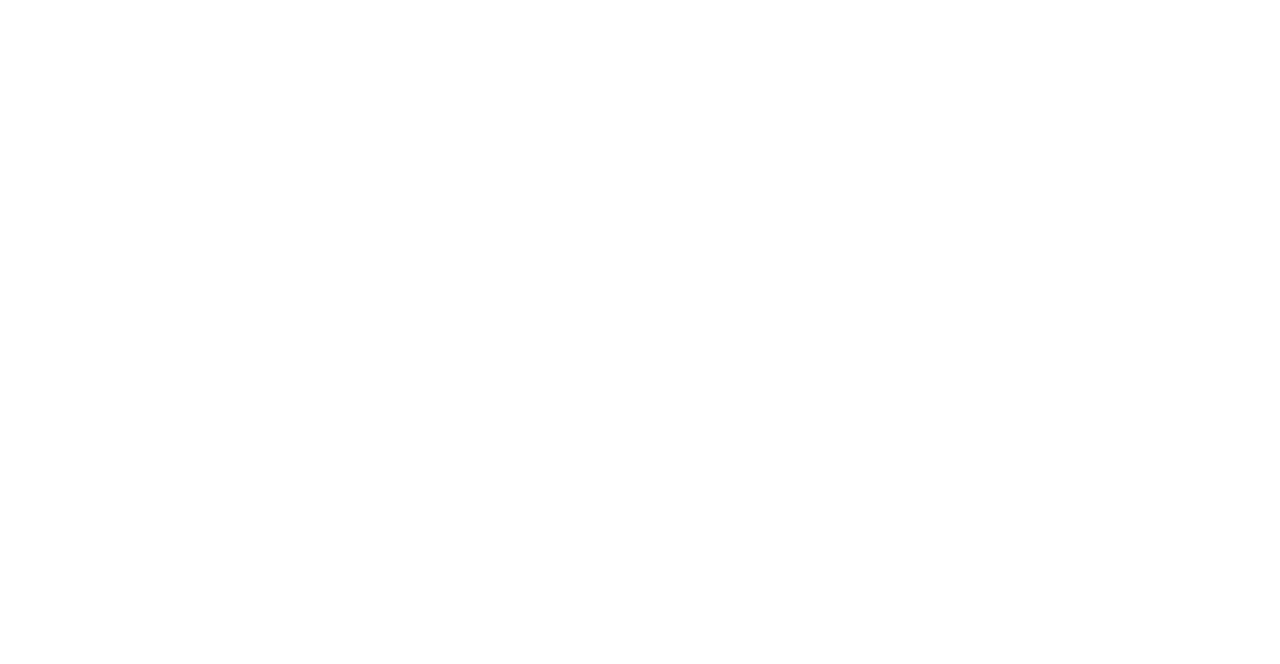 scroll, scrollTop: 0, scrollLeft: 0, axis: both 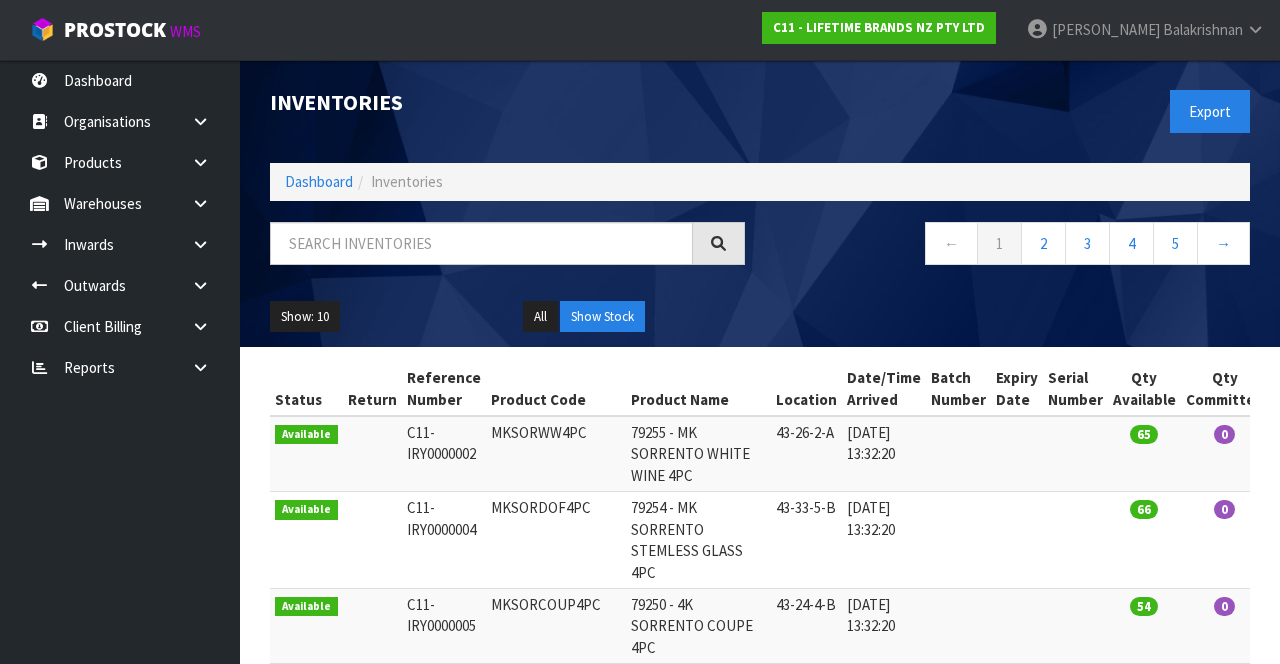 click at bounding box center (208, 203) 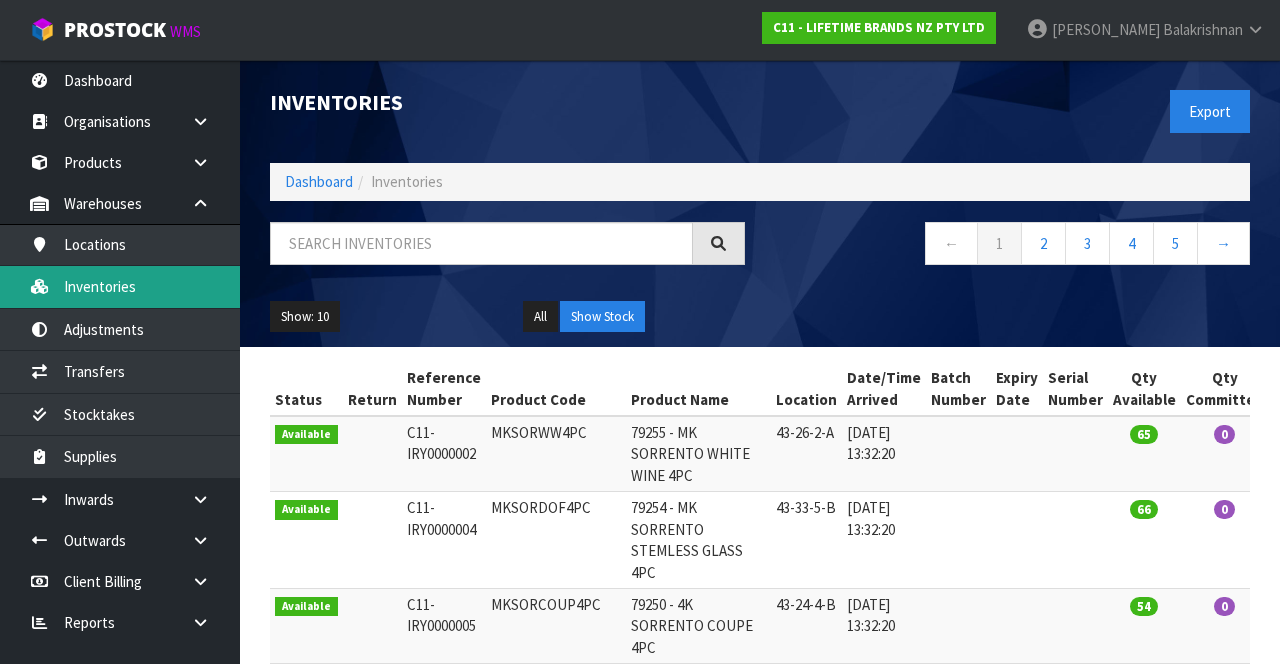 click on "Inventories" at bounding box center [120, 286] 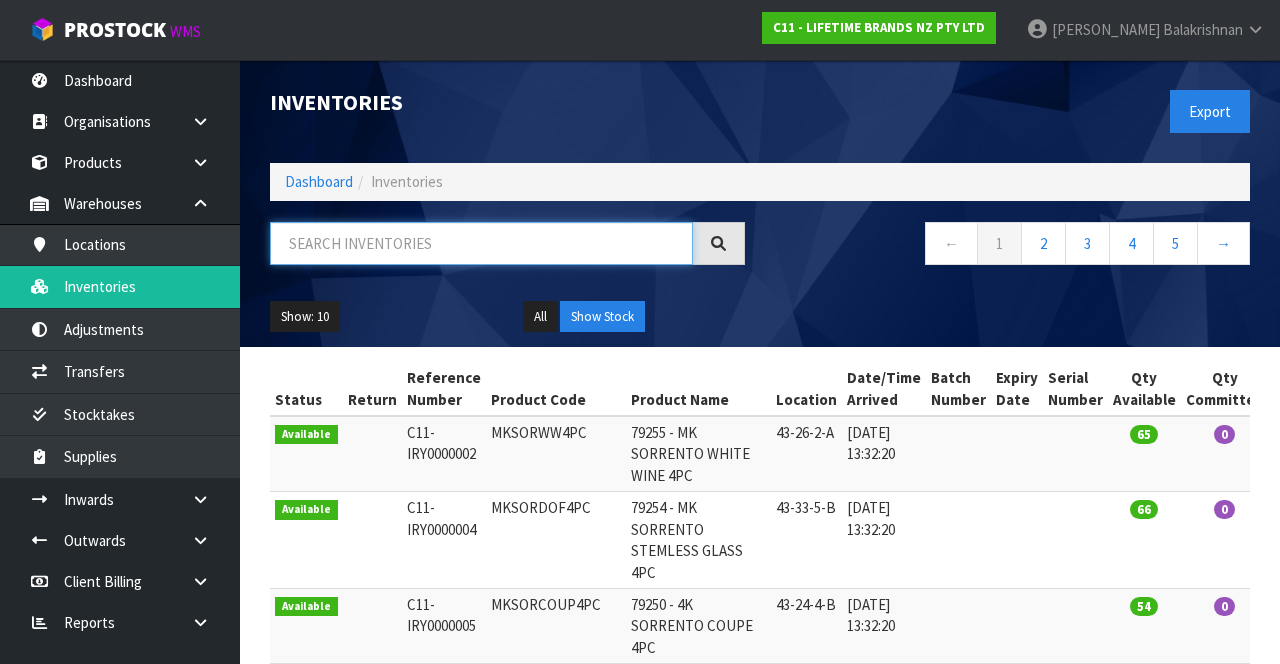 click at bounding box center (481, 243) 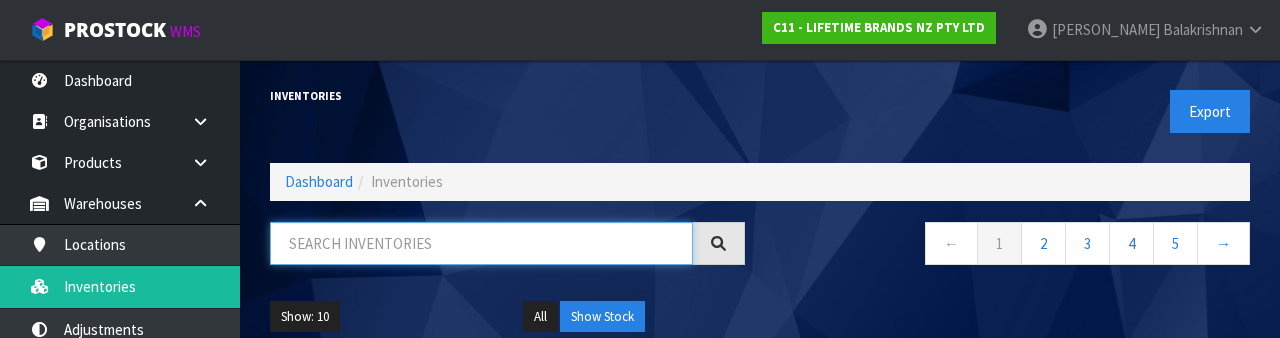click at bounding box center [481, 243] 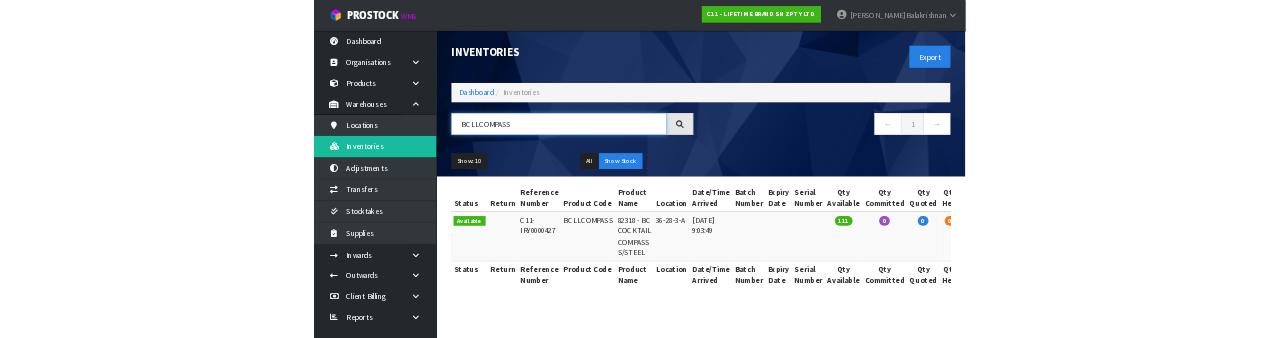 scroll, scrollTop: 0, scrollLeft: 80, axis: horizontal 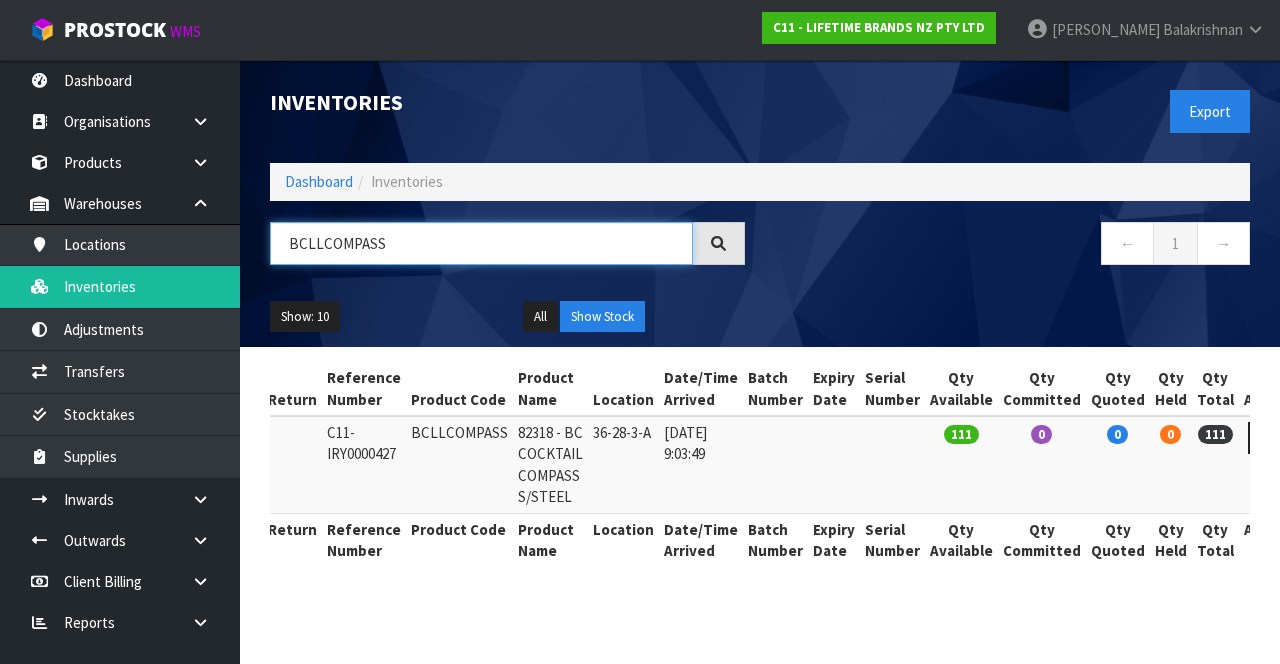 type on "BCLLCOMPASS" 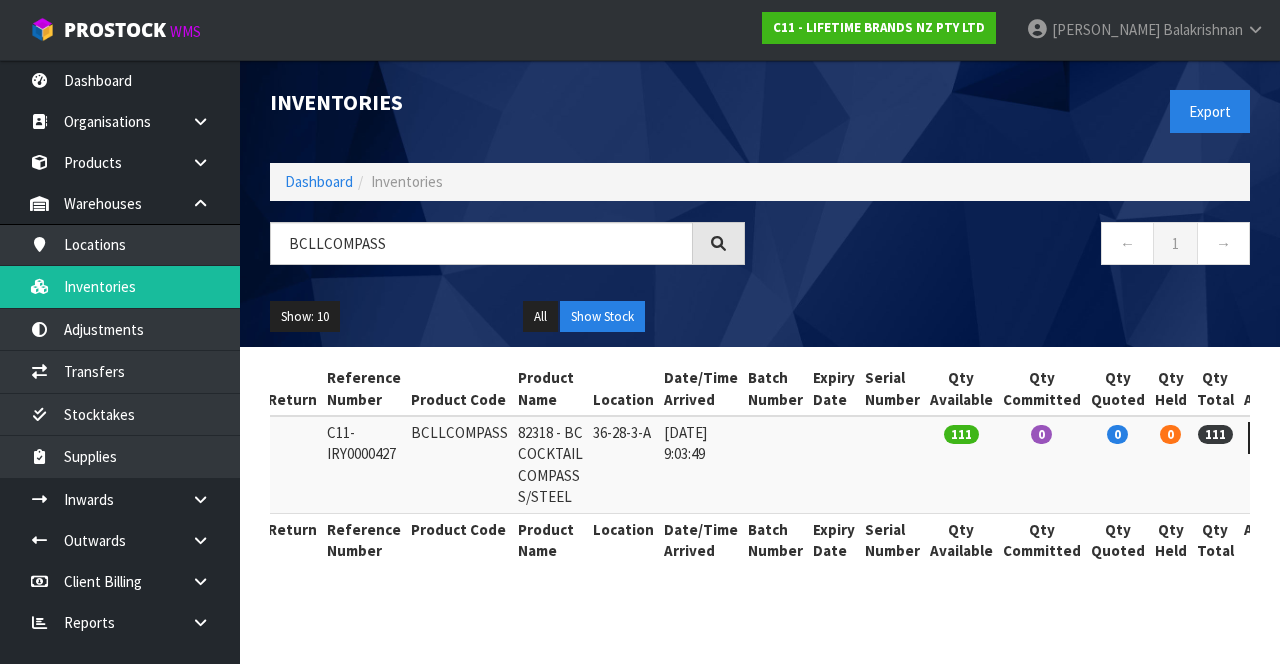 copy on "BCLLCOMPASS" 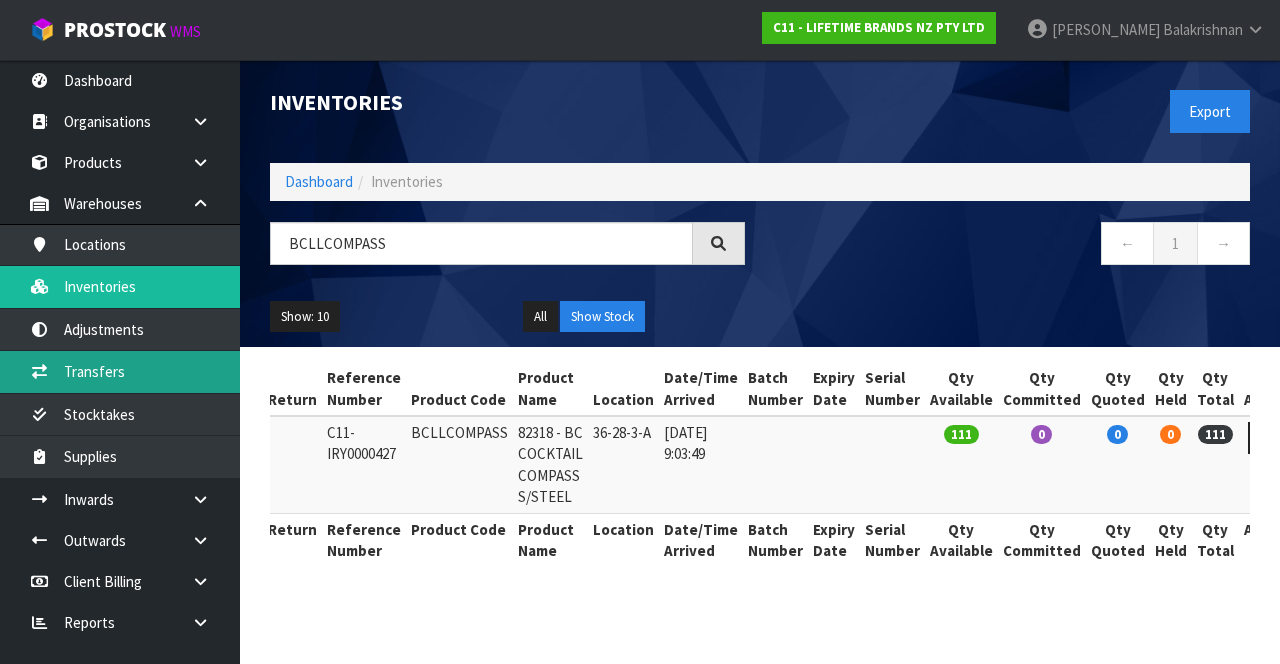 click on "Transfers" at bounding box center (120, 371) 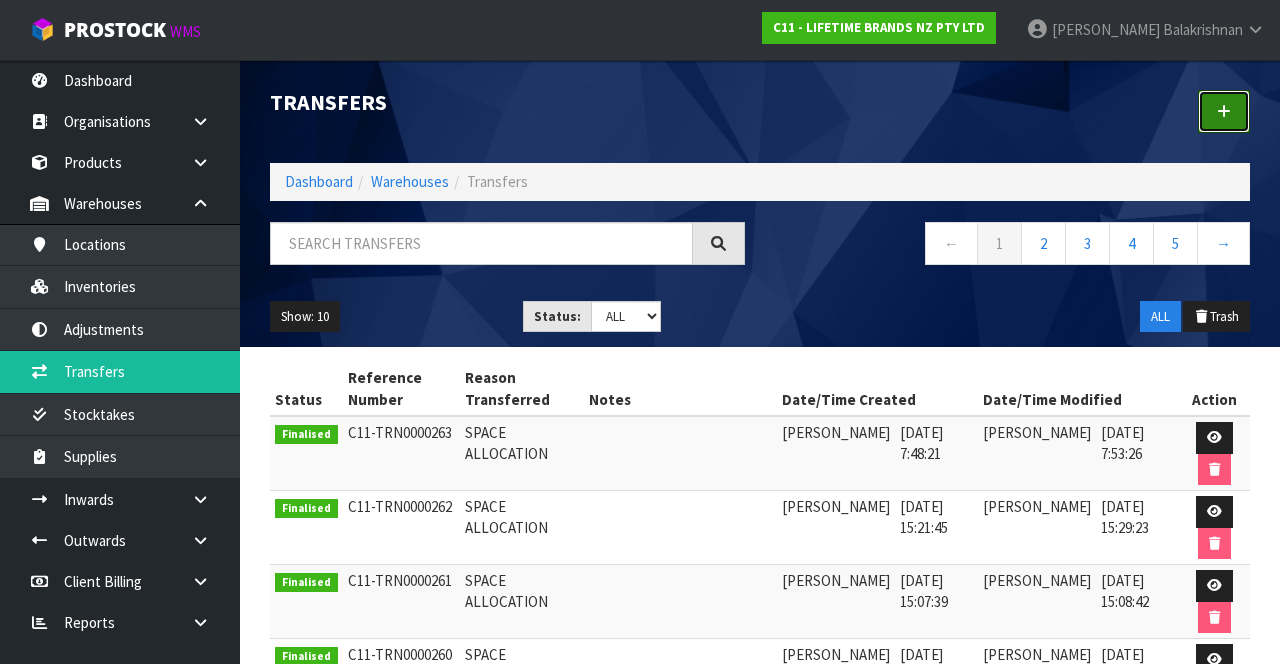 click at bounding box center (1224, 111) 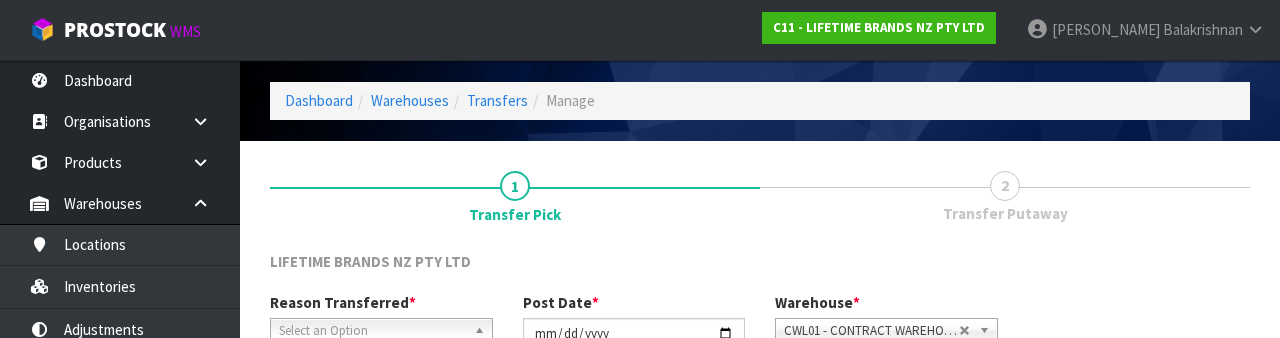 scroll, scrollTop: 239, scrollLeft: 0, axis: vertical 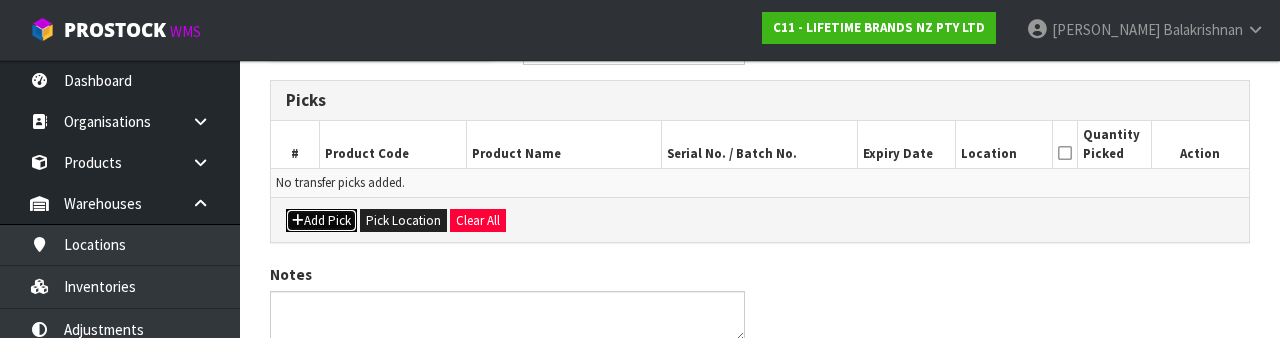 click on "Add Pick" at bounding box center [321, 221] 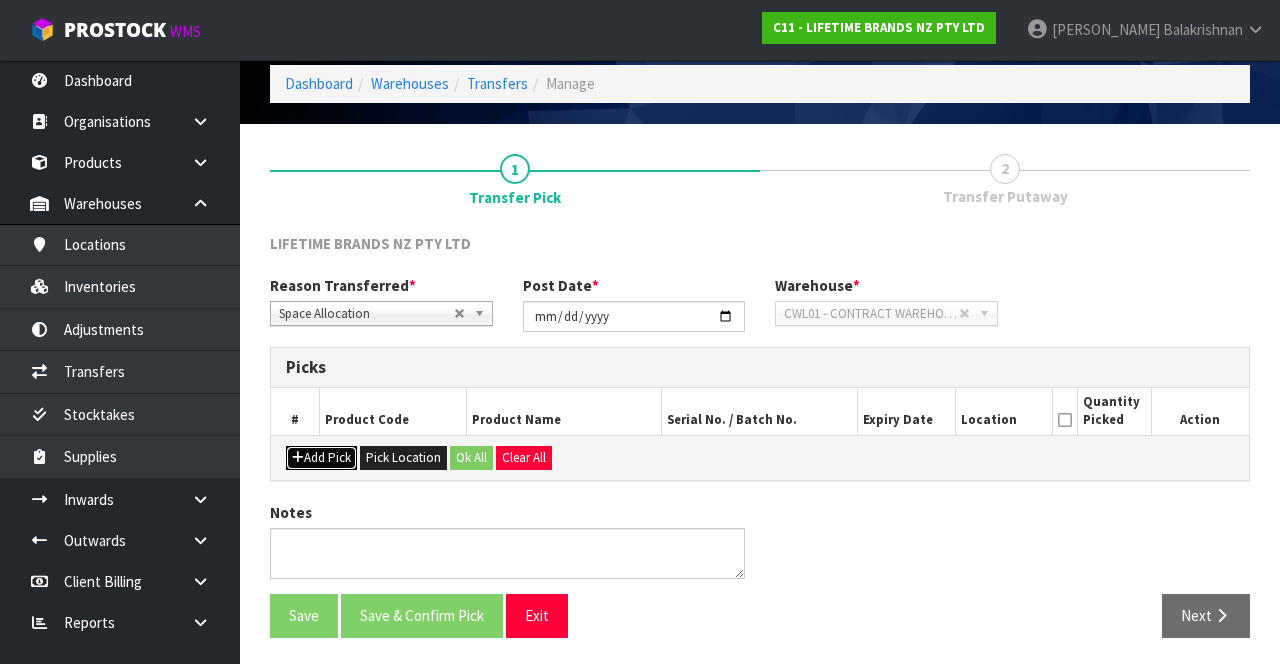 scroll, scrollTop: 114, scrollLeft: 0, axis: vertical 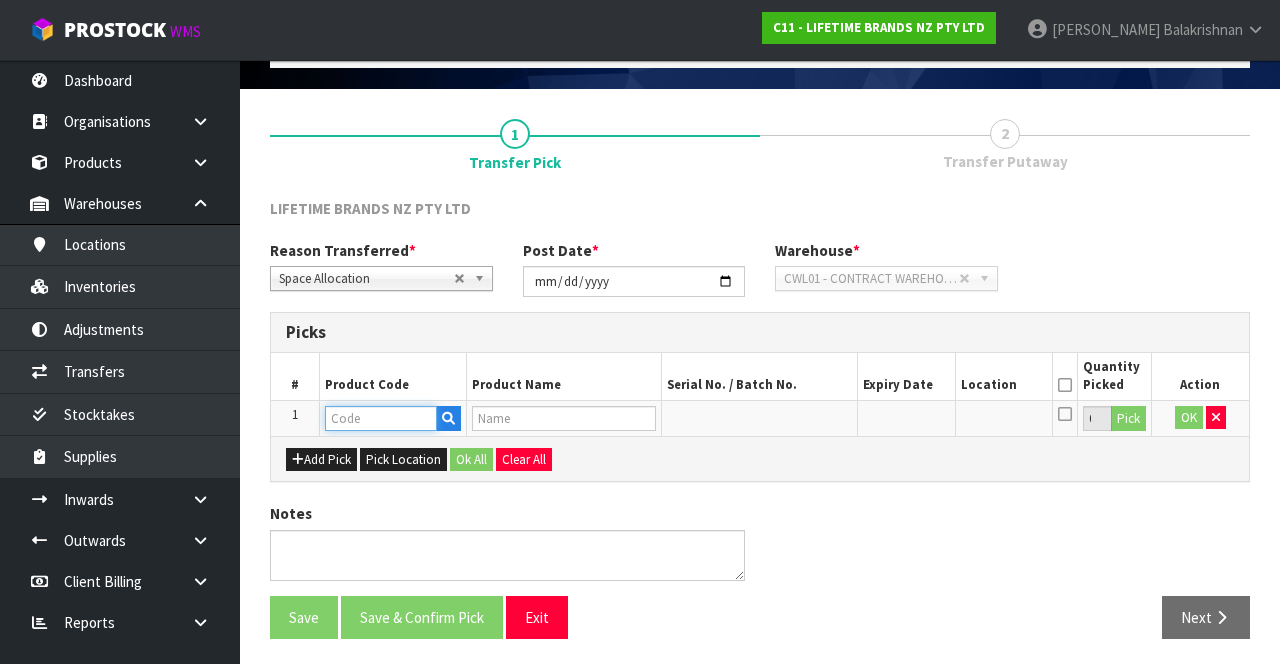 click at bounding box center [381, 418] 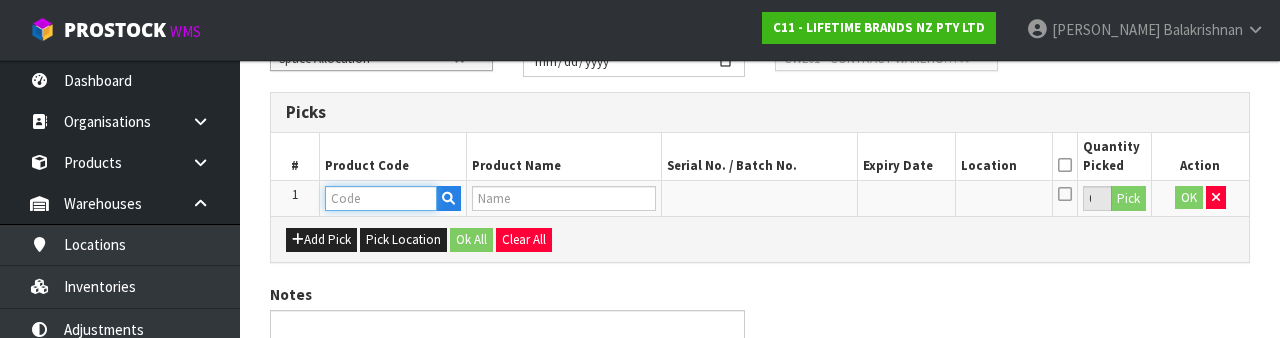 scroll, scrollTop: 350, scrollLeft: 0, axis: vertical 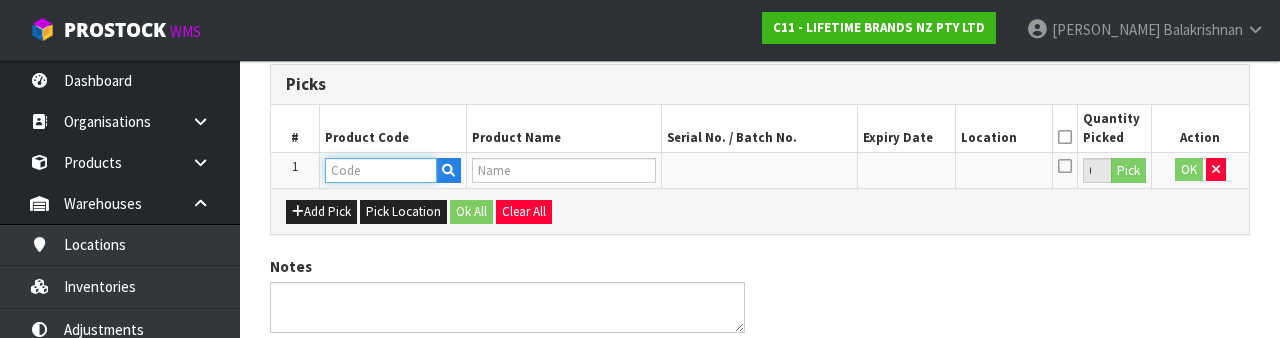 type on "BCLLCOMPASS" 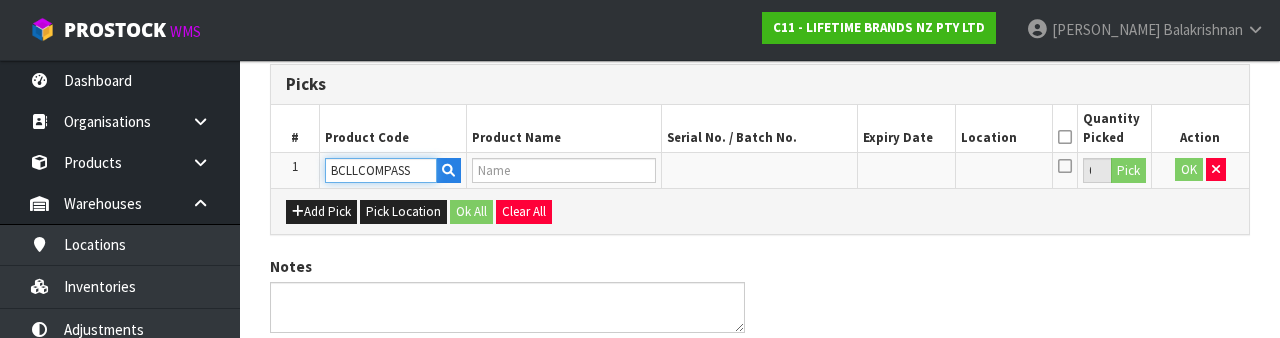type on "82318 - BC COCKTAIL COMPASS S/STEEL" 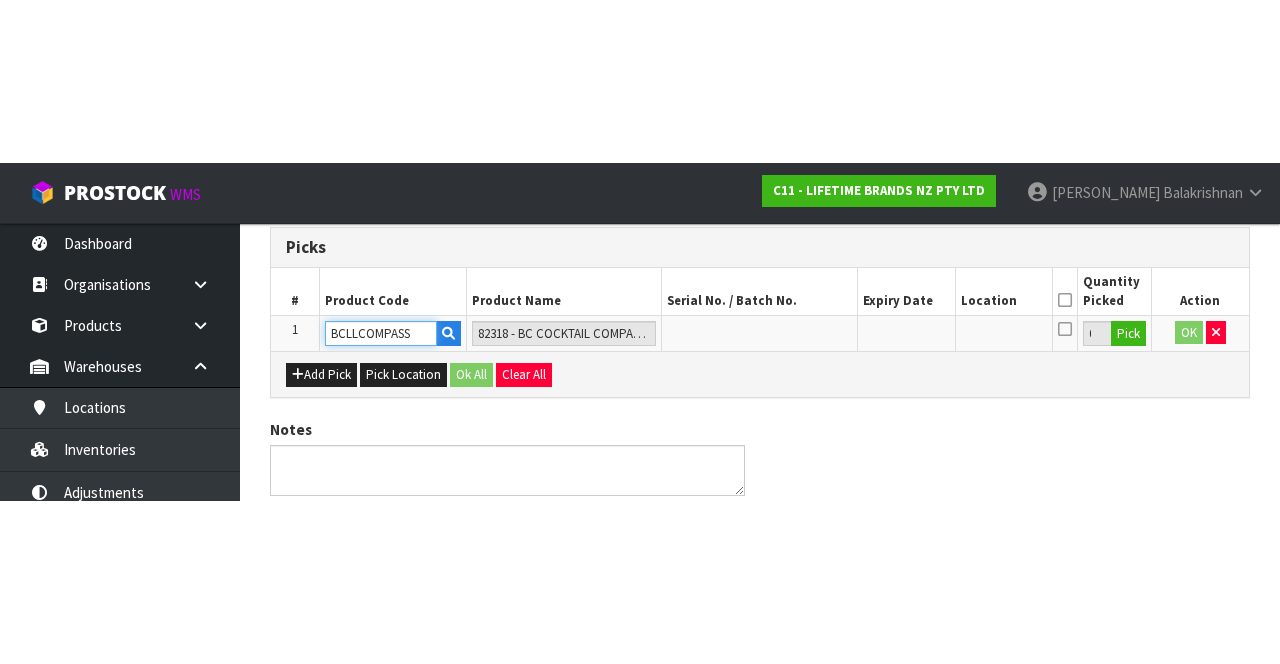 scroll, scrollTop: 114, scrollLeft: 0, axis: vertical 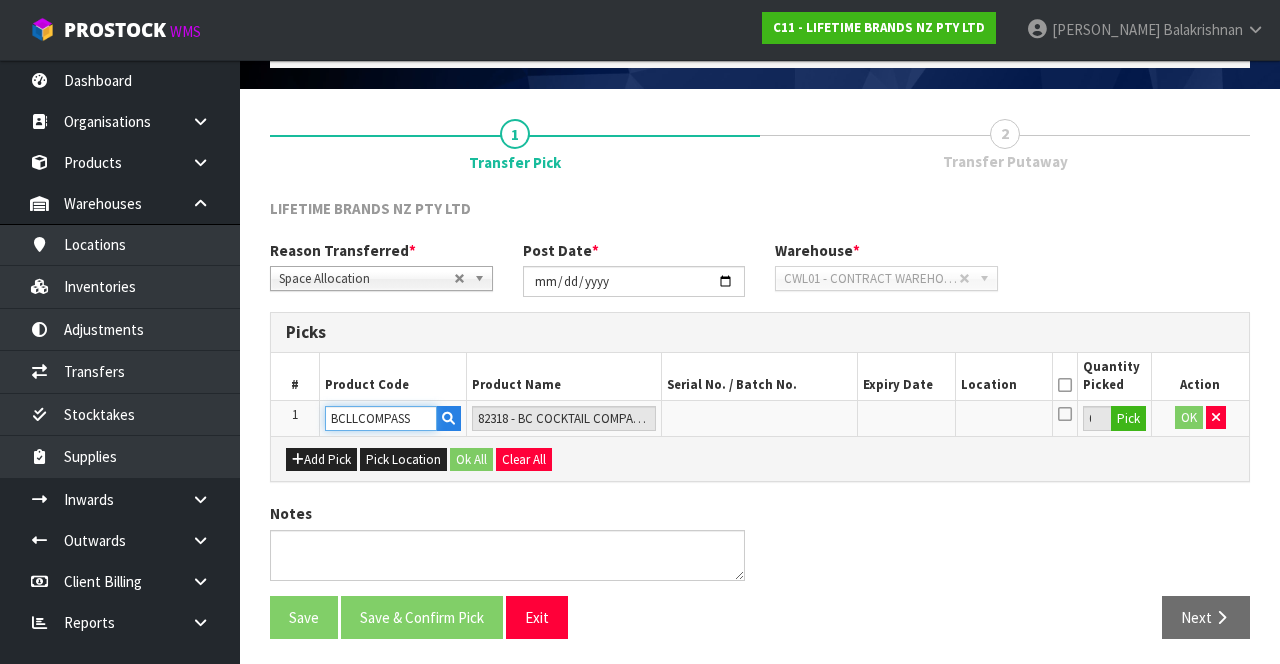 type on "BCLLCOMPASS" 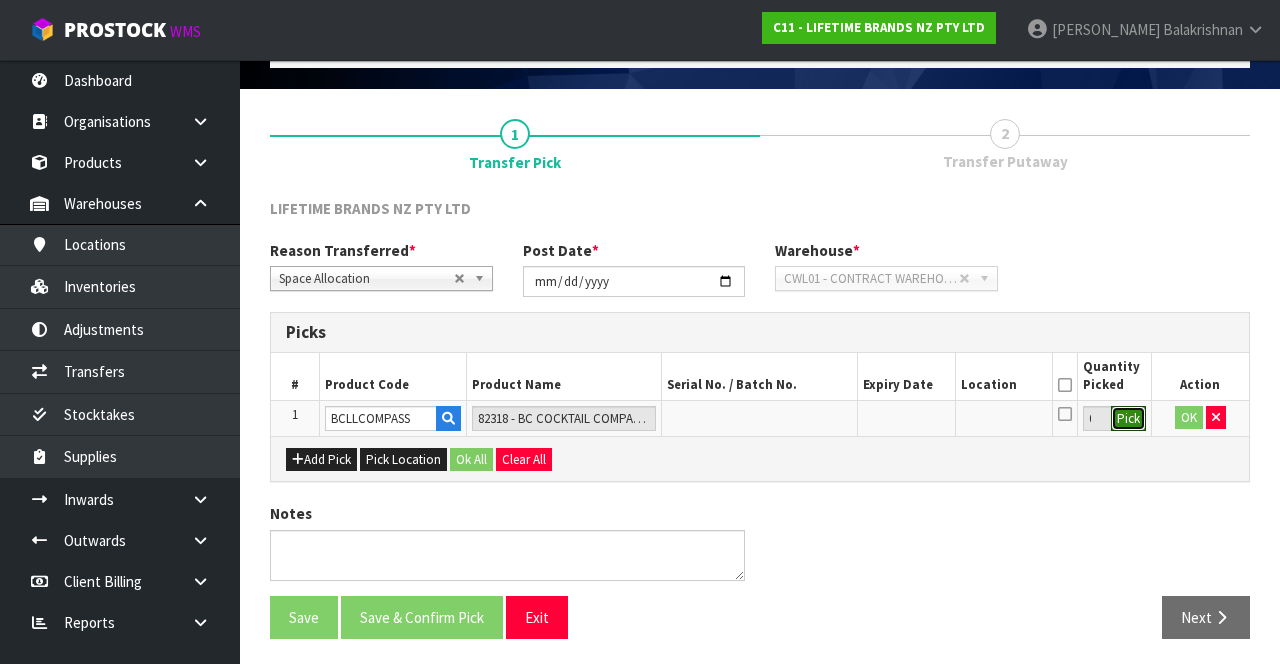 click on "Pick" at bounding box center [1128, 419] 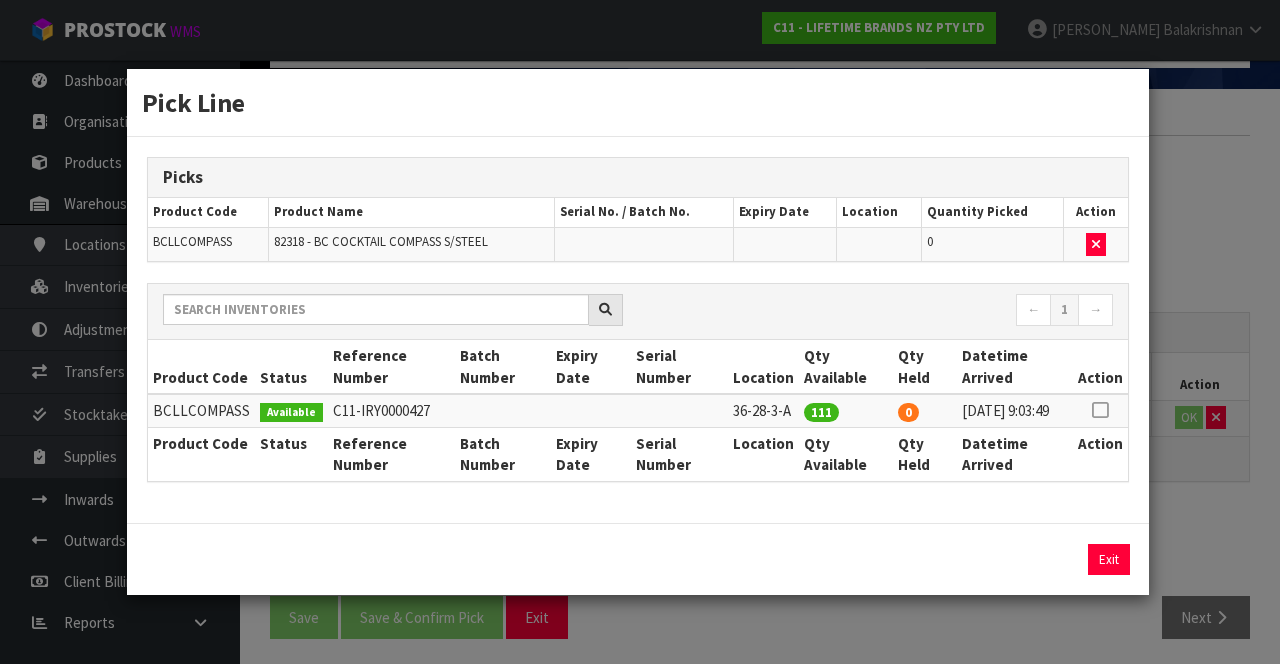 click at bounding box center [1100, 410] 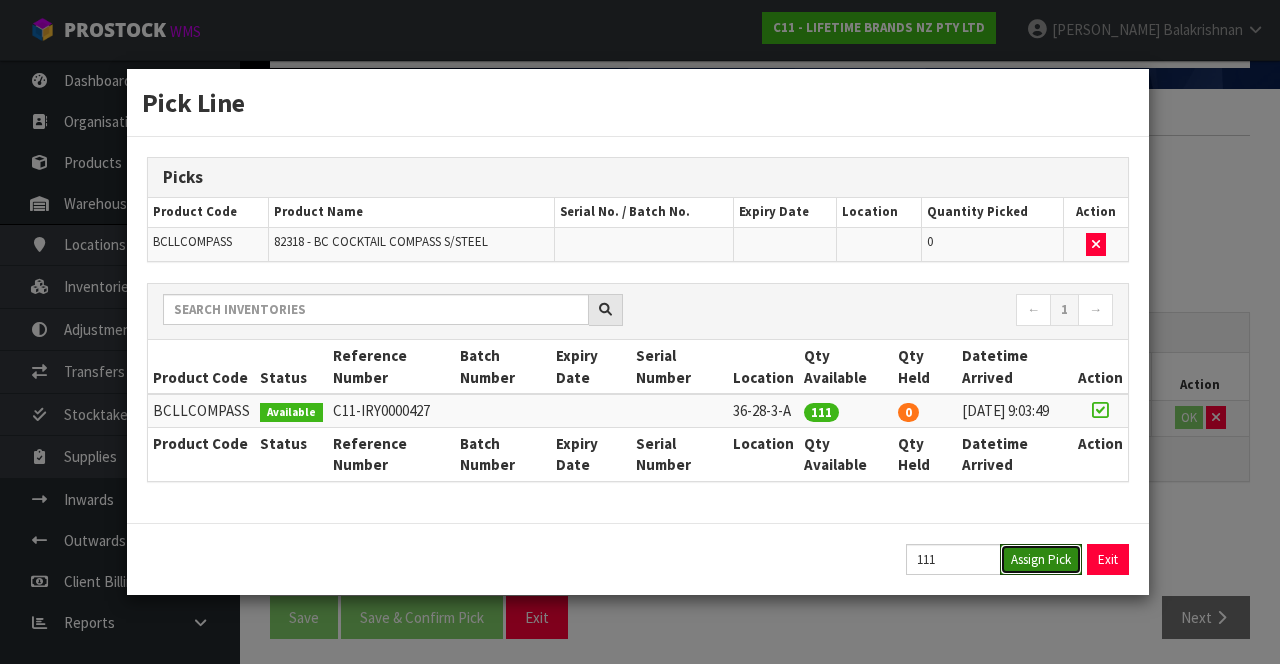 click on "Assign Pick" at bounding box center (1041, 559) 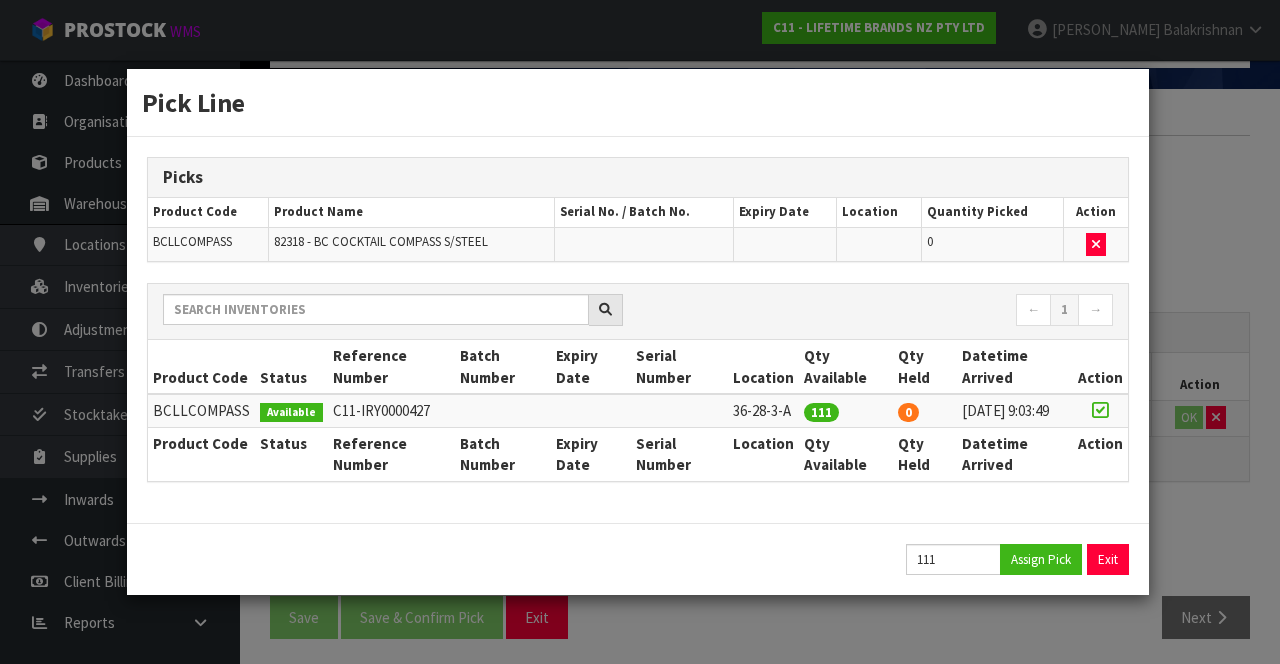 type on "111" 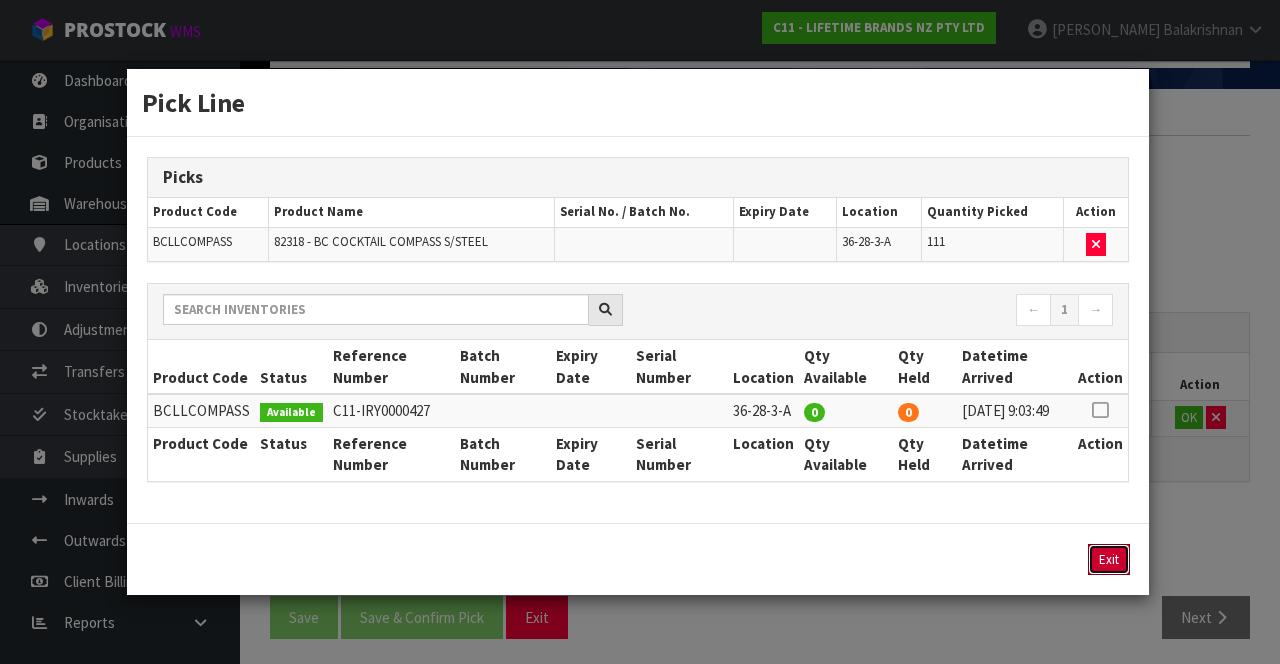click on "Exit" at bounding box center [1109, 559] 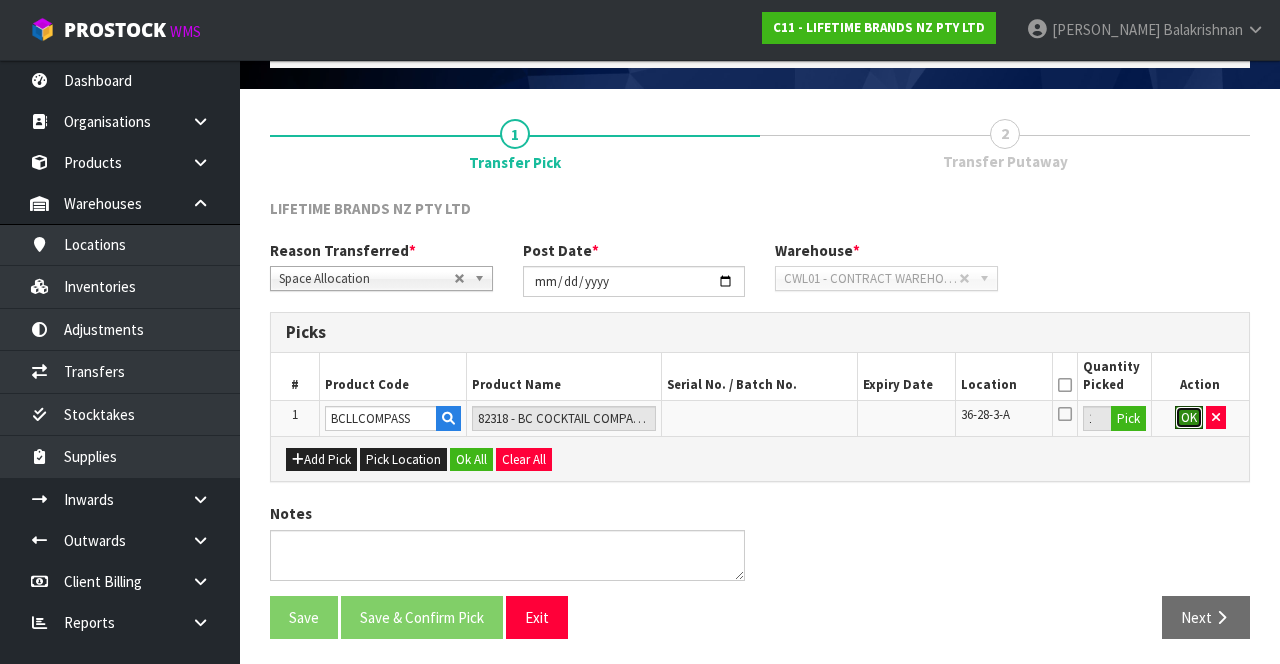click on "OK" at bounding box center [1189, 418] 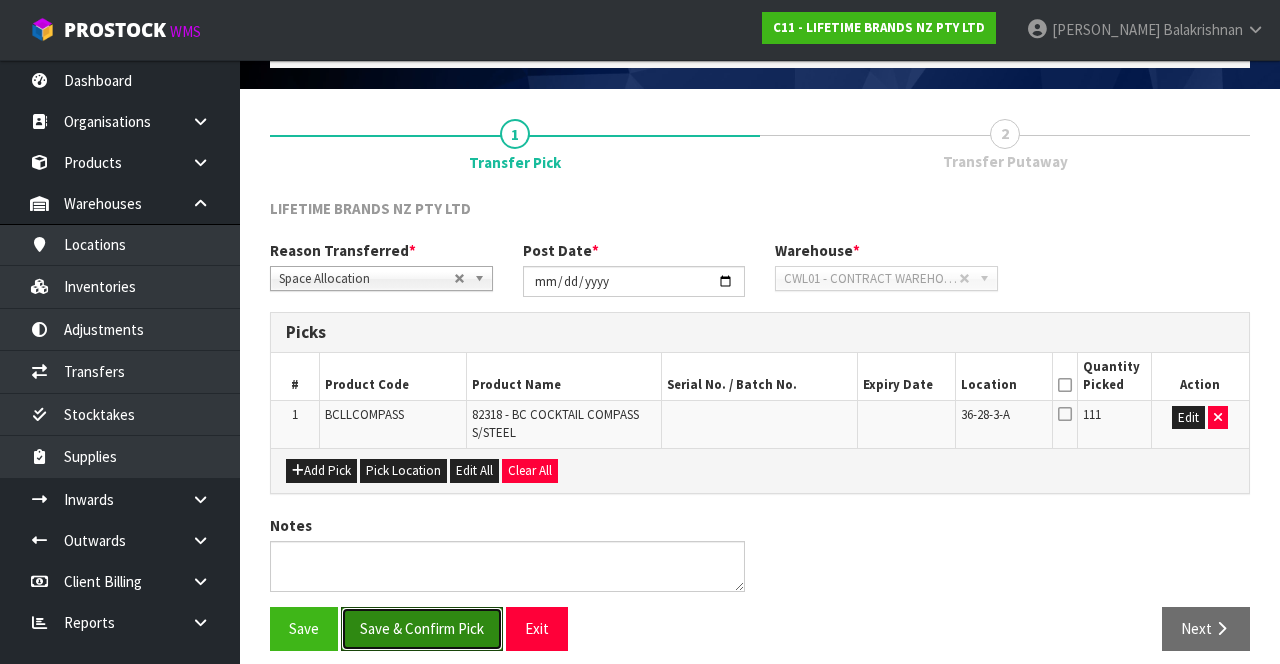 click on "Save & Confirm Pick" at bounding box center [422, 628] 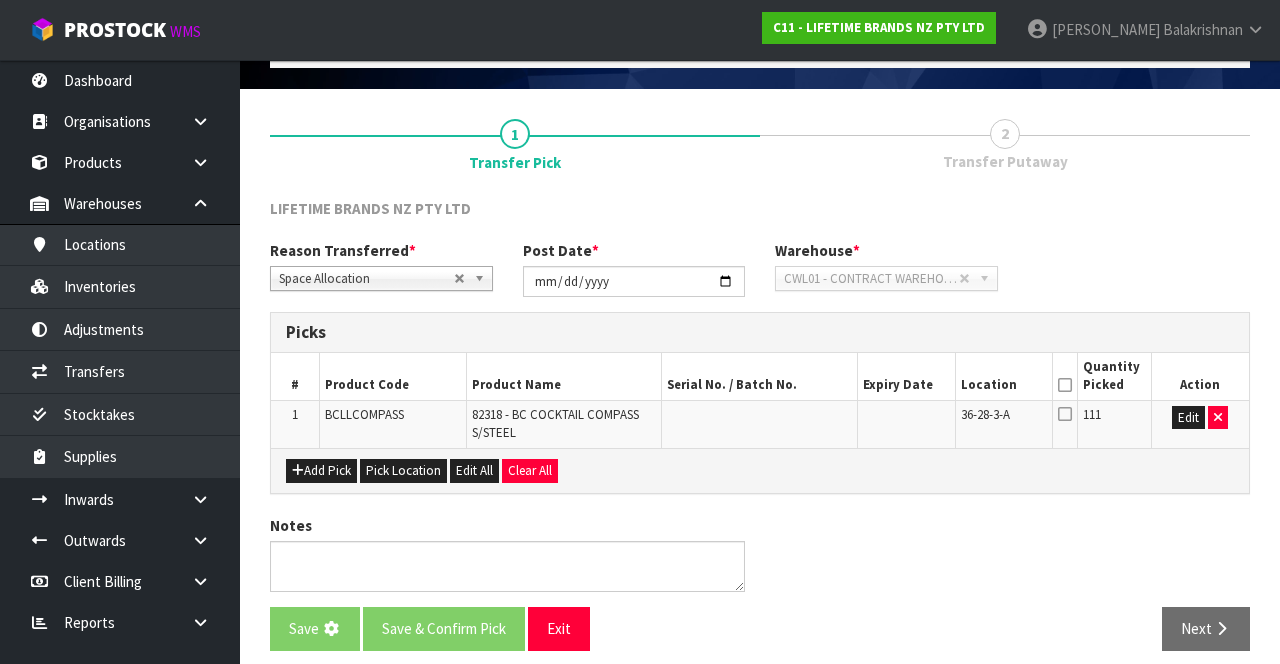 scroll, scrollTop: 0, scrollLeft: 0, axis: both 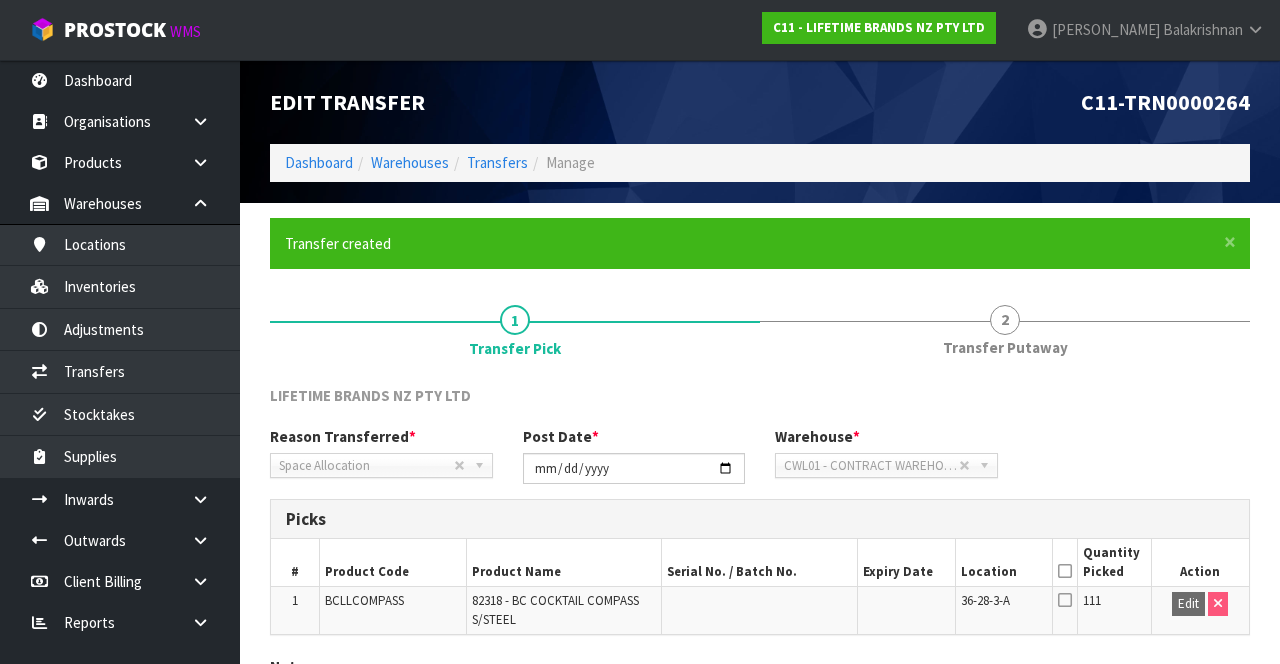 click on "2
Transfer Putaway" at bounding box center (1005, 329) 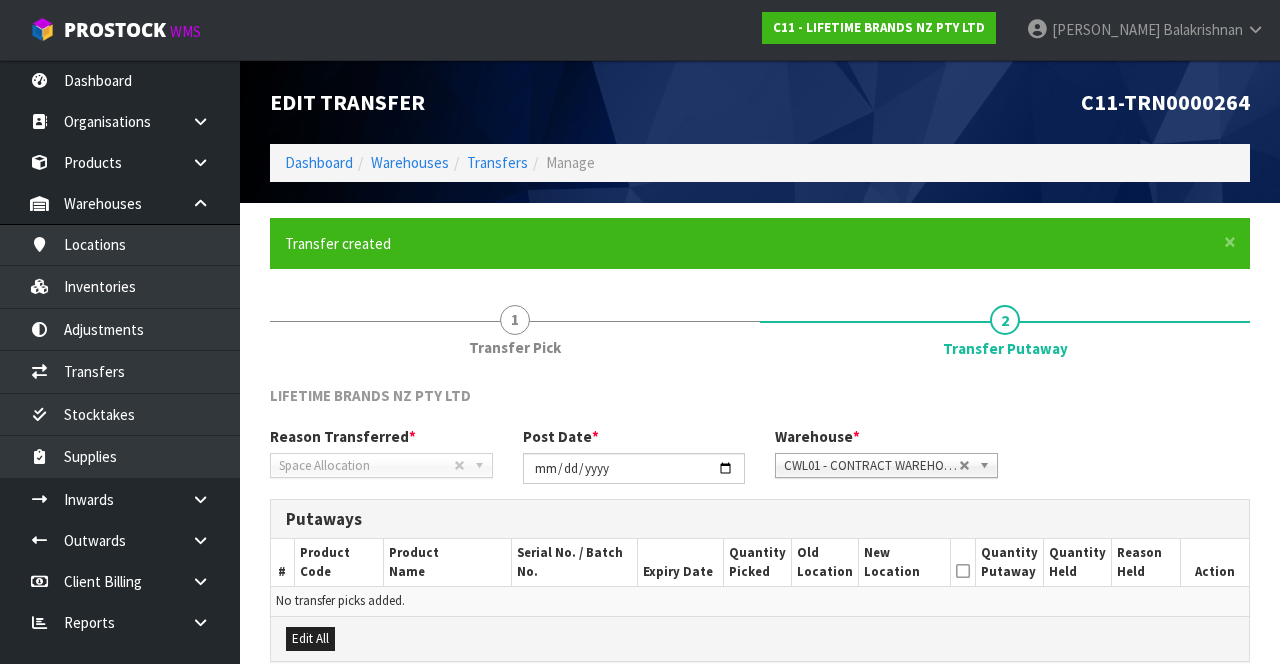 click on "Transfer Pick" at bounding box center [515, 347] 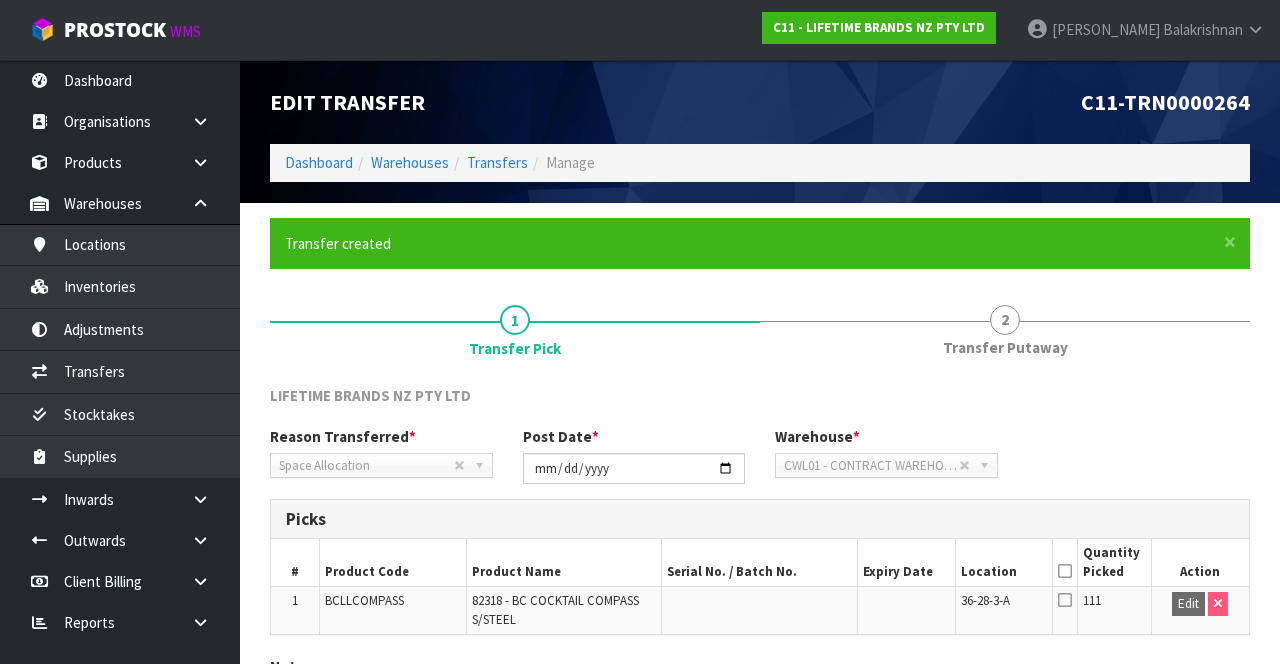 click at bounding box center (1065, 571) 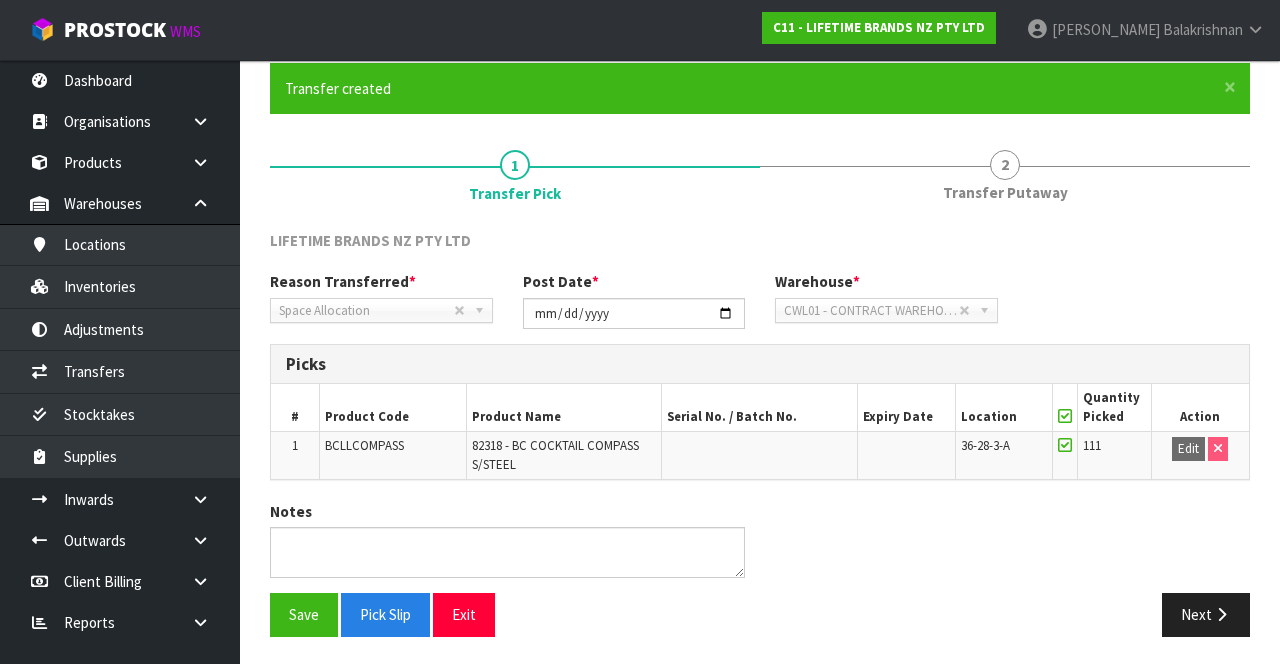 scroll, scrollTop: 154, scrollLeft: 0, axis: vertical 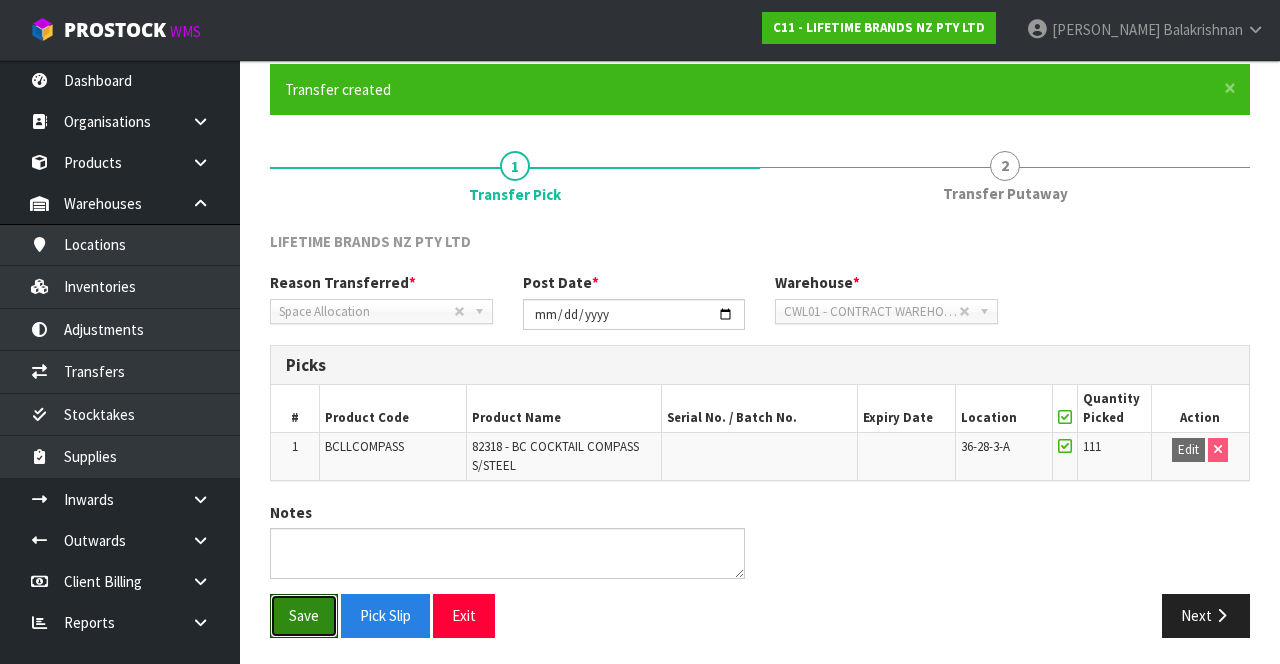 click on "Save" at bounding box center (304, 615) 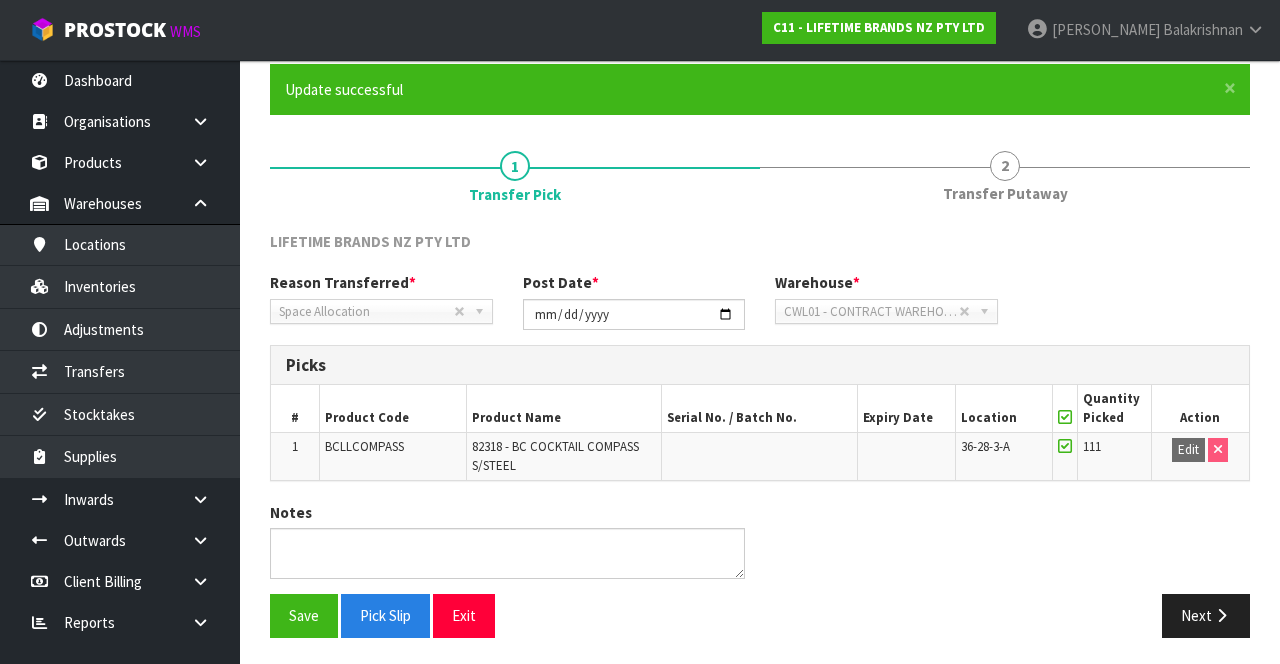 scroll, scrollTop: 155, scrollLeft: 0, axis: vertical 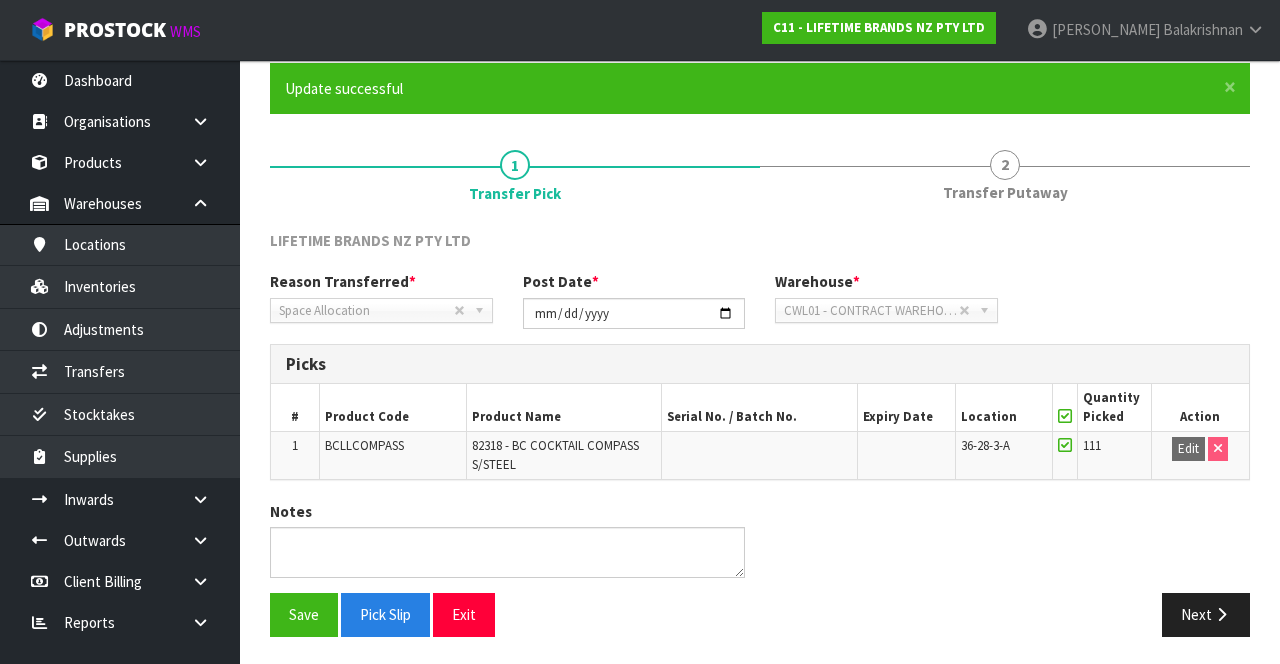 click on "2" at bounding box center (1005, 165) 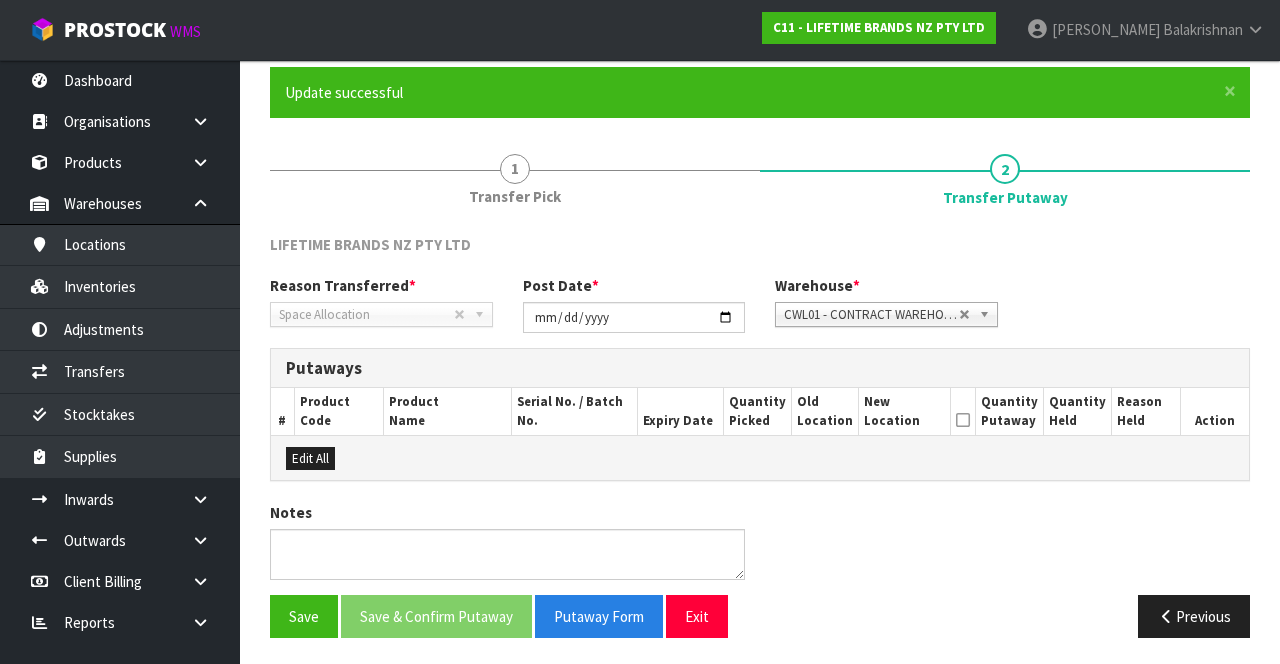 scroll, scrollTop: 155, scrollLeft: 0, axis: vertical 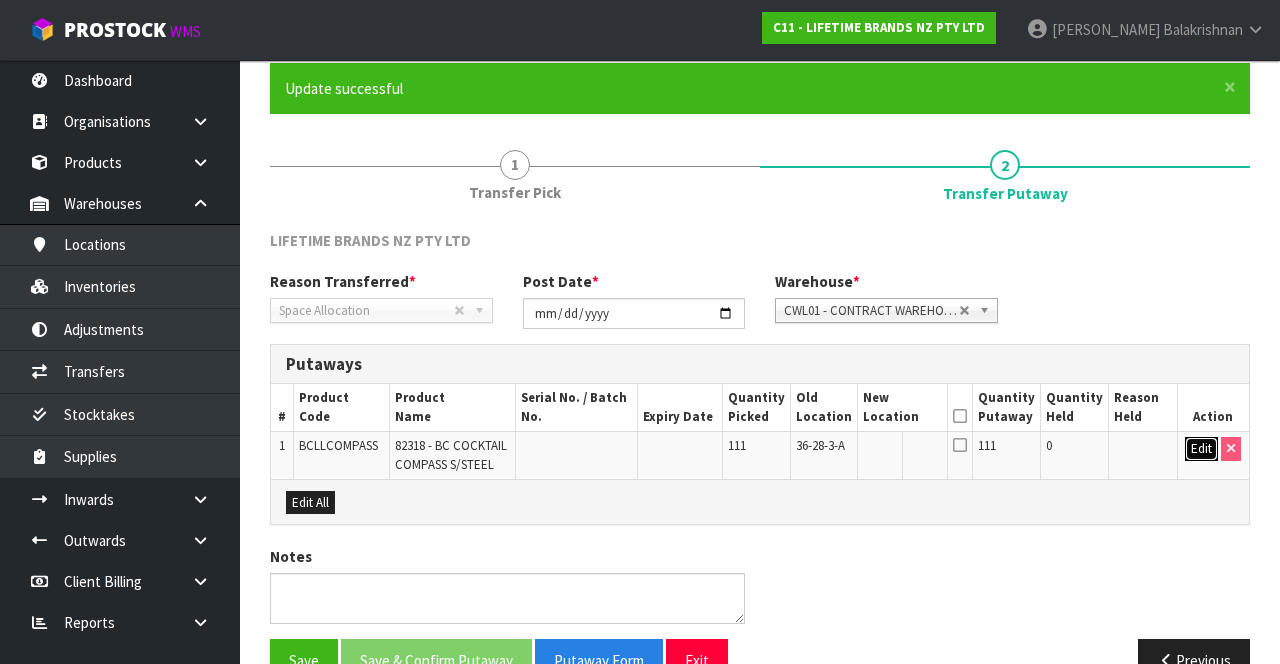 click on "Edit" at bounding box center (1201, 449) 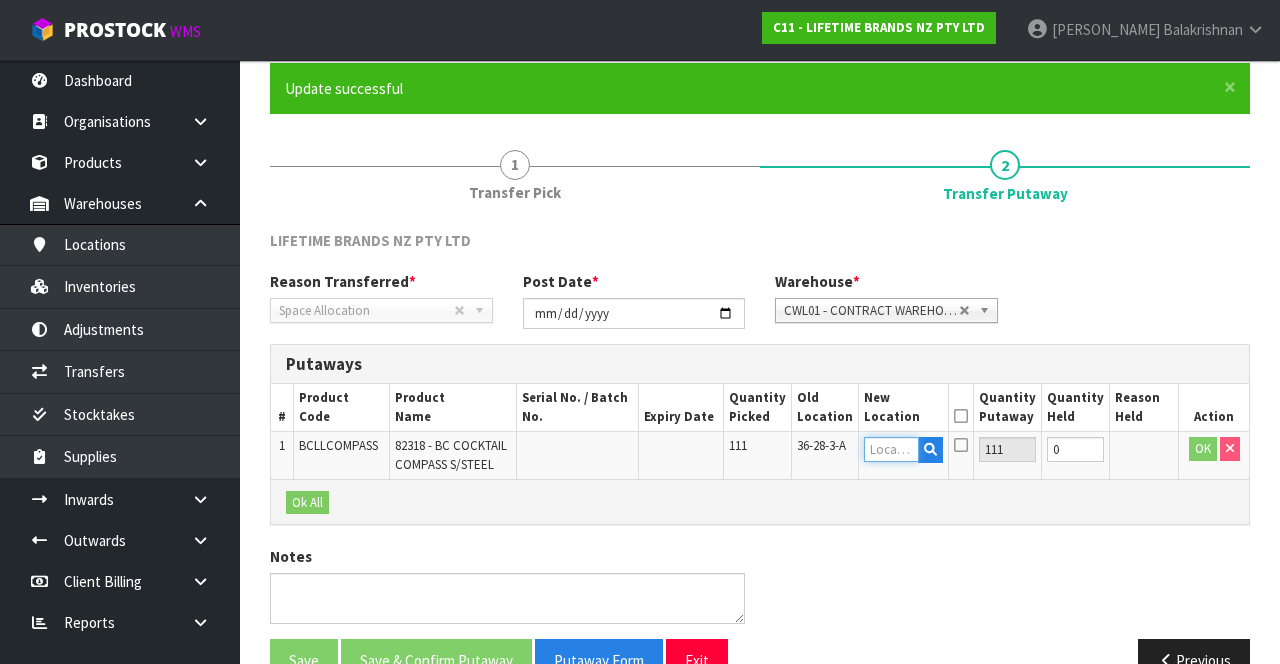 click at bounding box center [891, 449] 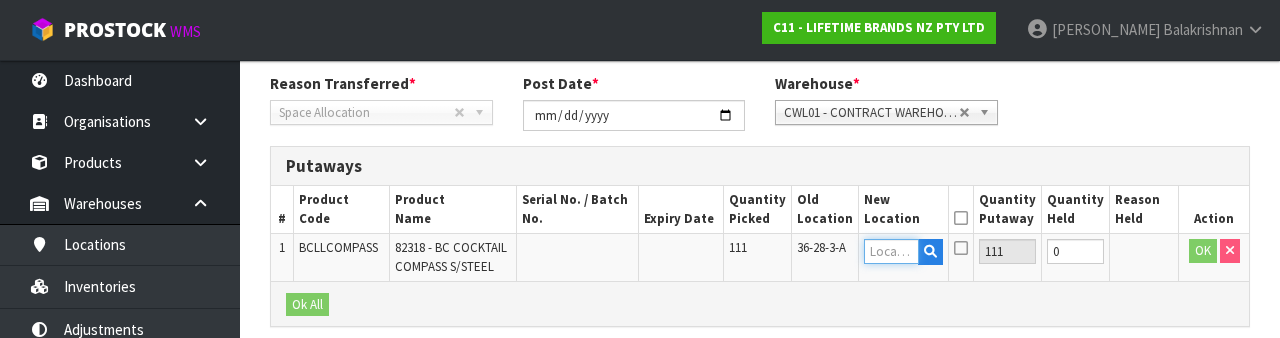 scroll, scrollTop: 422, scrollLeft: 0, axis: vertical 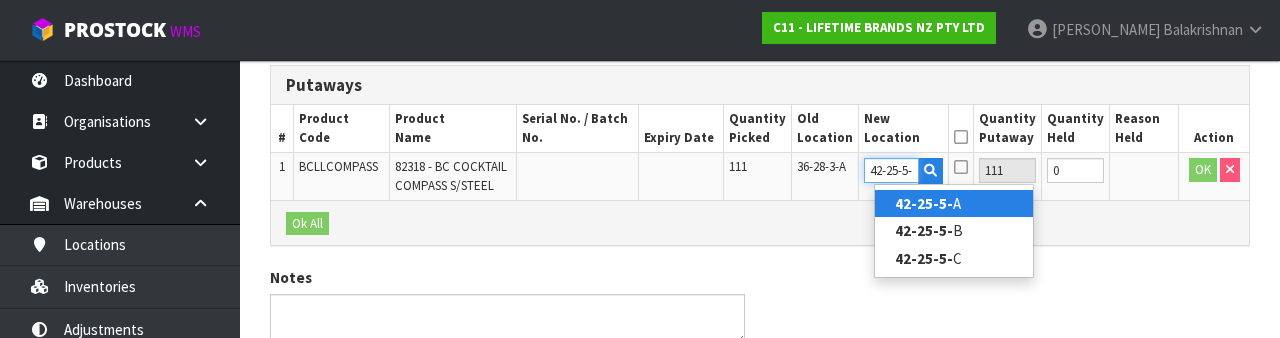 type on "42-25-5-A" 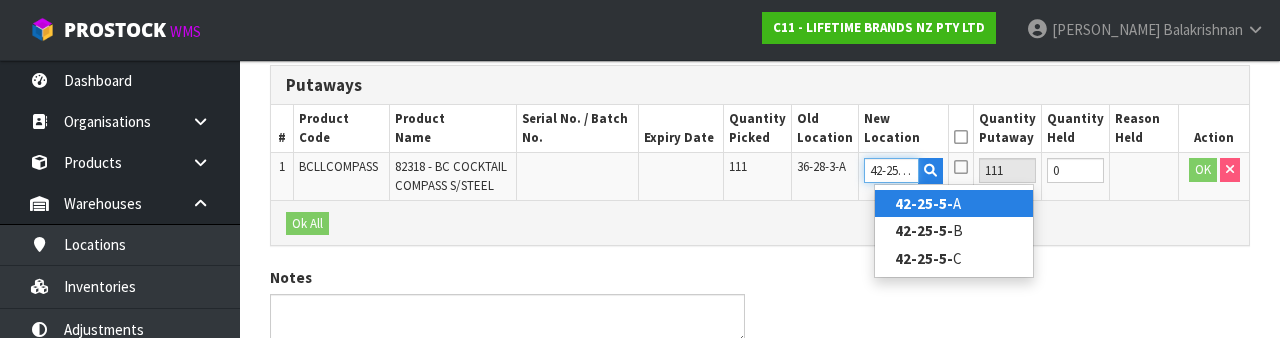 scroll, scrollTop: 0, scrollLeft: 4, axis: horizontal 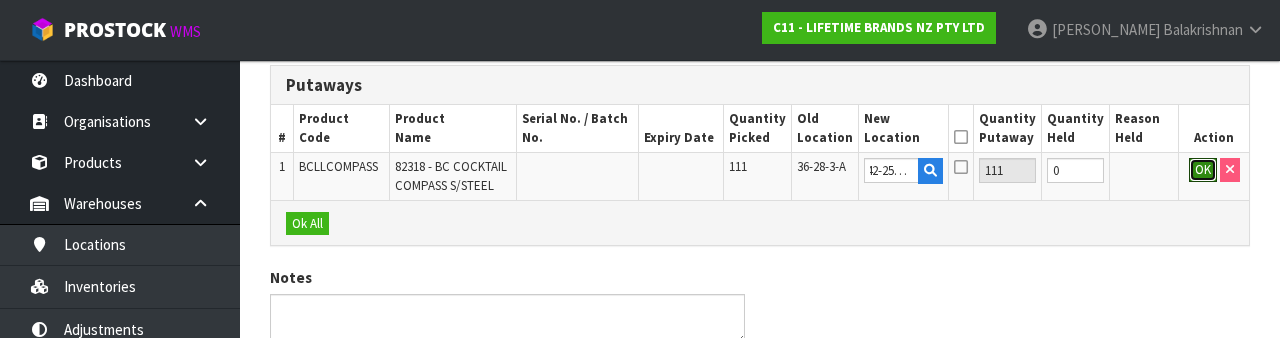 click on "OK" at bounding box center [1203, 170] 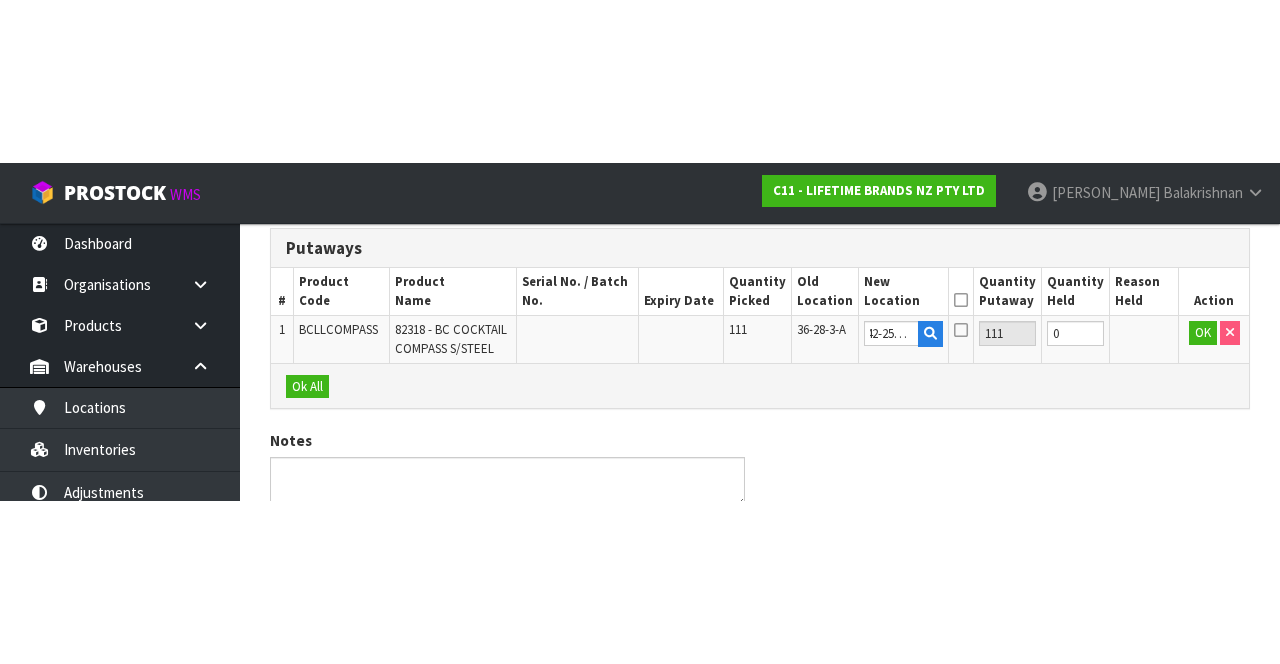 scroll, scrollTop: 198, scrollLeft: 0, axis: vertical 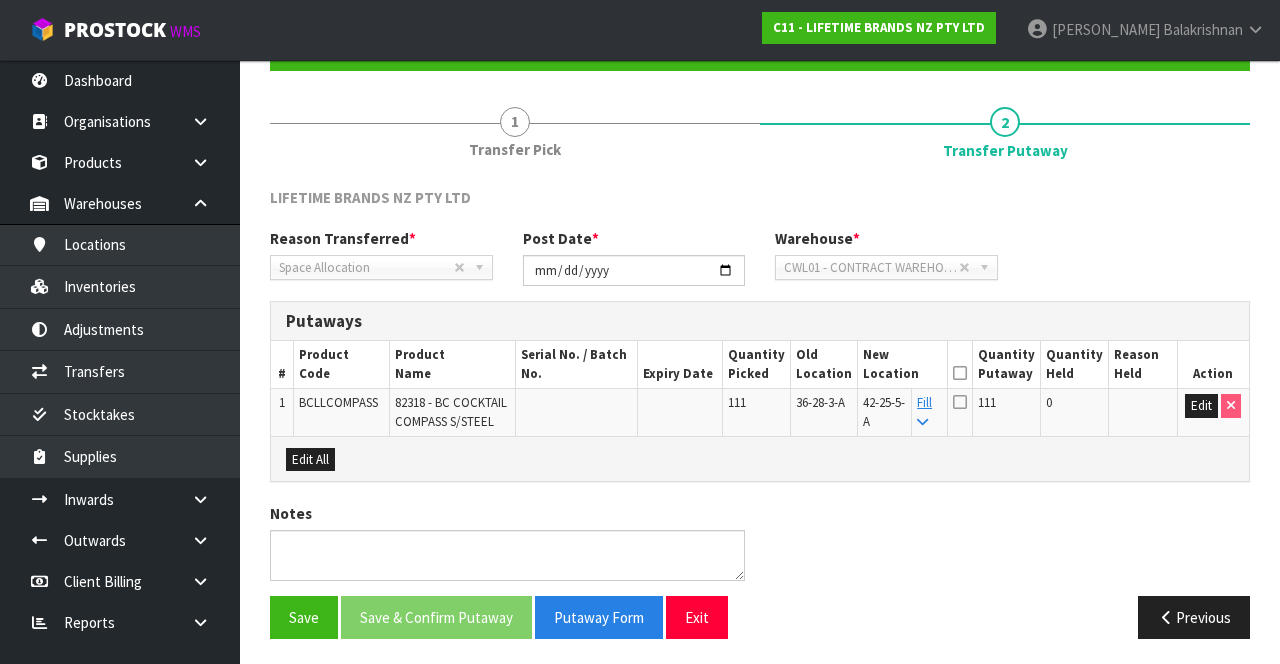 click at bounding box center [960, 373] 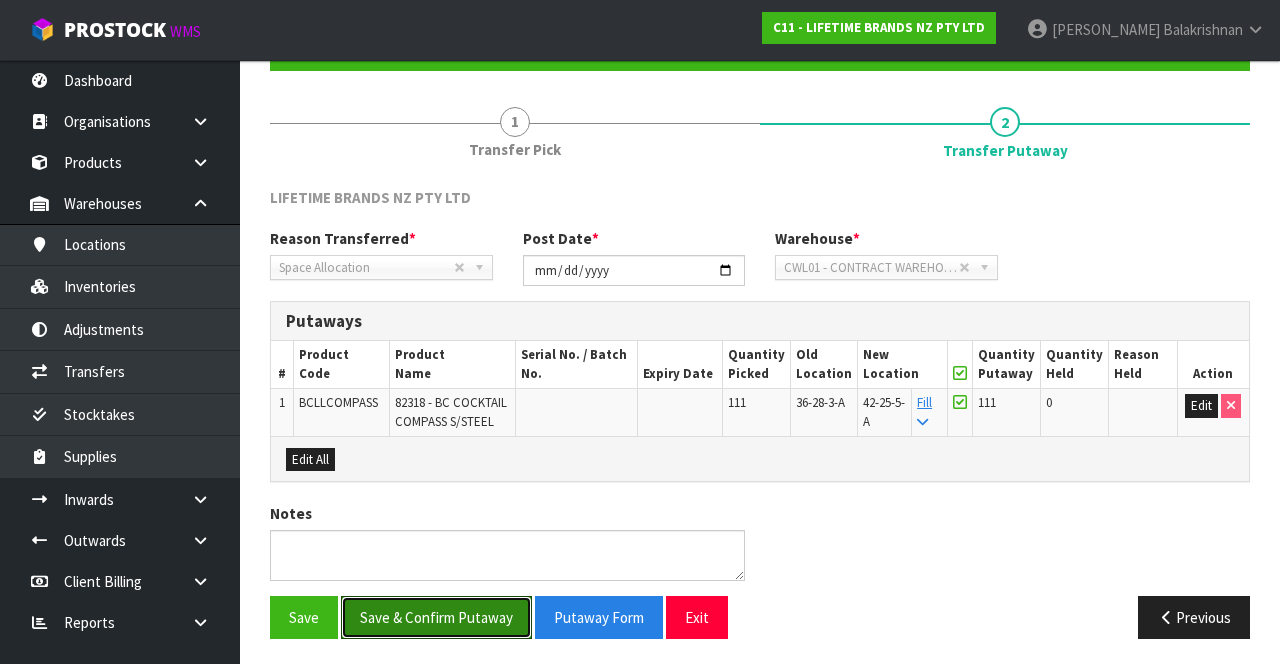 click on "Save & Confirm Putaway" at bounding box center (436, 617) 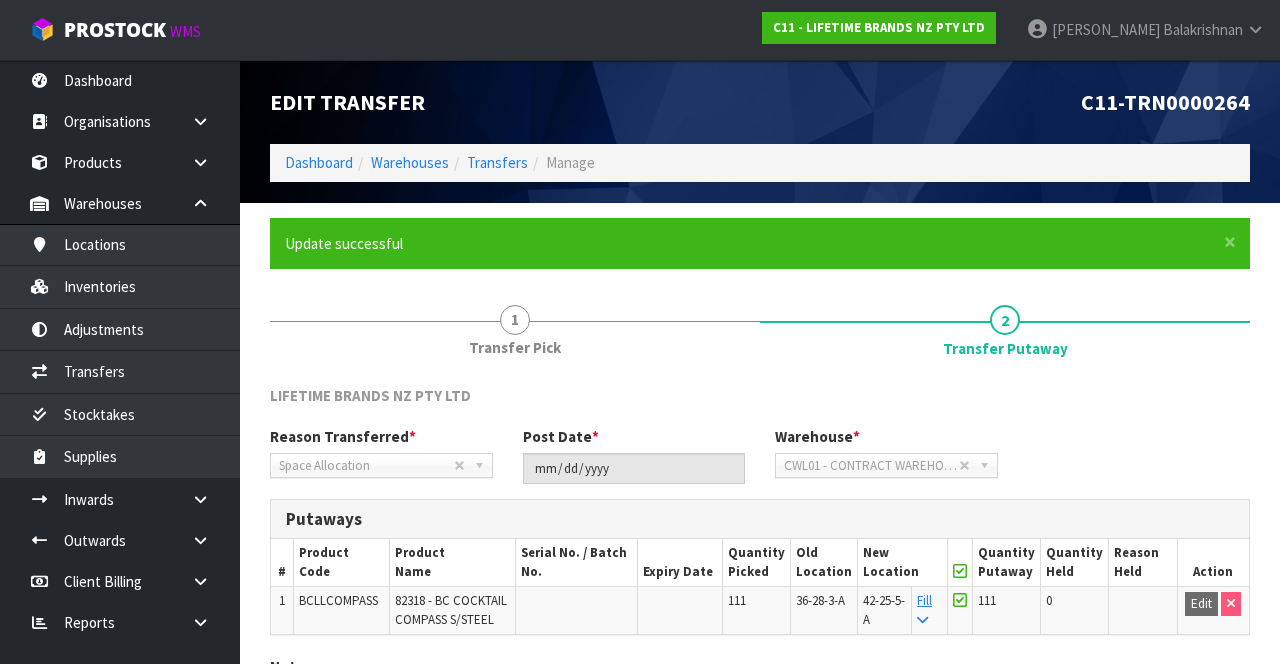 scroll, scrollTop: 155, scrollLeft: 0, axis: vertical 